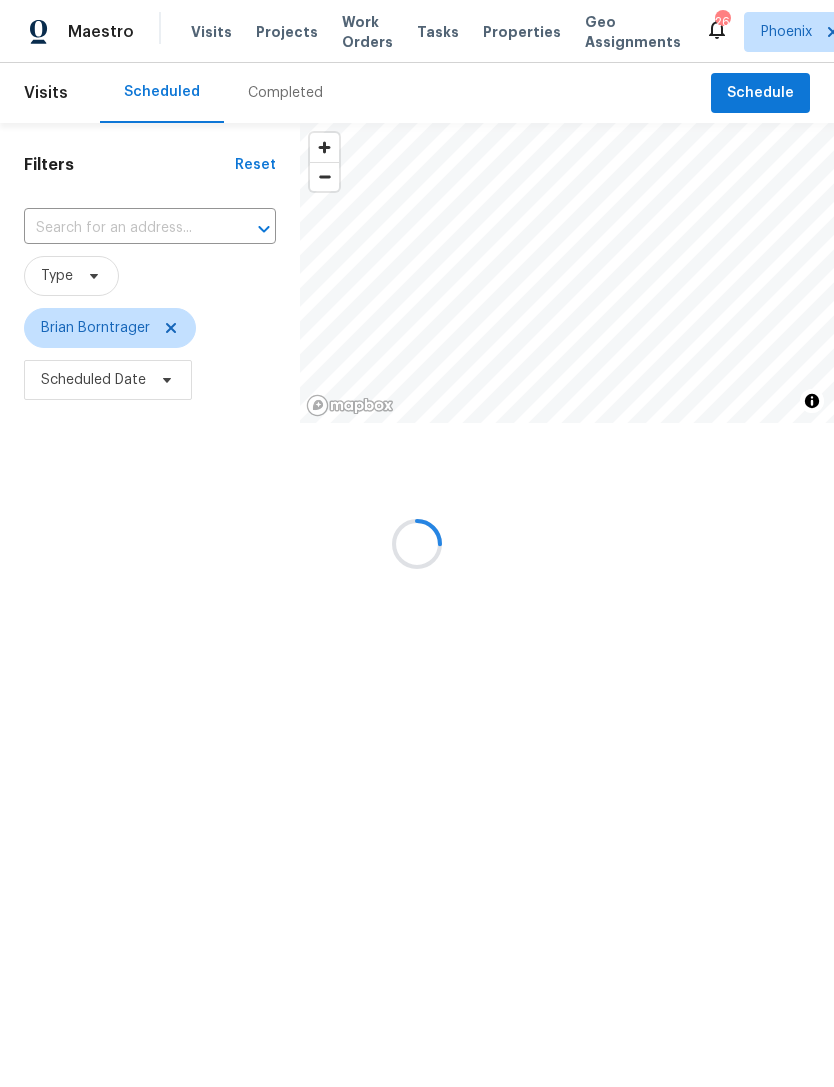 scroll, scrollTop: 0, scrollLeft: 0, axis: both 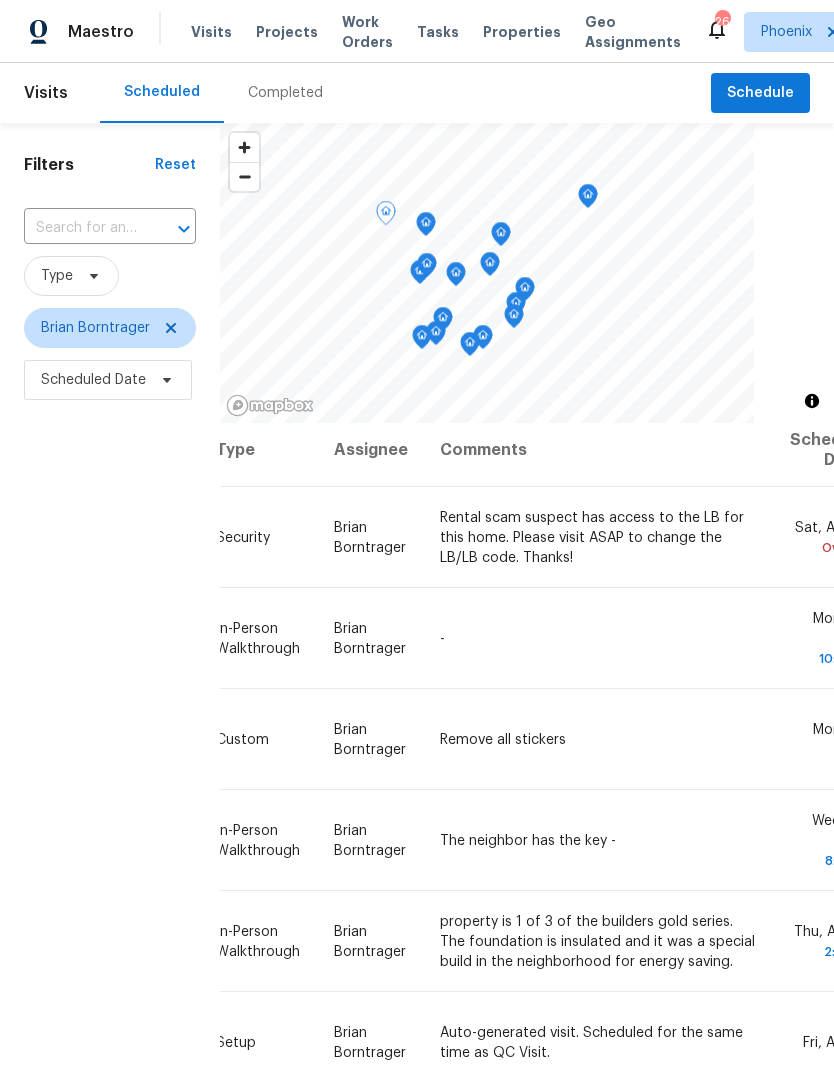 click 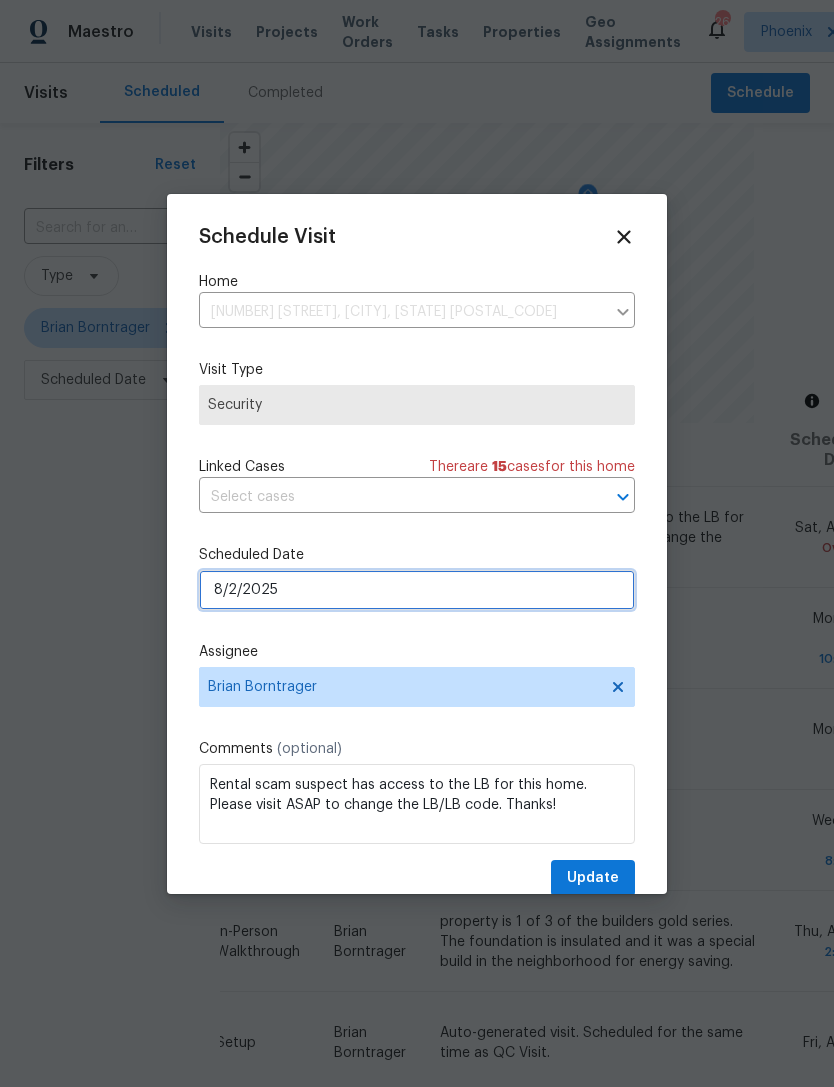click on "8/2/2025" at bounding box center [417, 590] 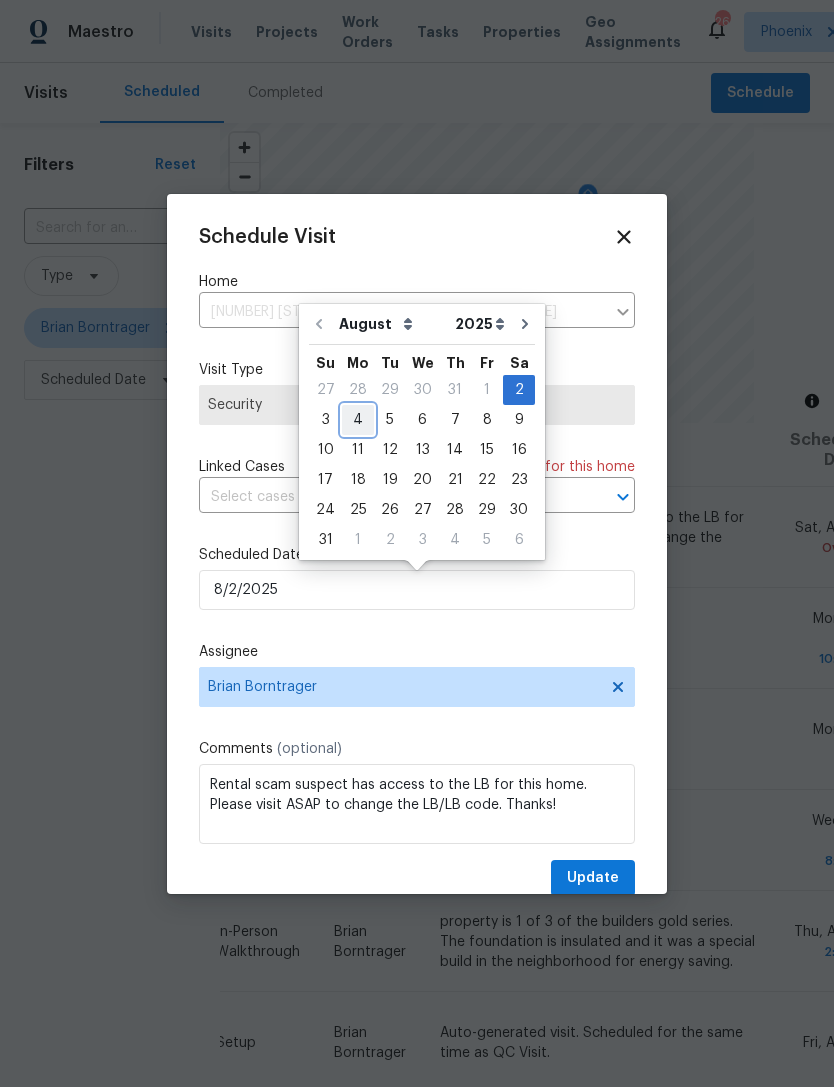 click on "4" at bounding box center [358, 420] 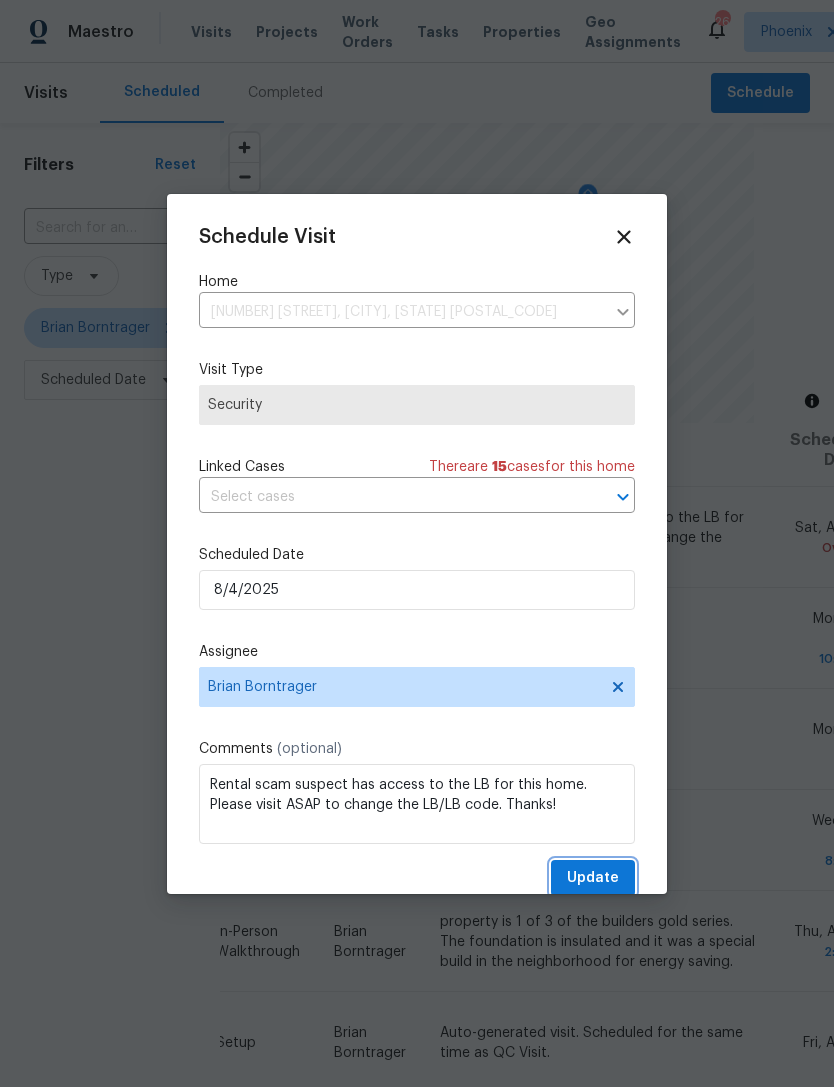 click on "Update" at bounding box center [593, 878] 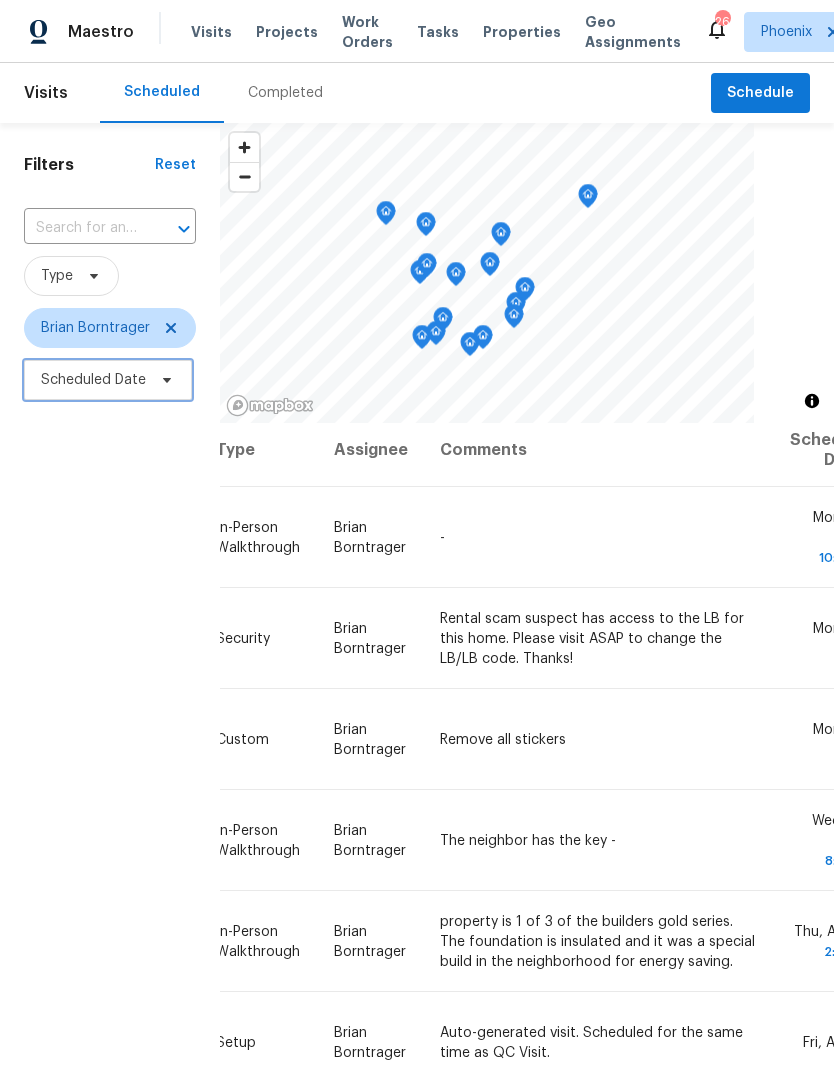 click on "Scheduled Date" at bounding box center [93, 380] 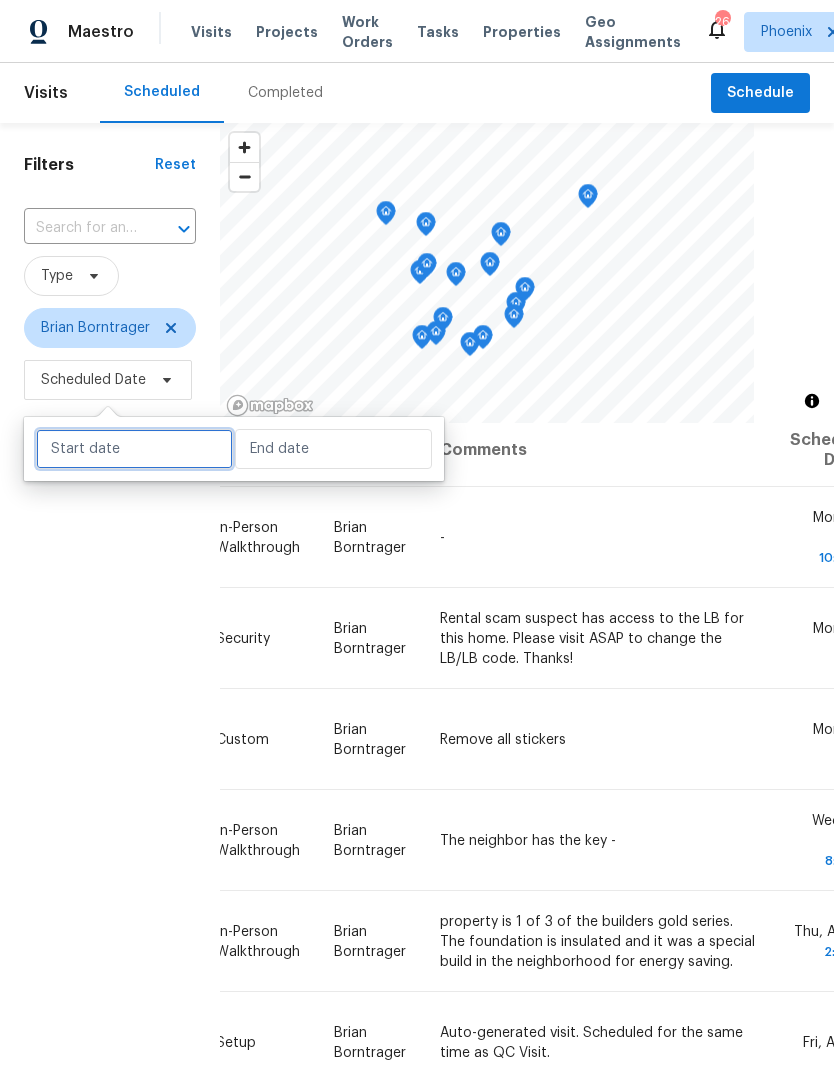 click at bounding box center [134, 449] 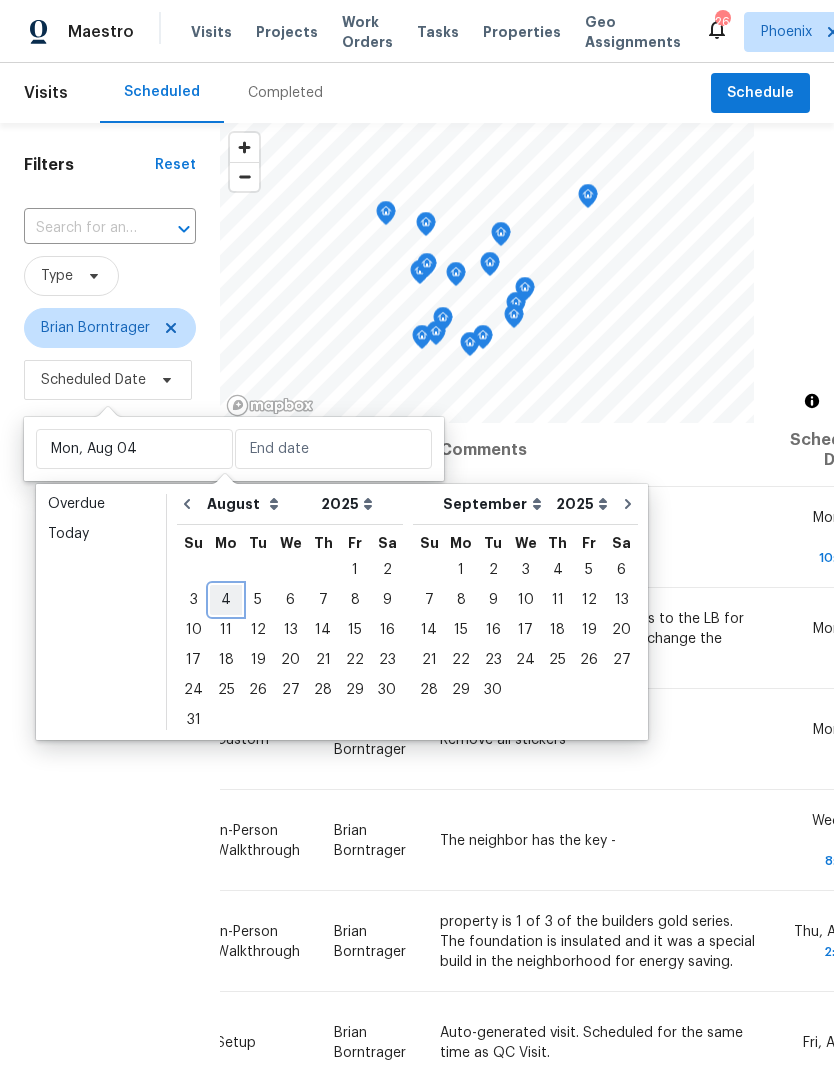 click on "4" at bounding box center [226, 600] 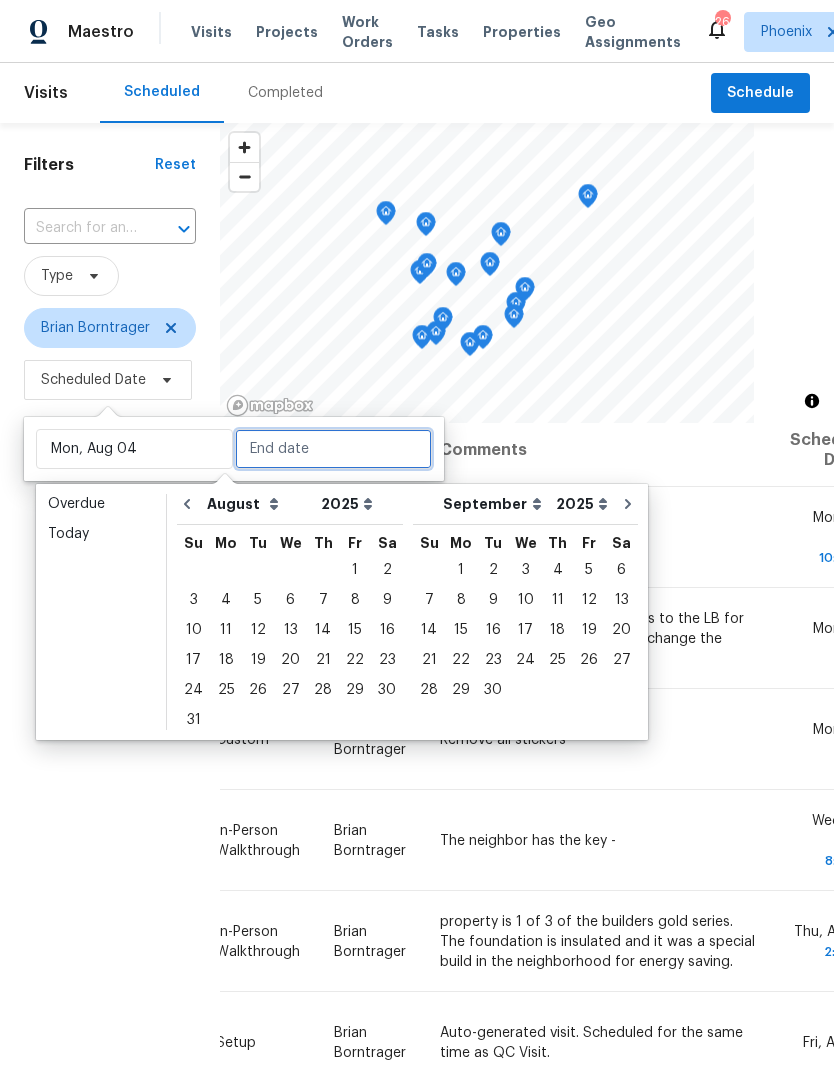 type on "Mon, Aug 04" 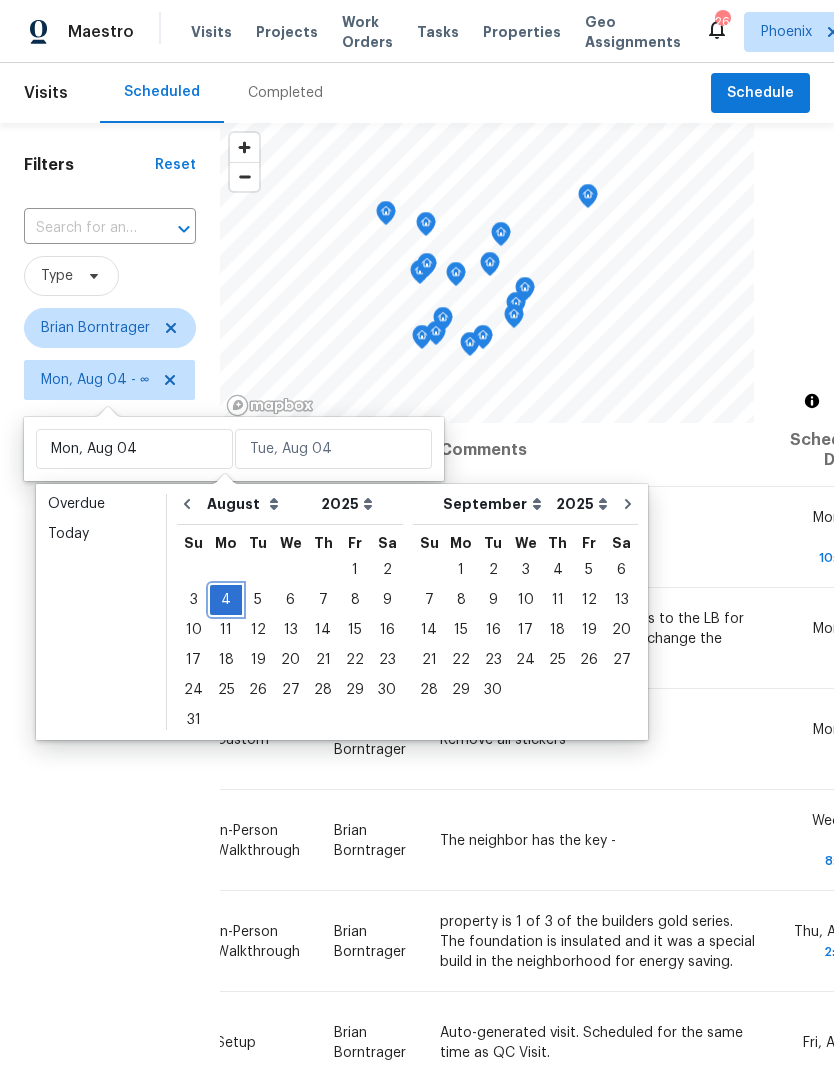 click on "4" at bounding box center (226, 600) 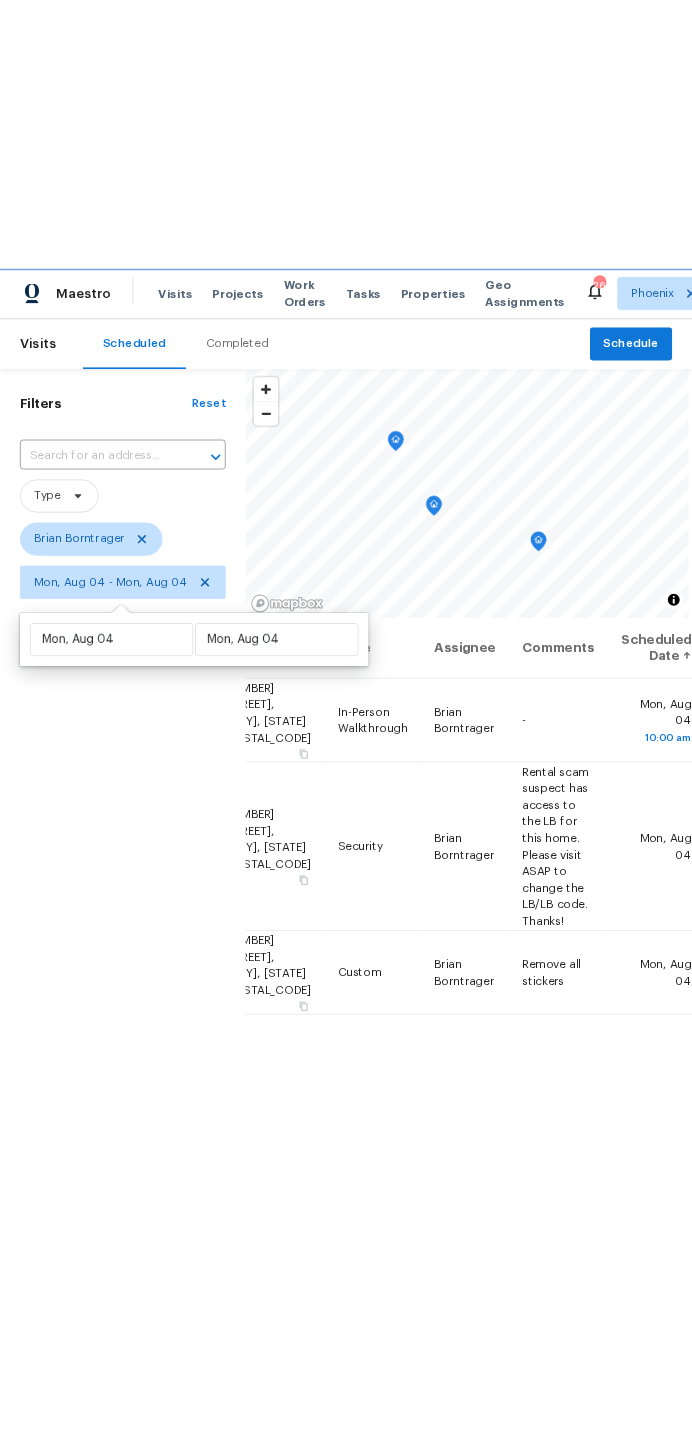 scroll, scrollTop: 0, scrollLeft: 0, axis: both 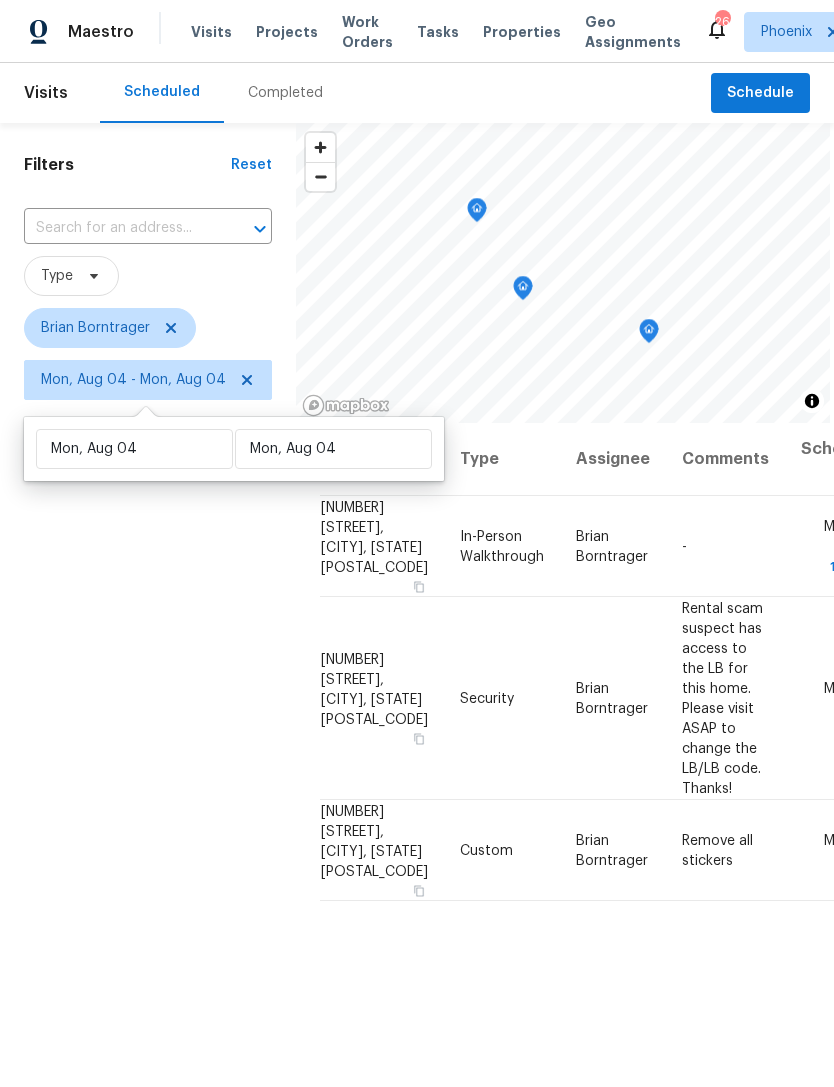 click on "Filters Reset ​ Type Brian Borntrager Mon, Aug 04 - Mon, Aug 04" at bounding box center (148, 708) 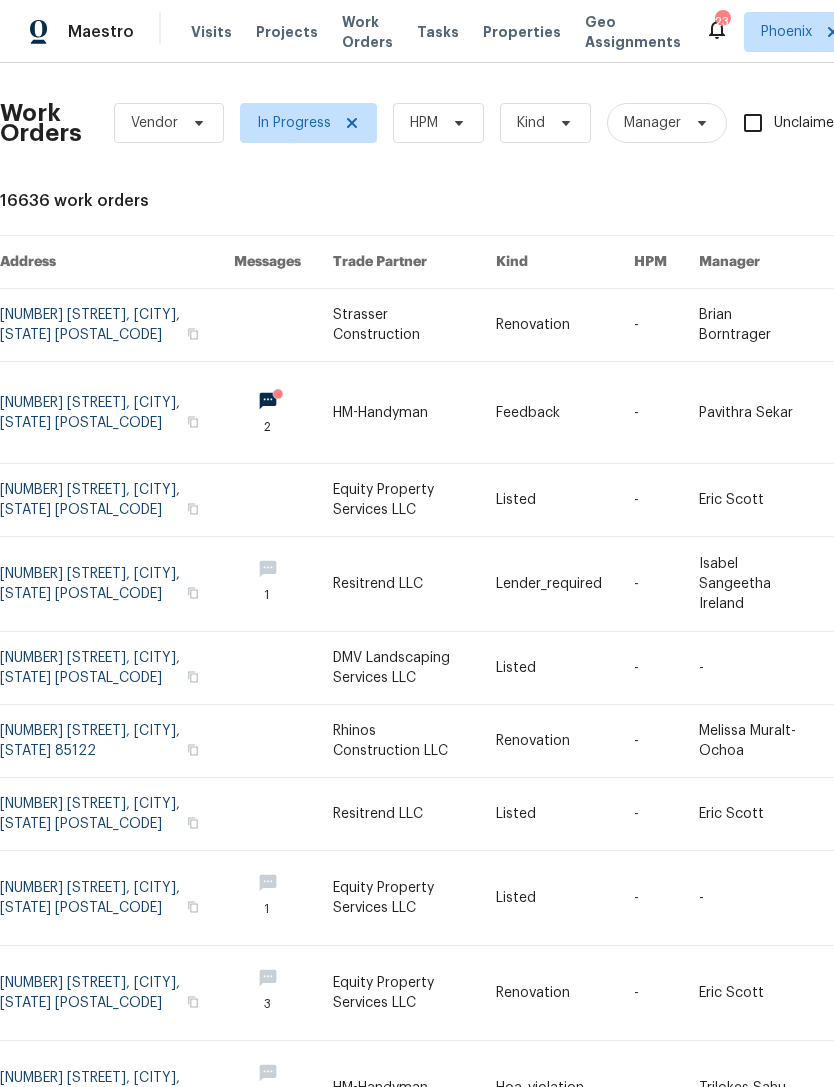 scroll, scrollTop: 0, scrollLeft: 0, axis: both 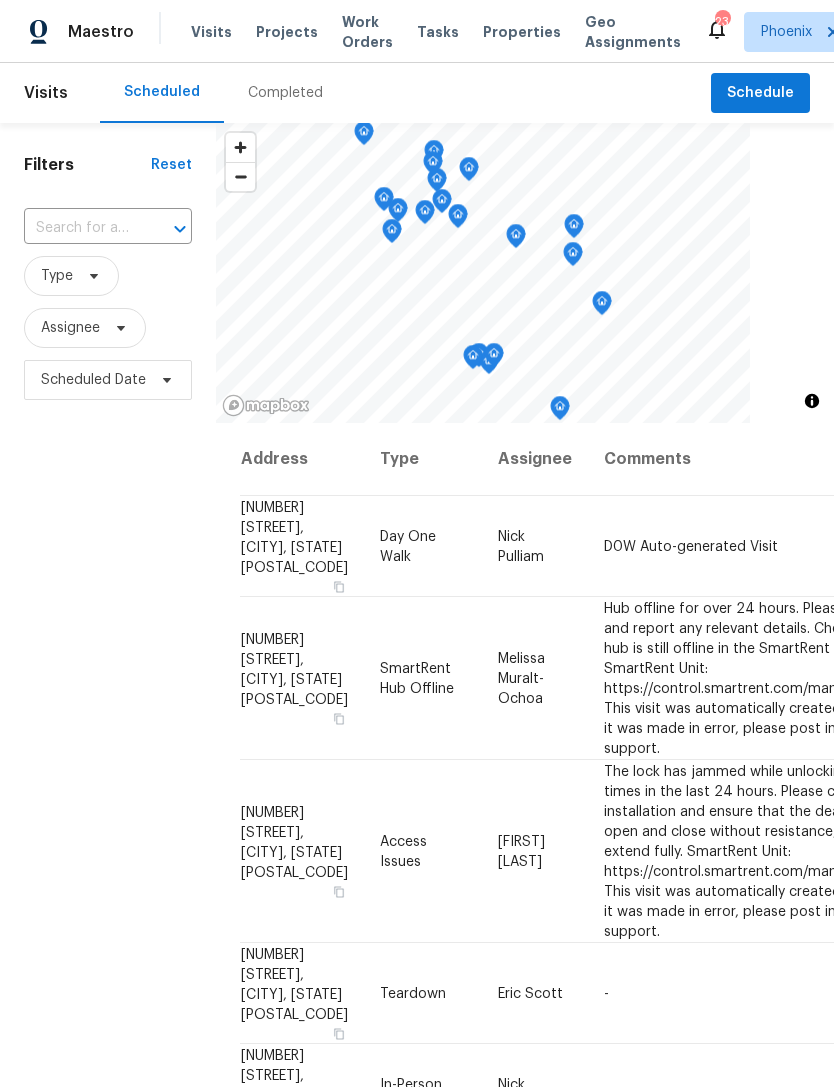 click on "Completed" at bounding box center [285, 93] 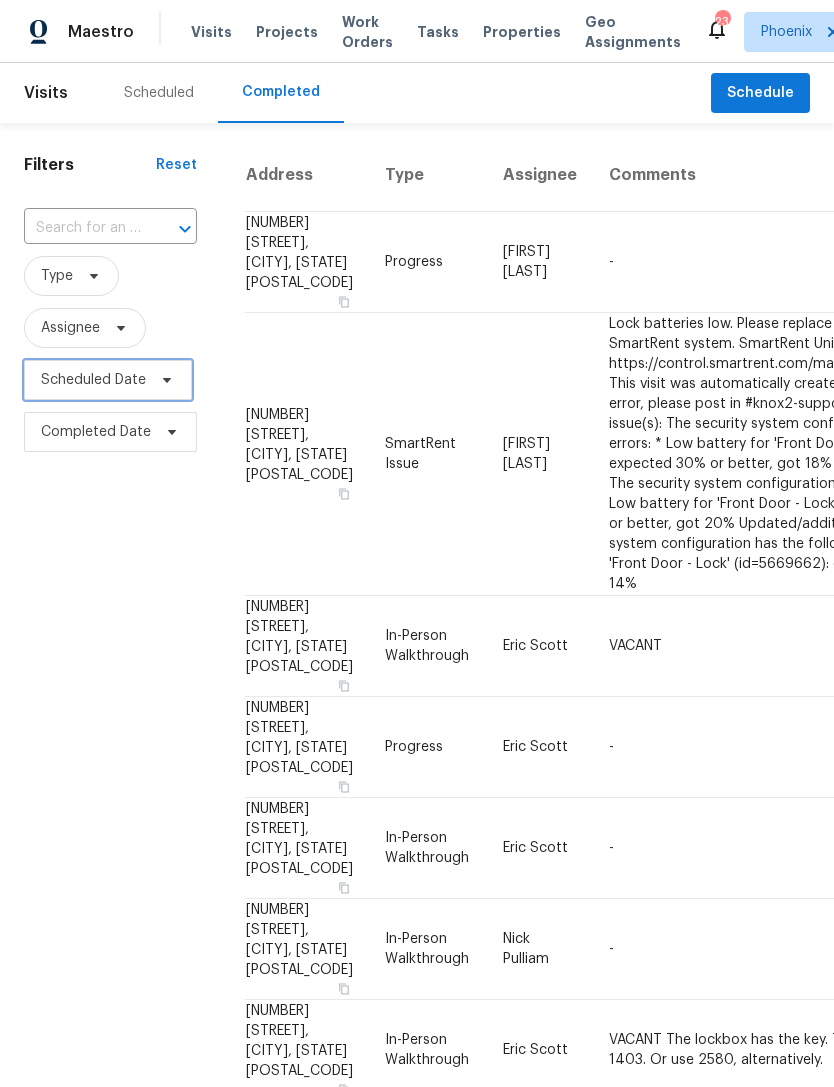 click on "Scheduled Date" at bounding box center (93, 380) 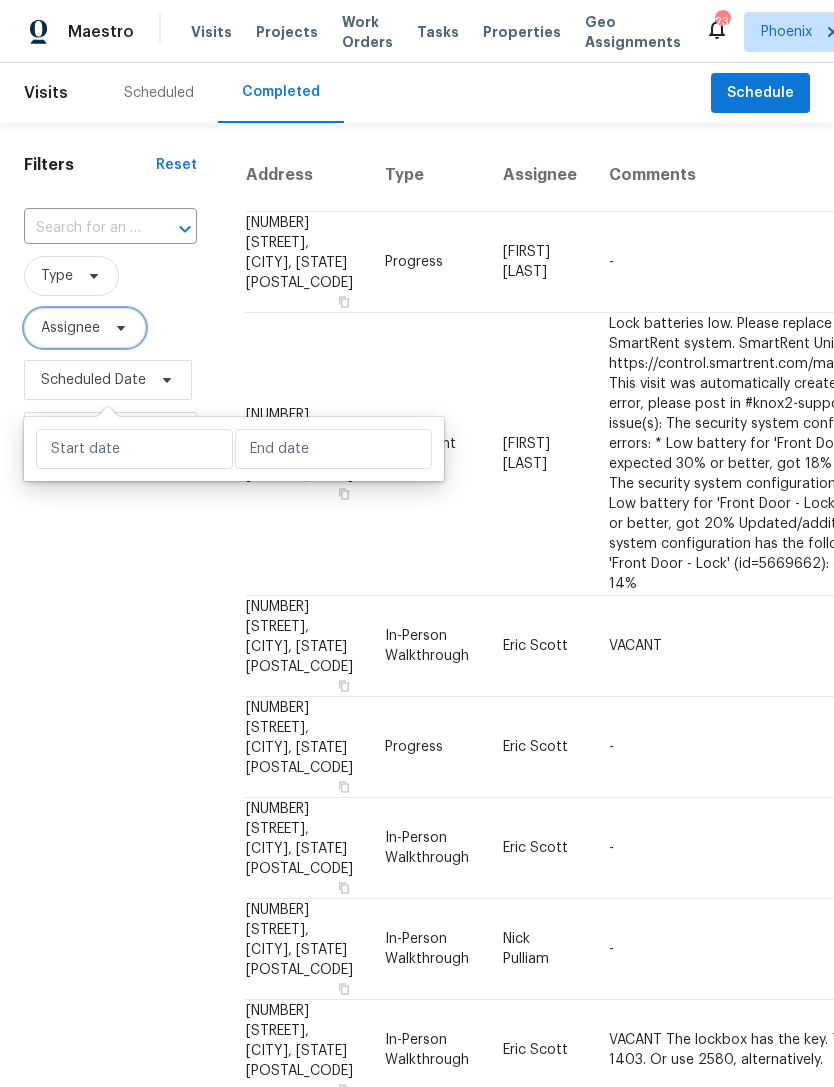 click on "Assignee" at bounding box center (70, 328) 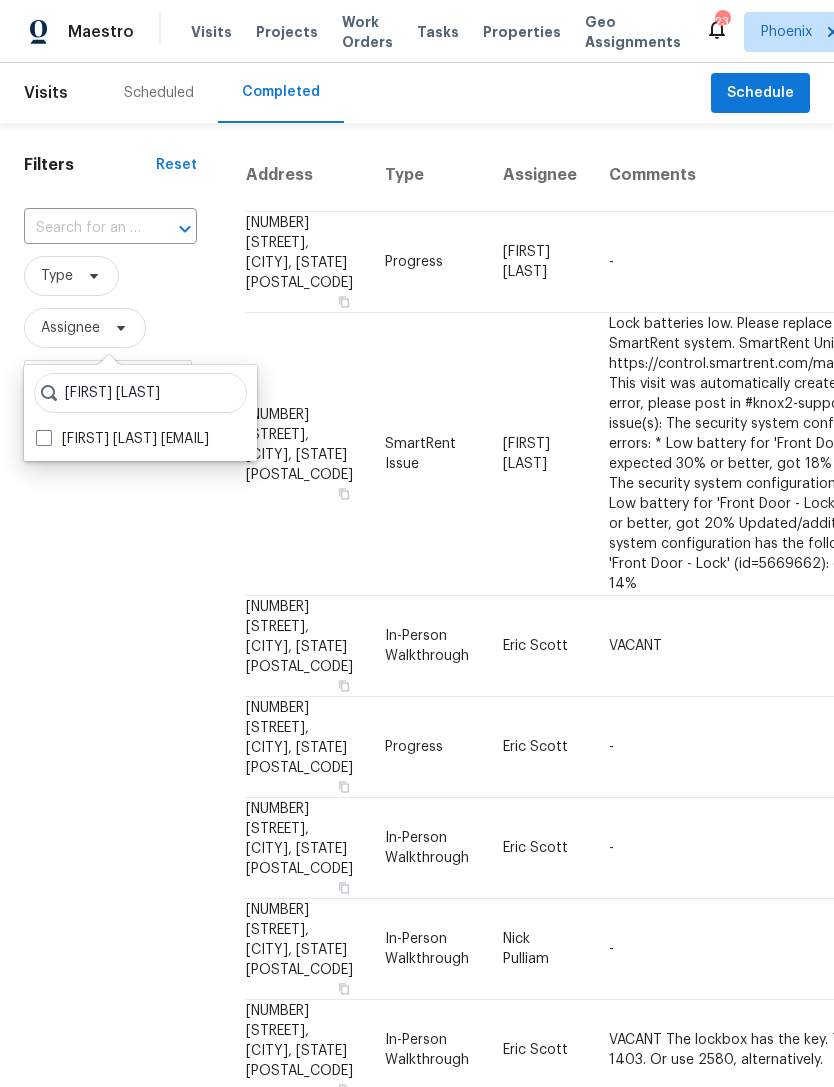 type on "[FIRST] [LAST]" 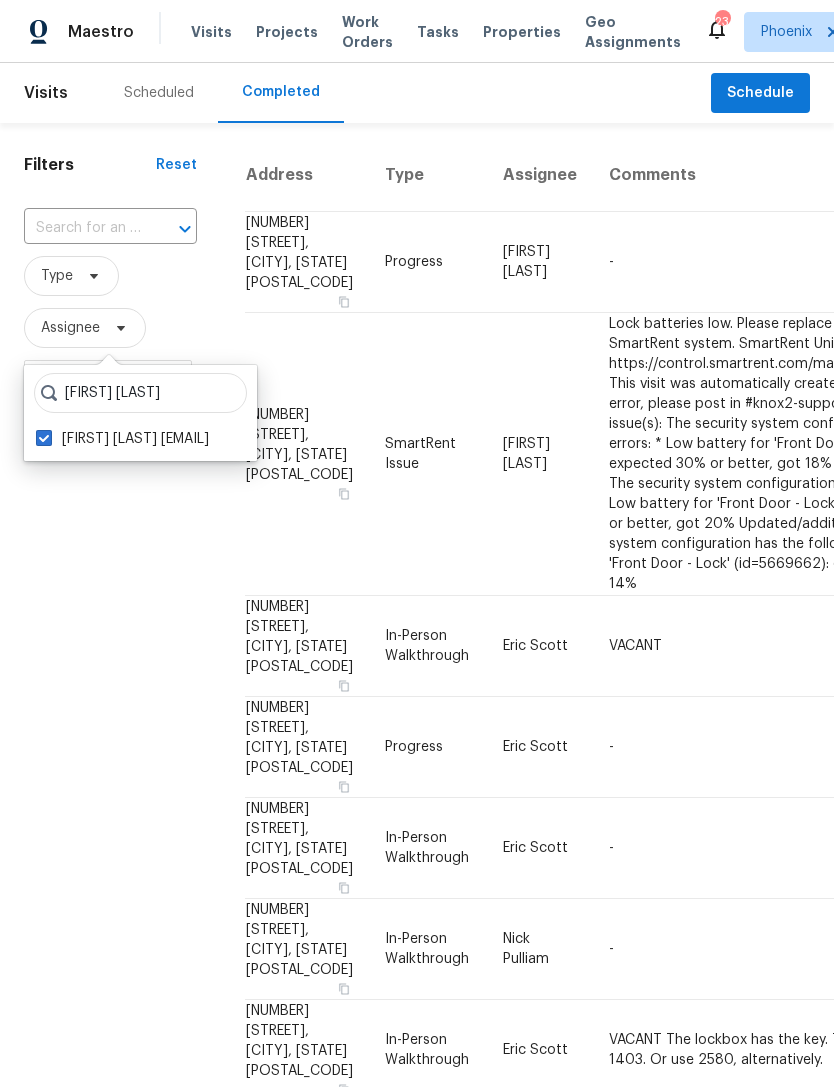 checkbox on "true" 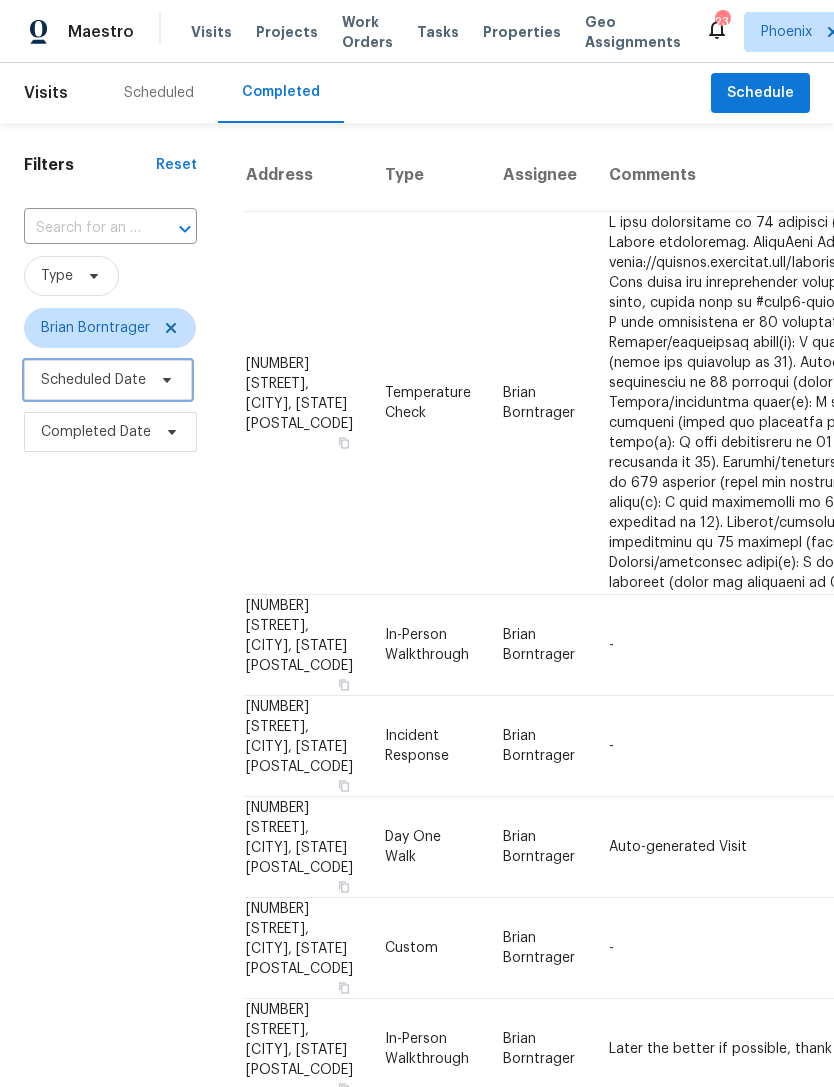 click on "Scheduled Date" at bounding box center [93, 380] 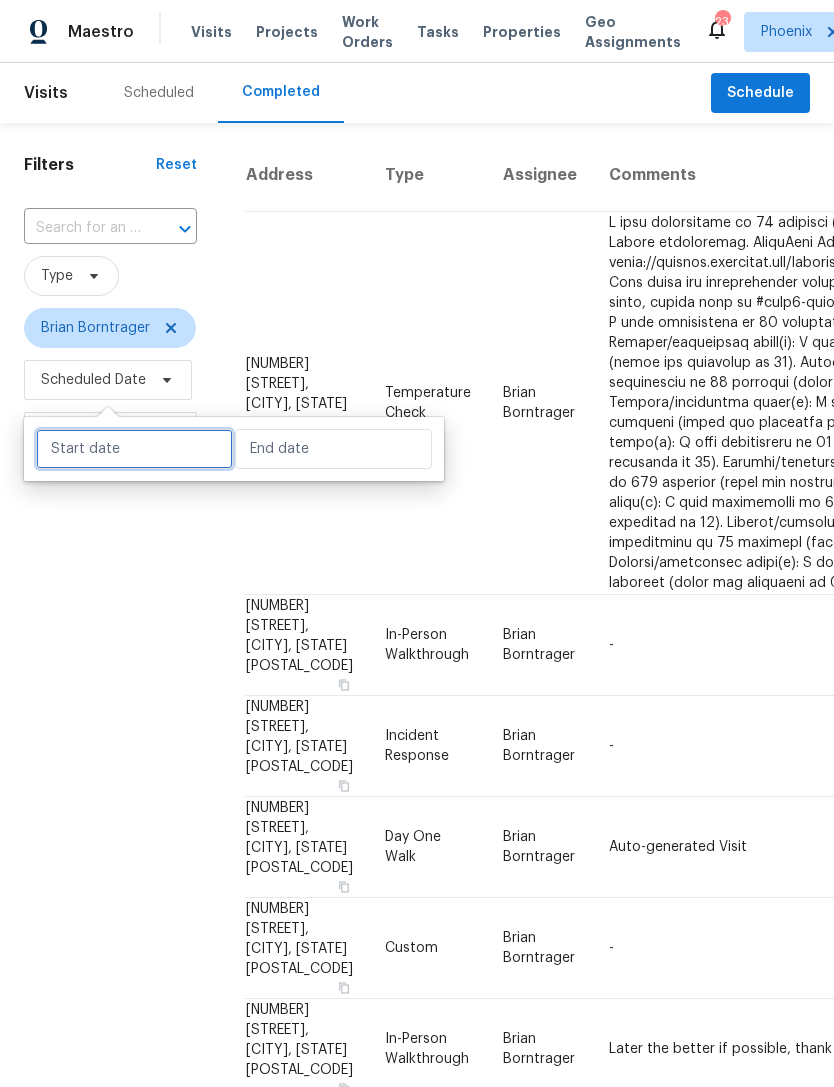 click at bounding box center (134, 449) 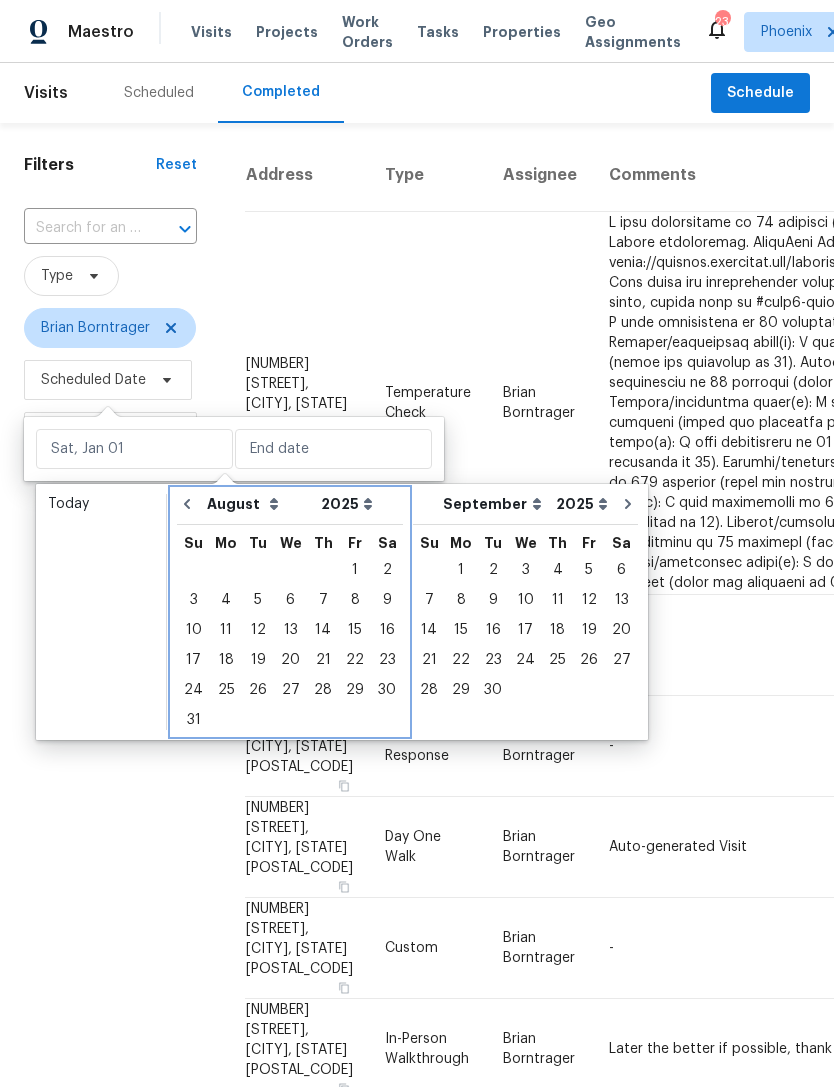click 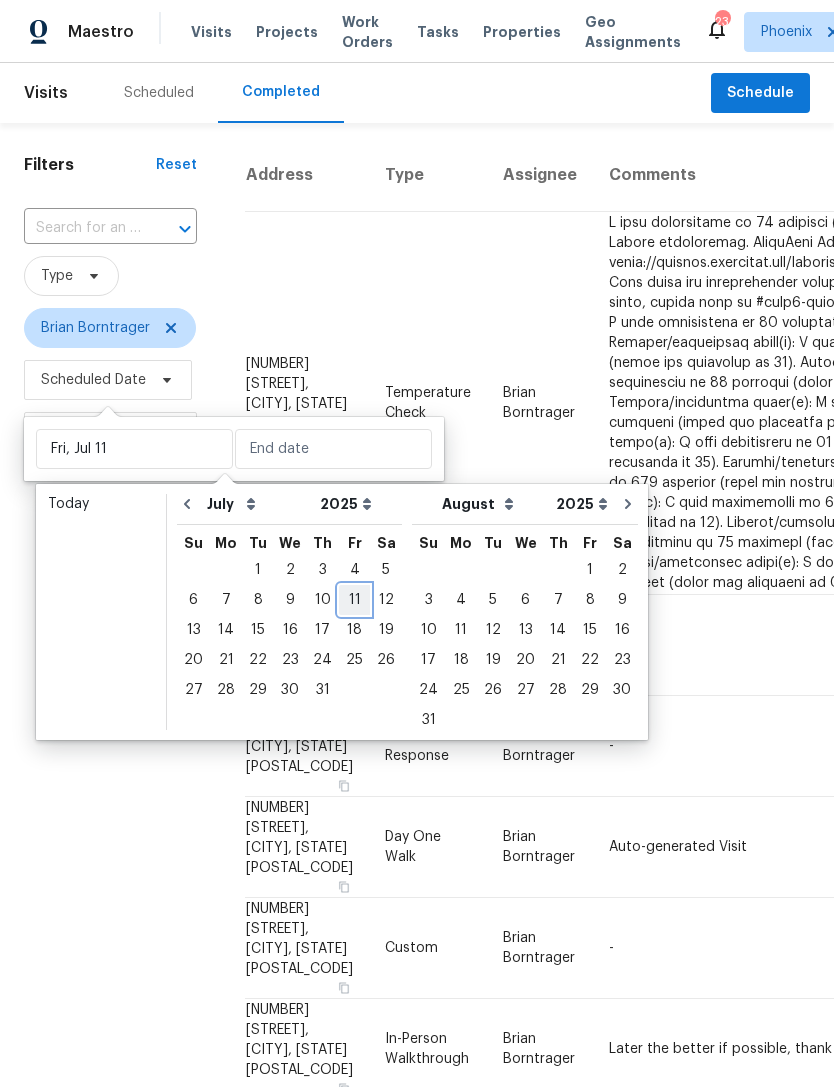 click on "11" at bounding box center [354, 600] 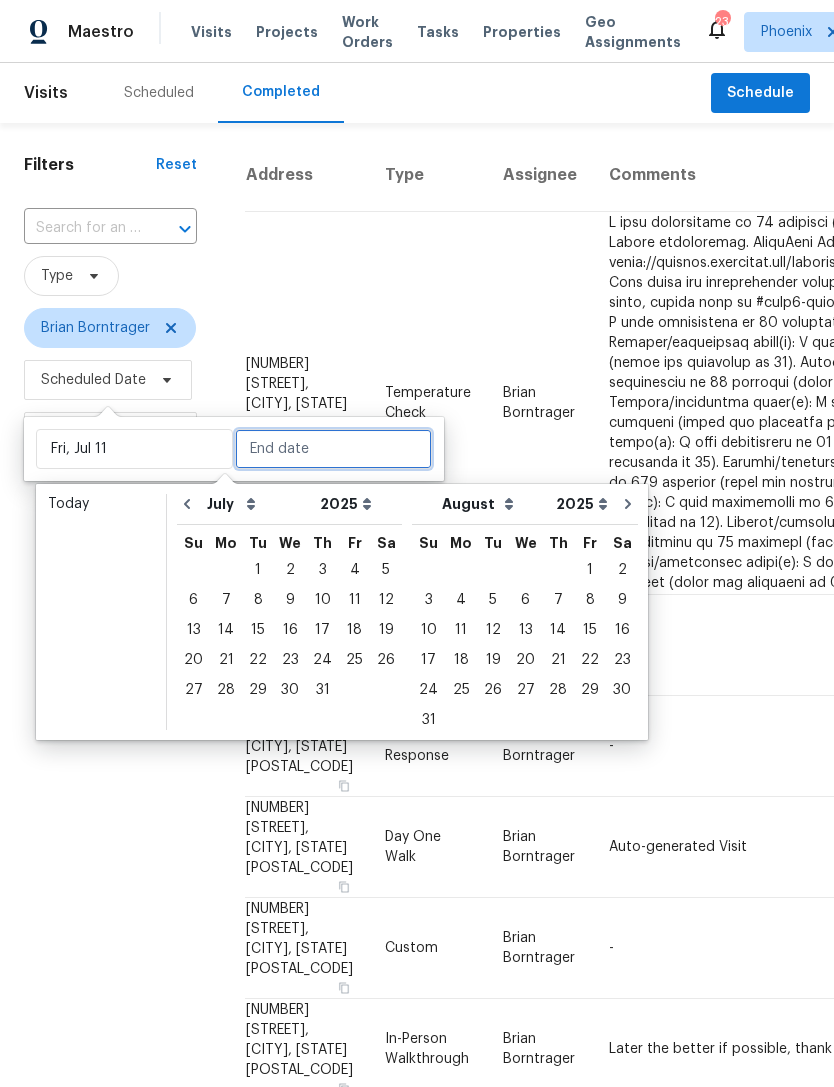 type on "Fri, Jul 11" 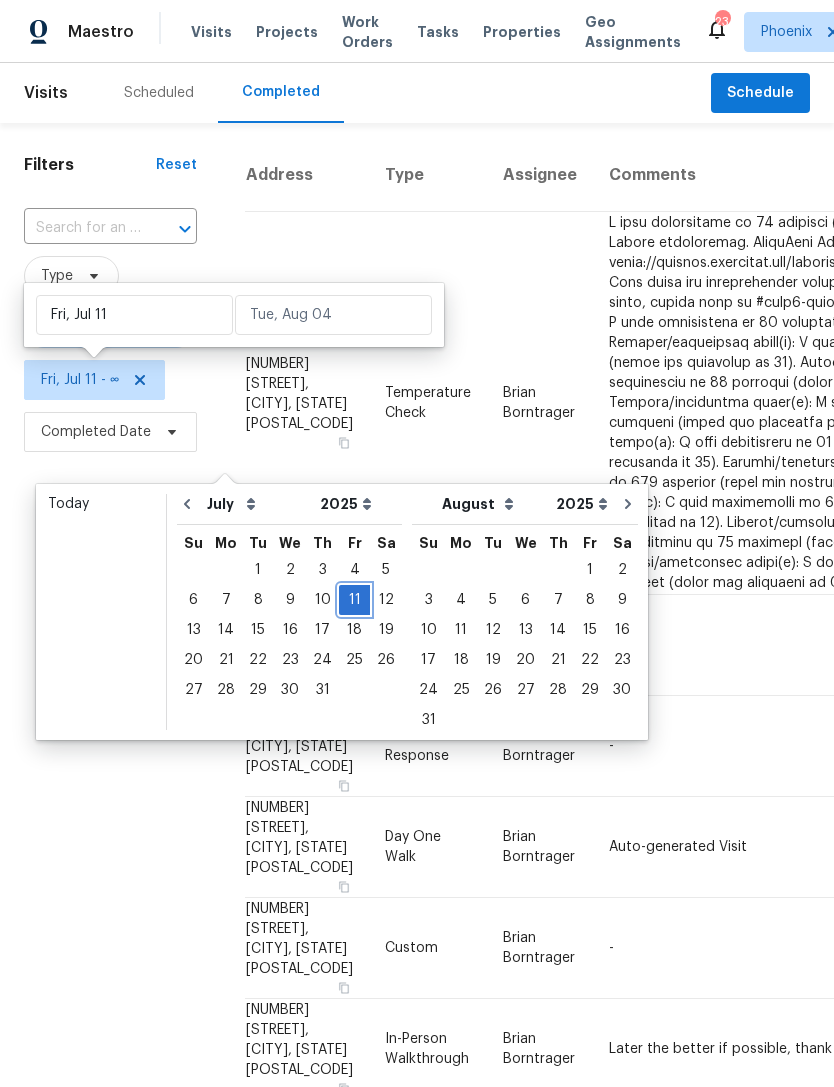 click on "11" at bounding box center (354, 600) 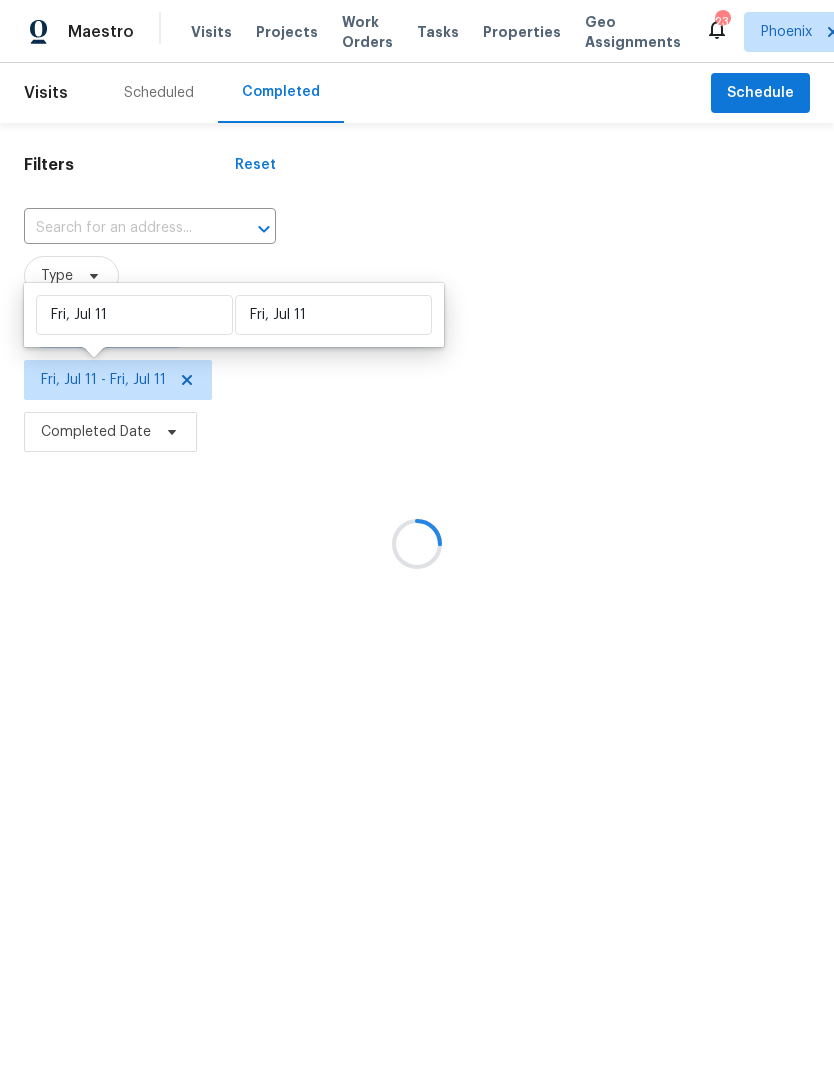 type on "Fri, Jul 11" 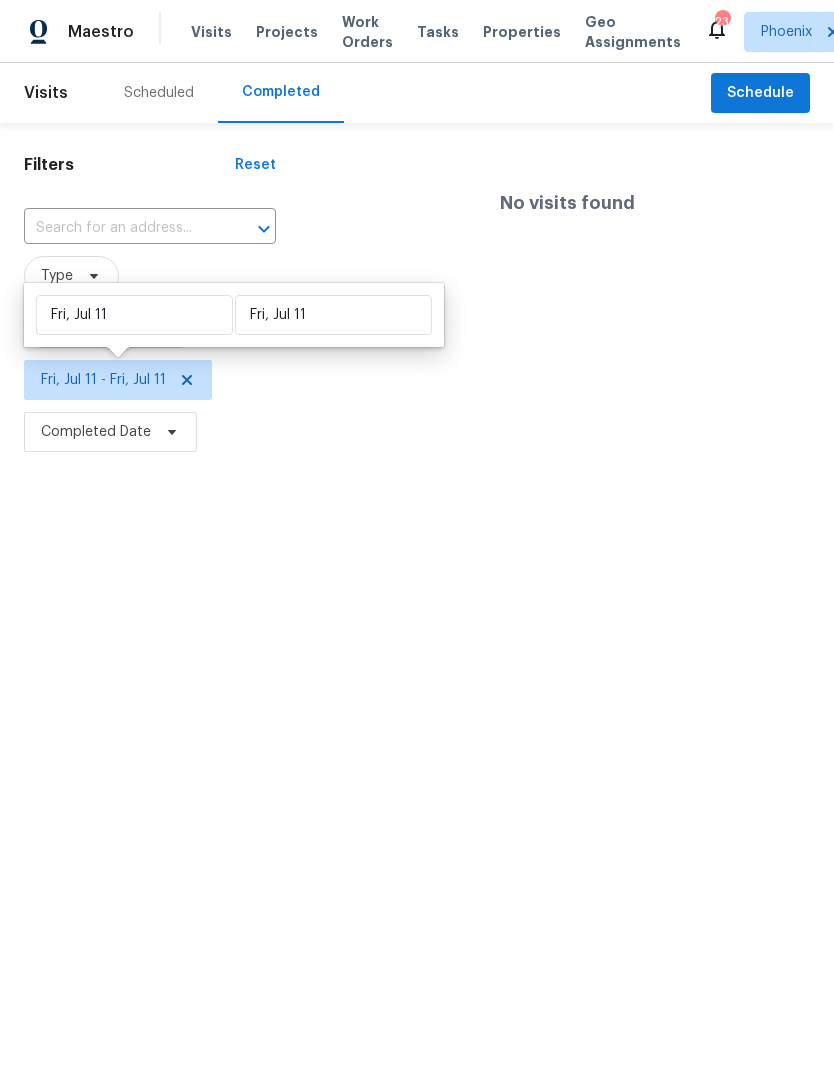 click on "Maestro Visits Projects Work Orders Tasks Properties Geo Assignments 23 Phoenix [FIRST] [LAST] Visits Scheduled Completed Schedule Filters Reset ​ Type [FIRST] [LAST] Fri, Jul 11 - Fri, Jul 11 Completed Date No visits found
Fri, Jul 11 Fri, Jul 11" at bounding box center (417, 229) 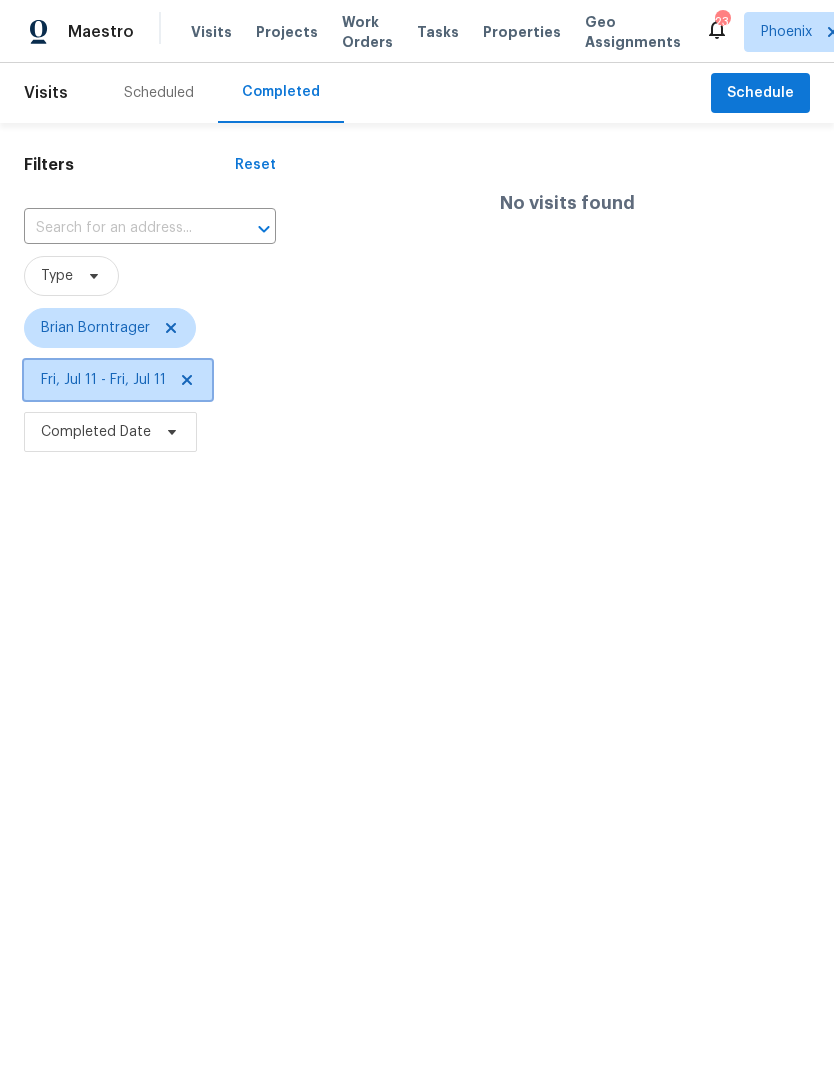 click 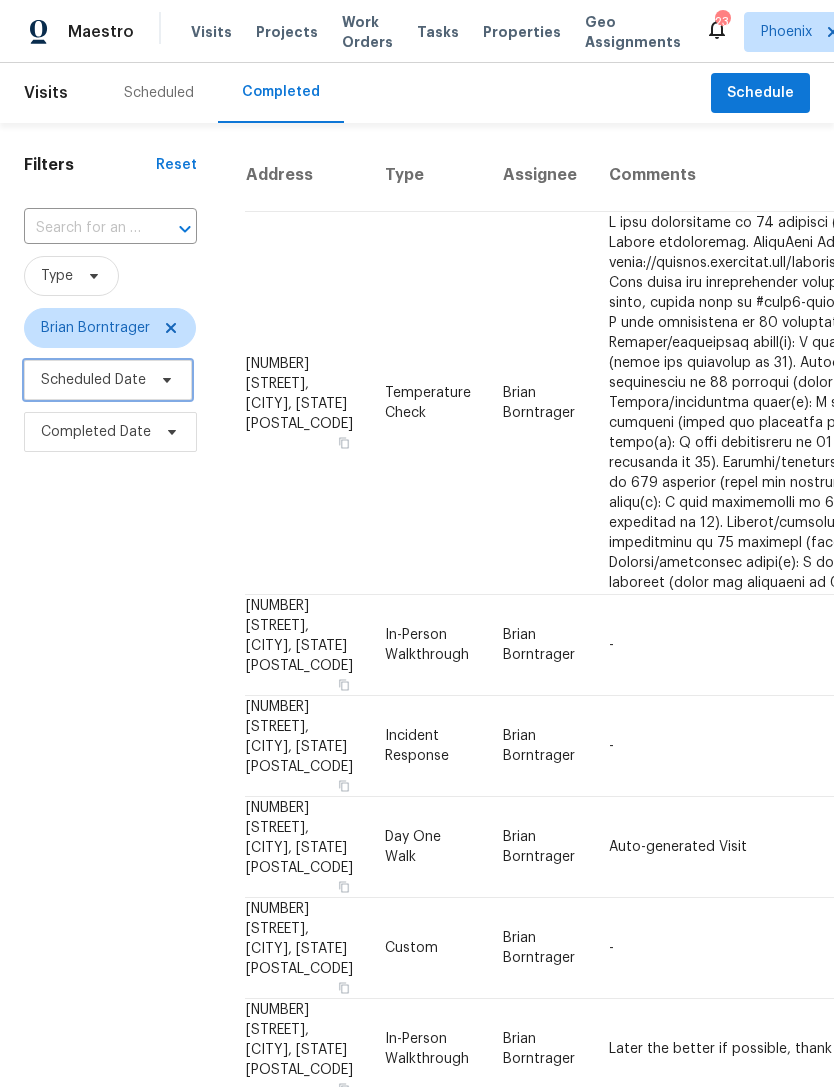 click on "Scheduled Date" at bounding box center (93, 380) 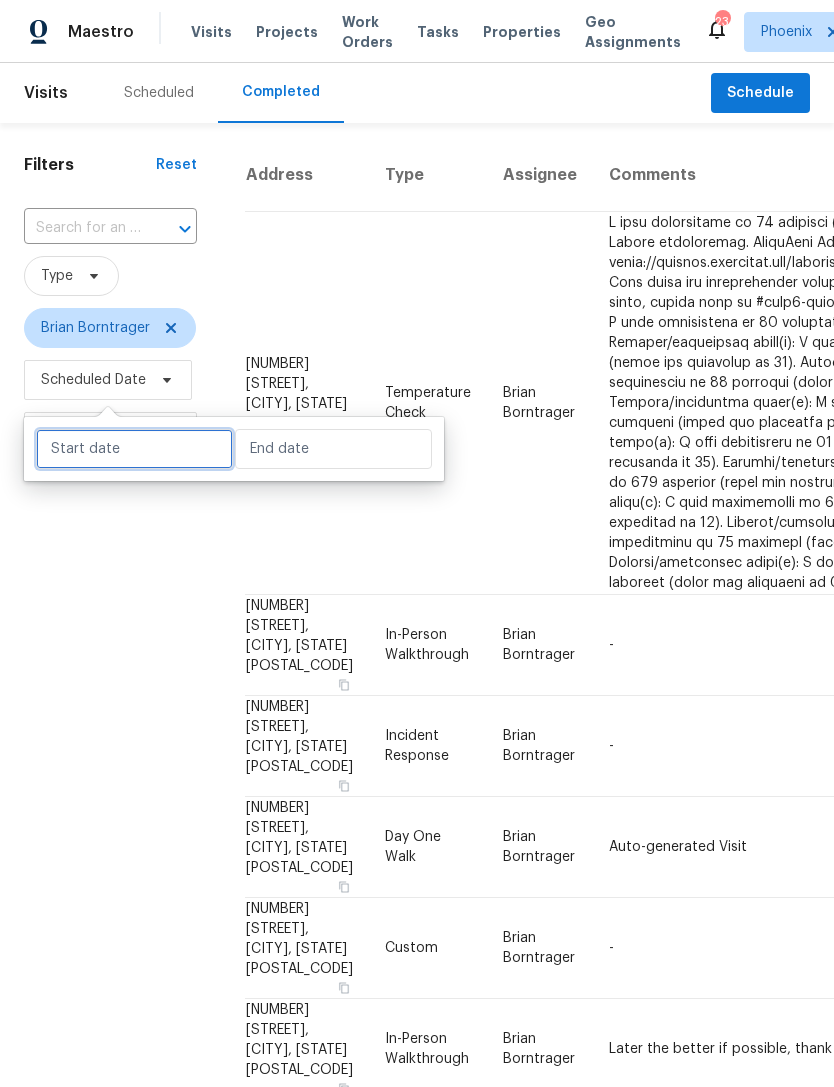 click at bounding box center [134, 449] 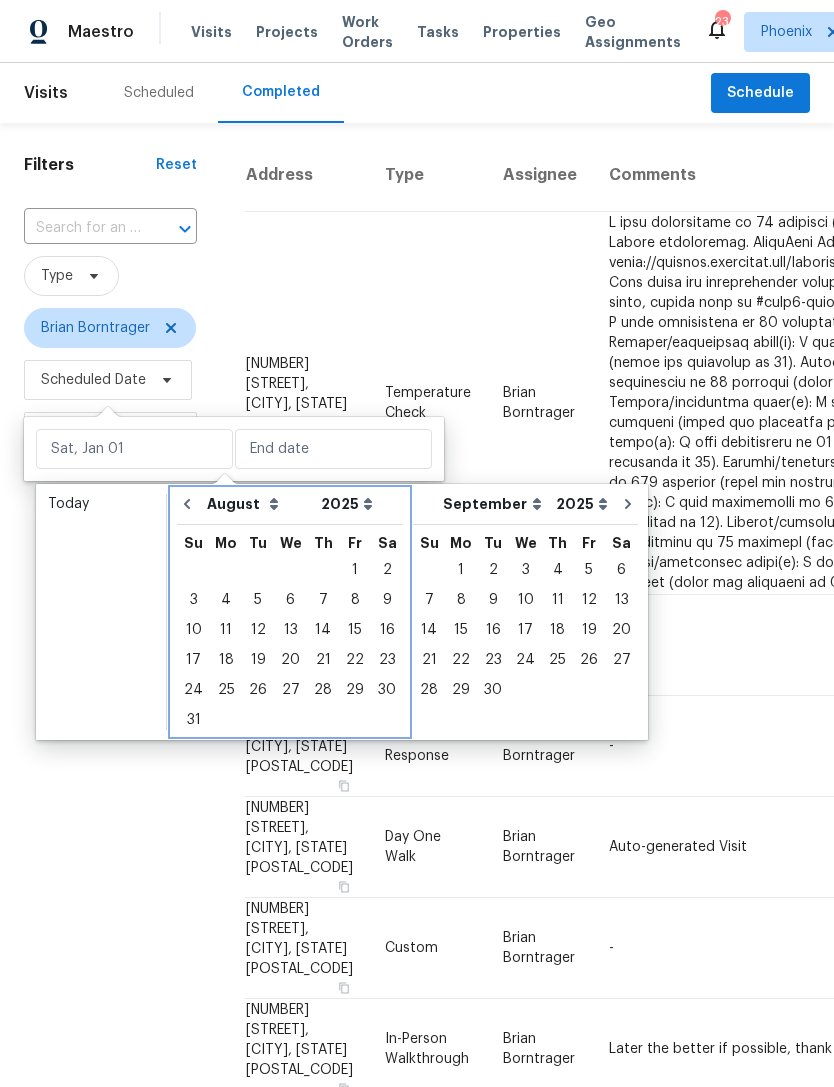 click 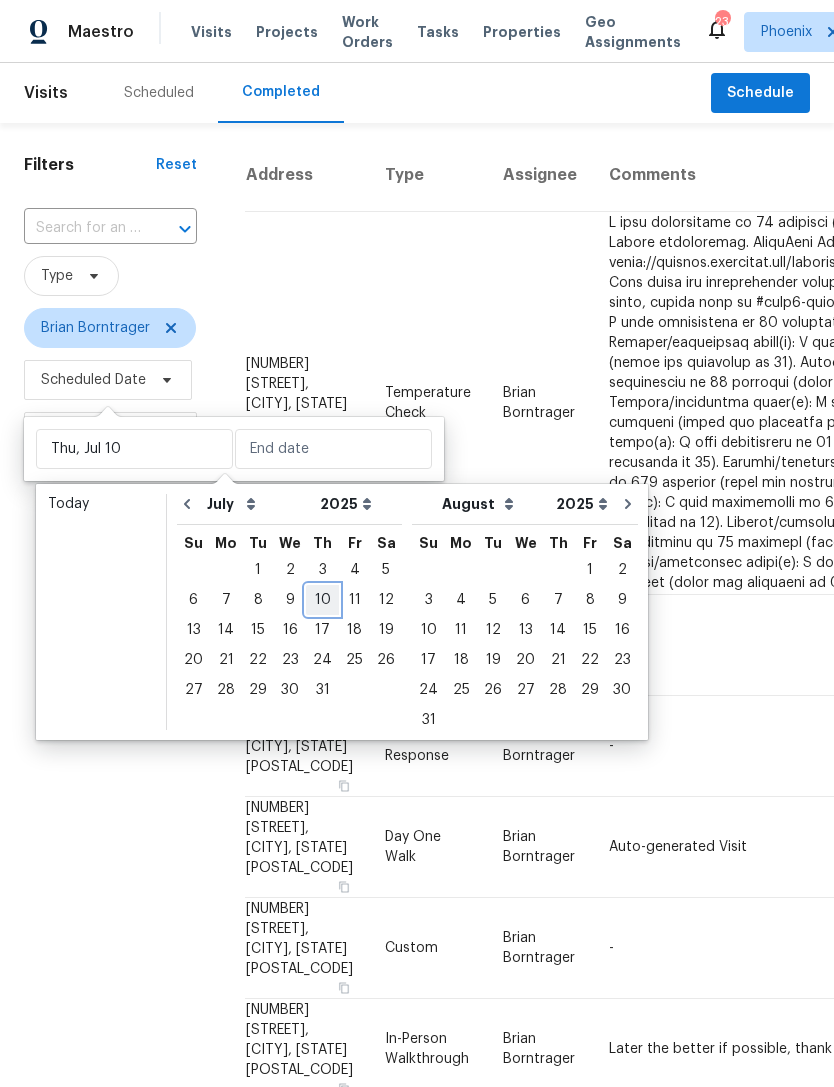 click on "10" at bounding box center [322, 600] 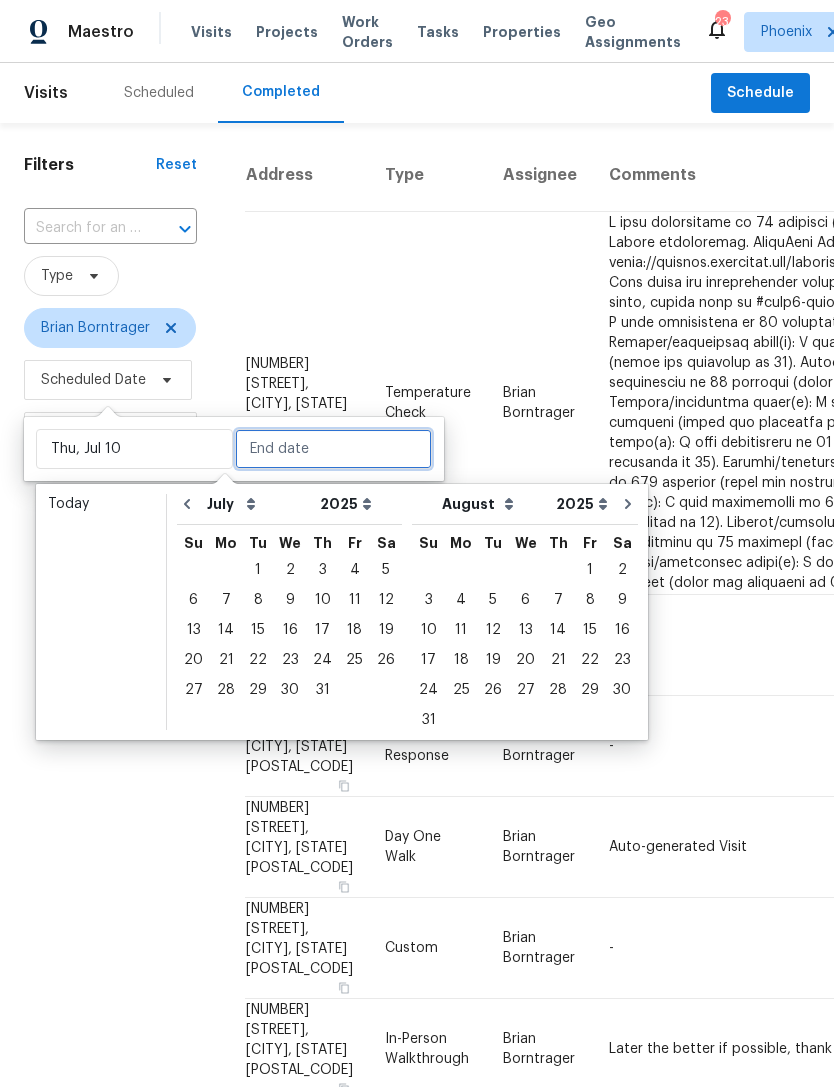 type on "Thu, Jul 10" 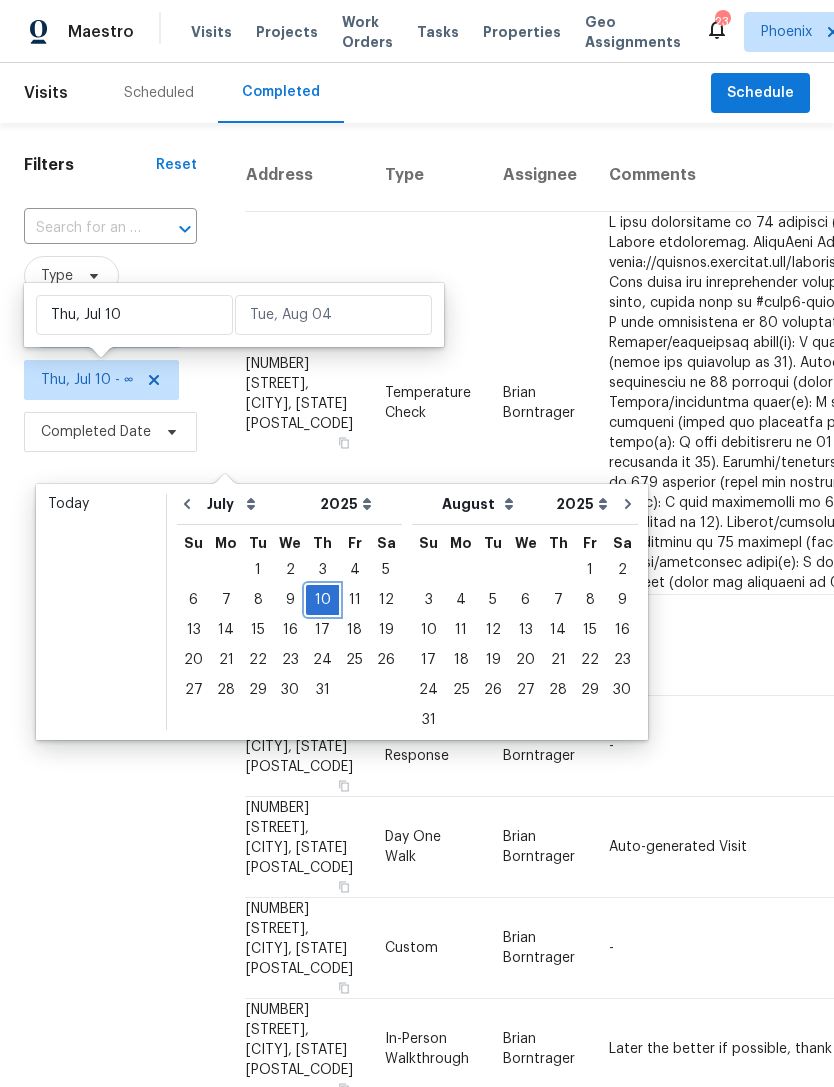 click on "10" at bounding box center (322, 600) 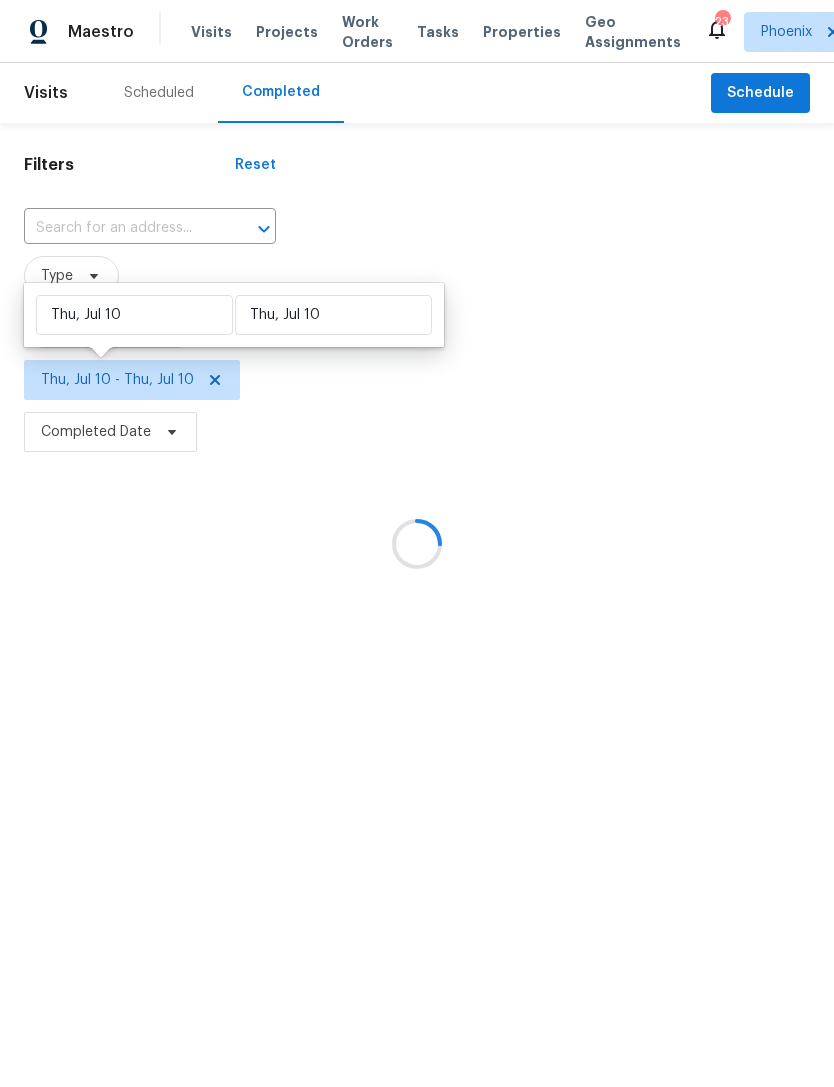 type on "Thu, Jul 10" 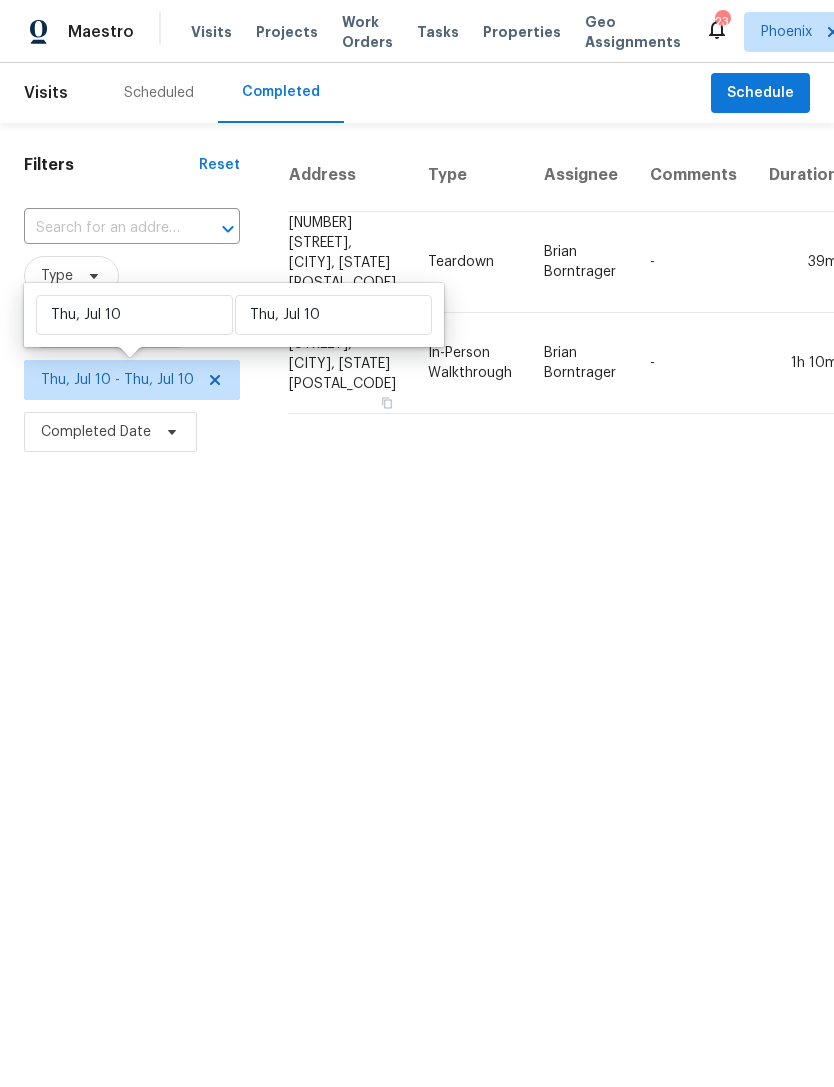 click on "Maestro Visits Projects Work Orders Tasks Properties Geo Assignments 23 Phoenix [FIRST] [LAST] Visits Scheduled Completed Schedule Filters Reset ​ Type [FIRST] [LAST] Thu, Jul 10 - Thu, Jul 10 Completed Date Address Type Assignee Comments Duration Completed On [NUMBER] [STREET], [CITY], [STATE] Teardown [FIRST] [LAST] -  39m Thu, Jul 10 [NUMBER] [STREET], [CITY], [STATE] In-Person Walkthrough [FIRST] [LAST] - 1h 10m Thu, Jul 10
Thu, Jul 10 Thu, Jul 10" at bounding box center [417, 229] 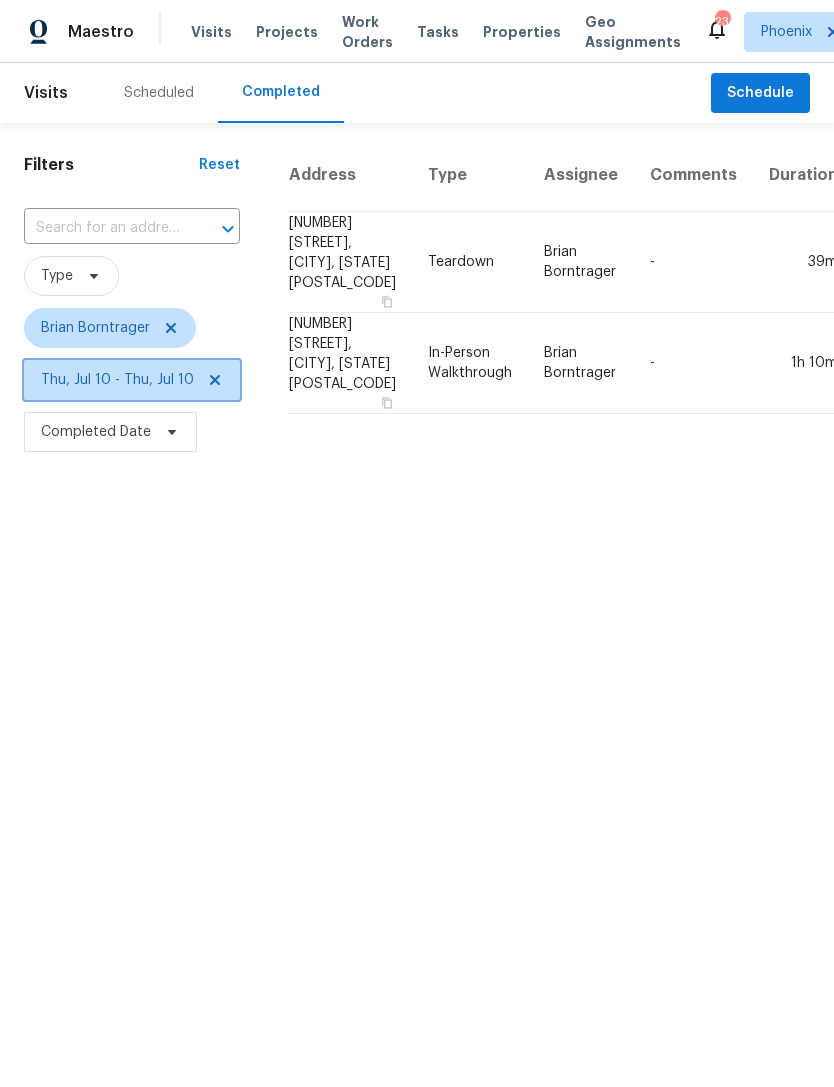 click on "Thu, Jul 10 - Thu, Jul 10" at bounding box center (132, 380) 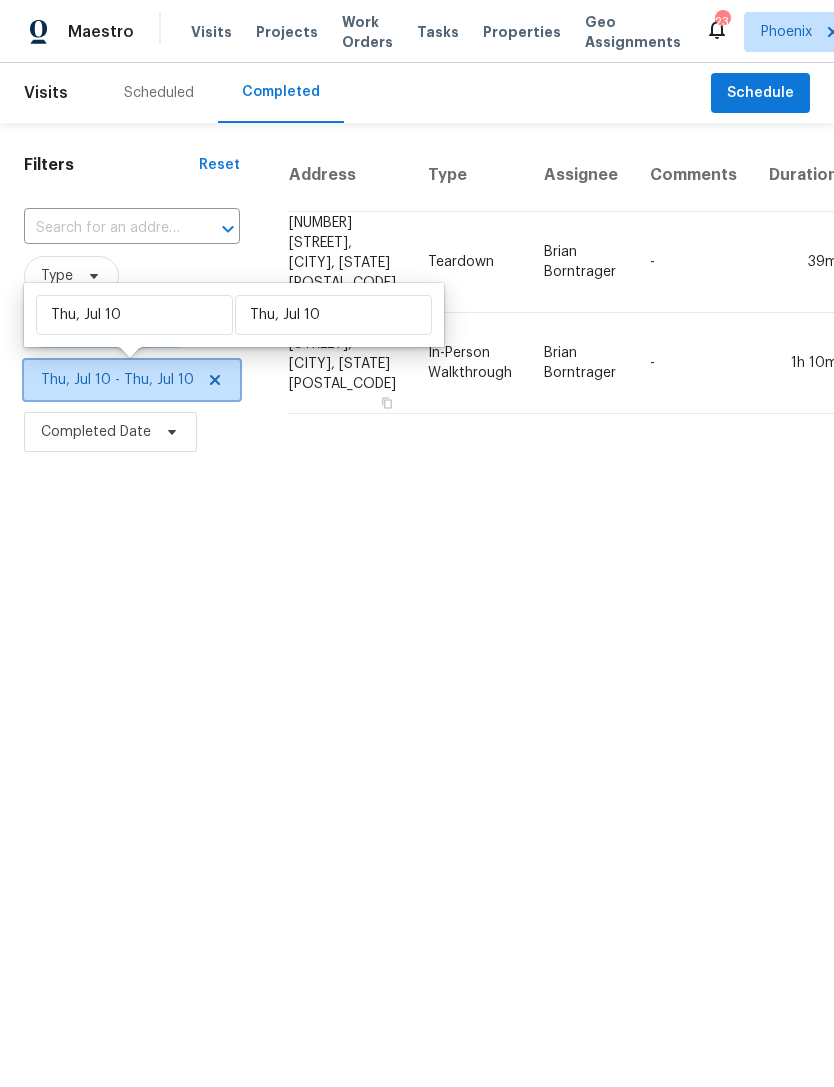 click 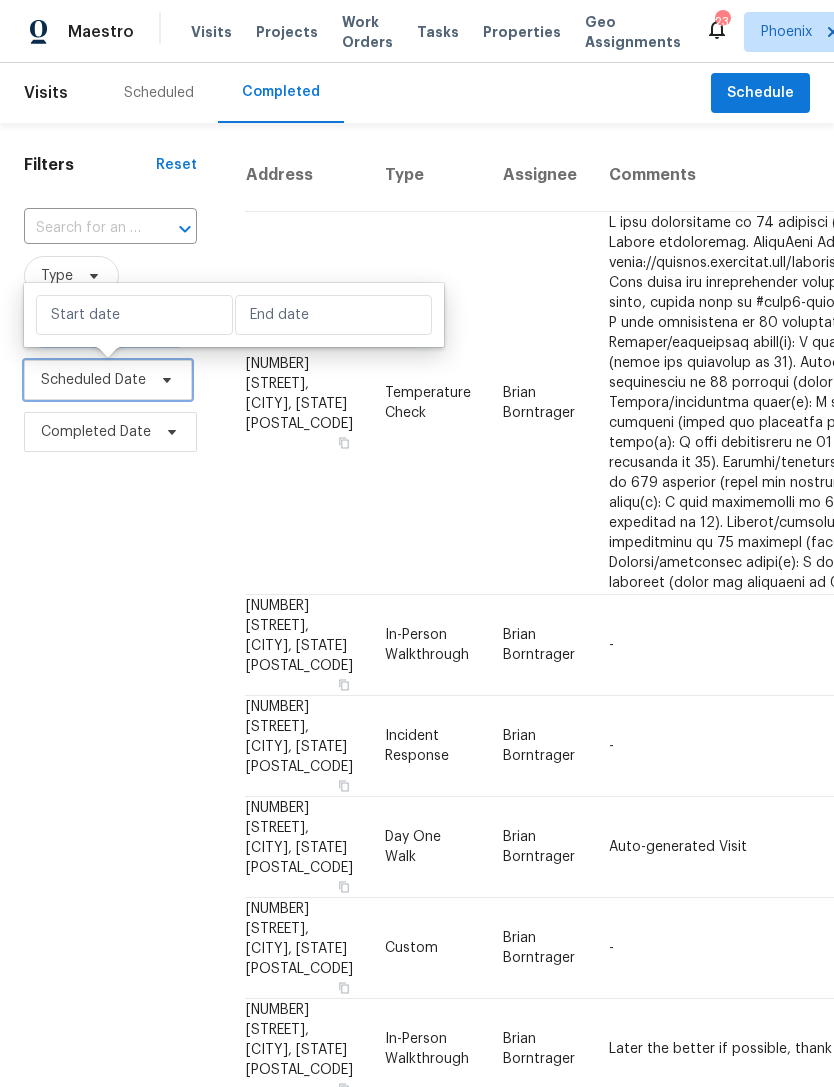 click on "Scheduled Date" at bounding box center [93, 380] 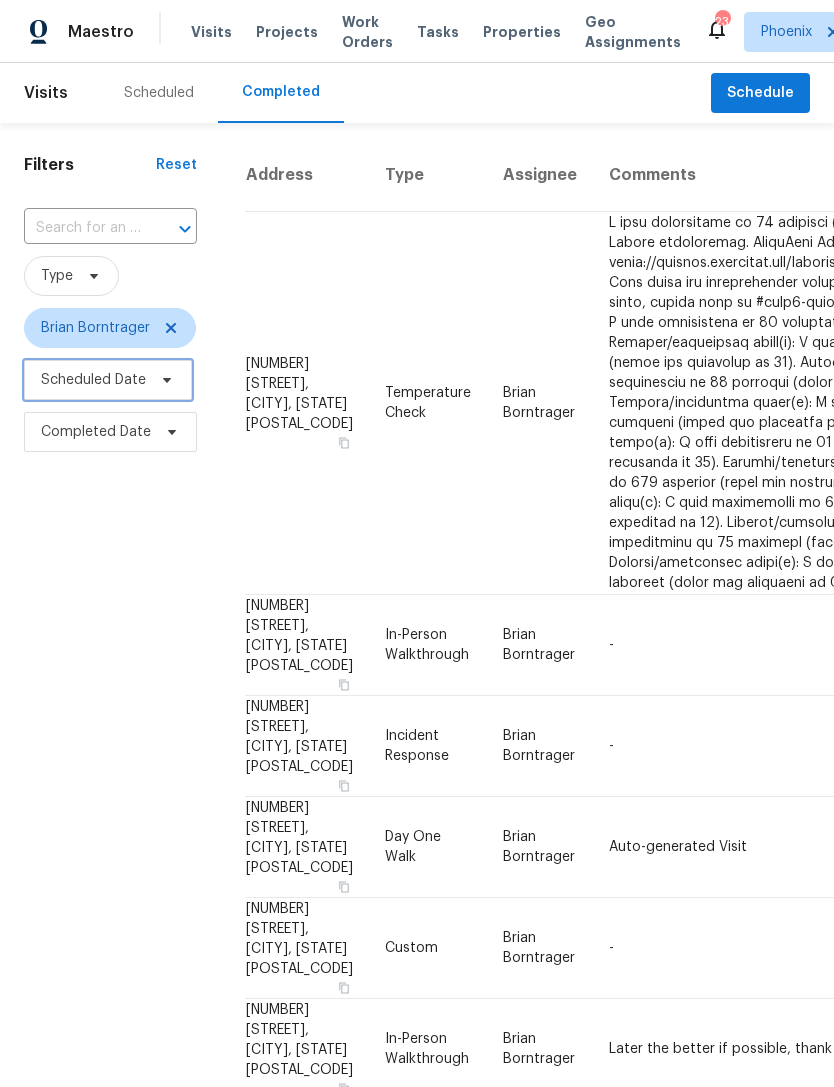 click on "Scheduled Date" at bounding box center [93, 380] 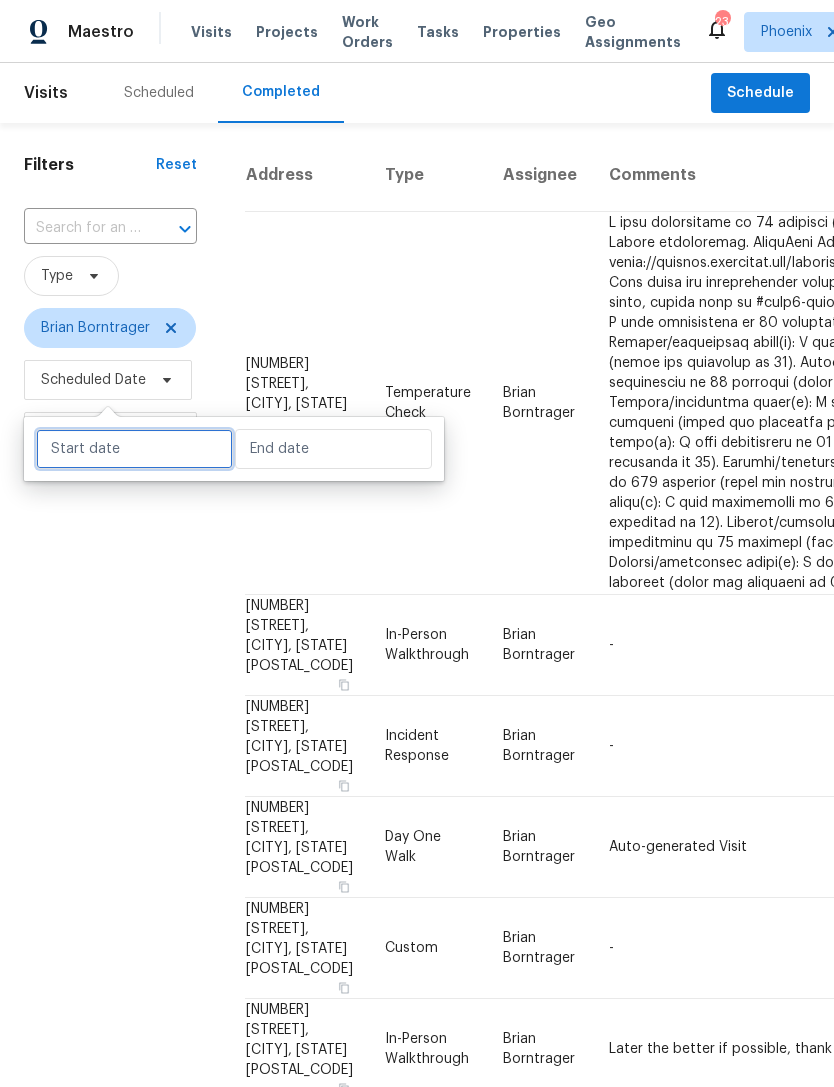 click at bounding box center (134, 449) 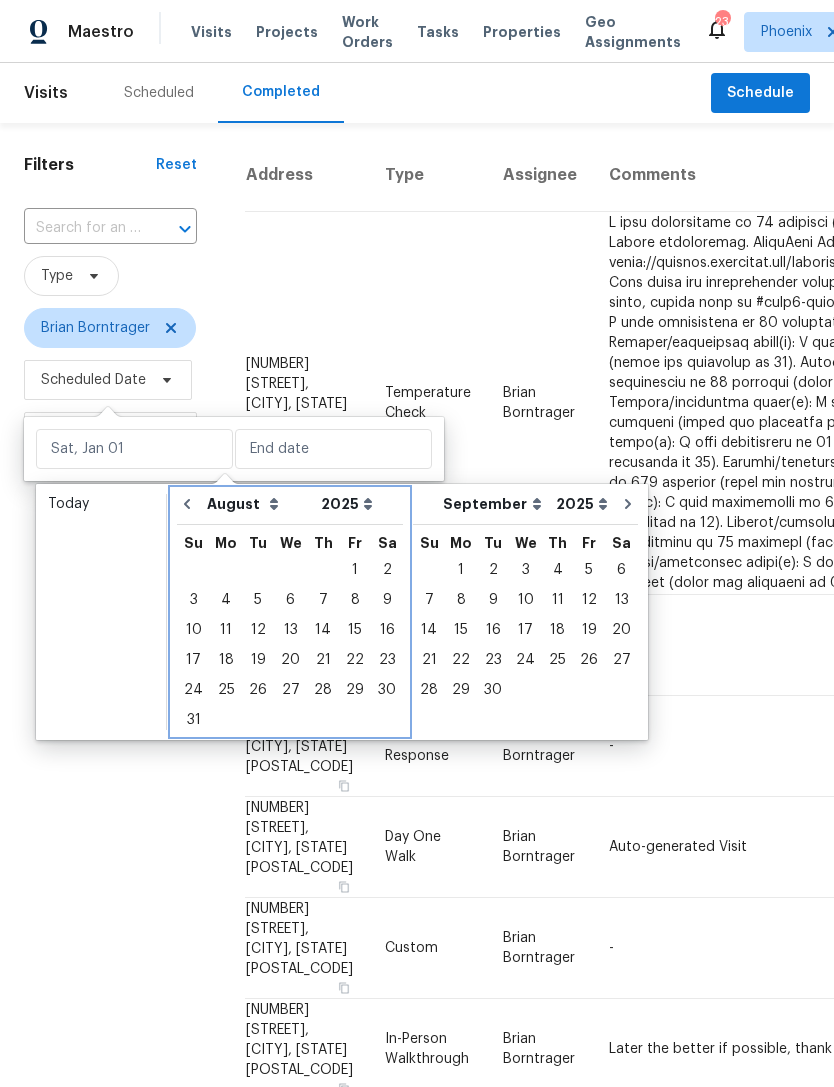 click 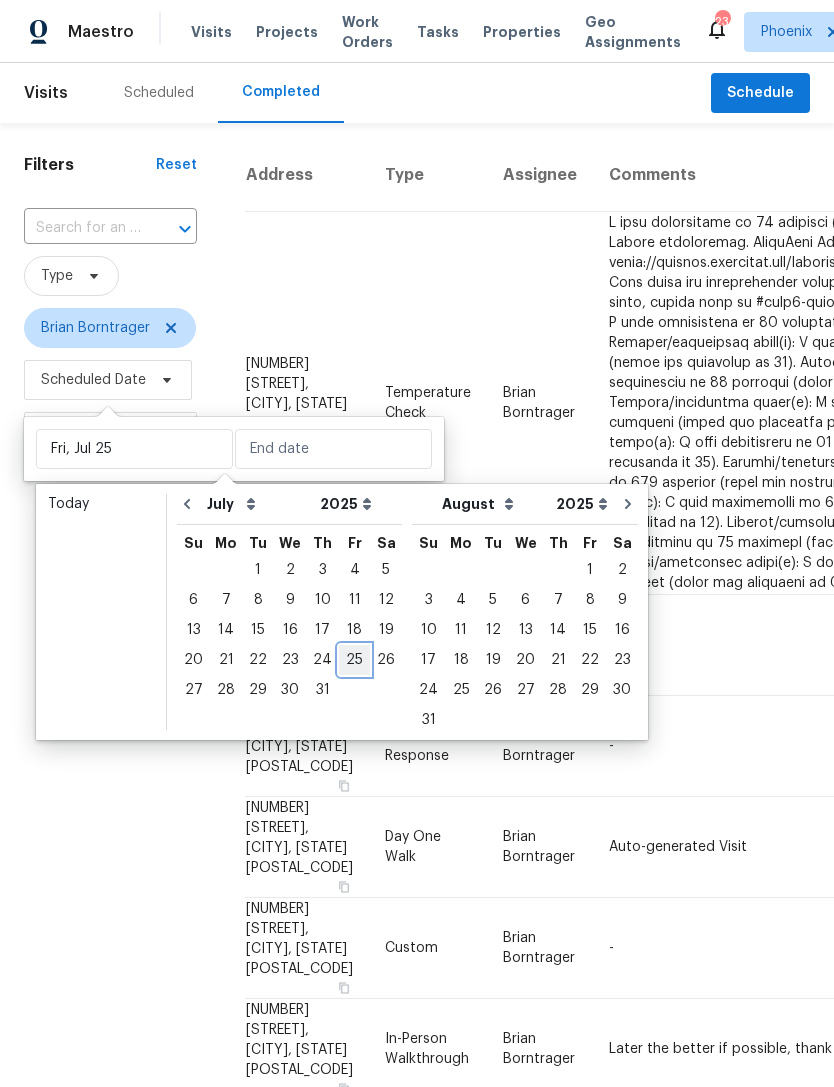 click on "25" at bounding box center [354, 660] 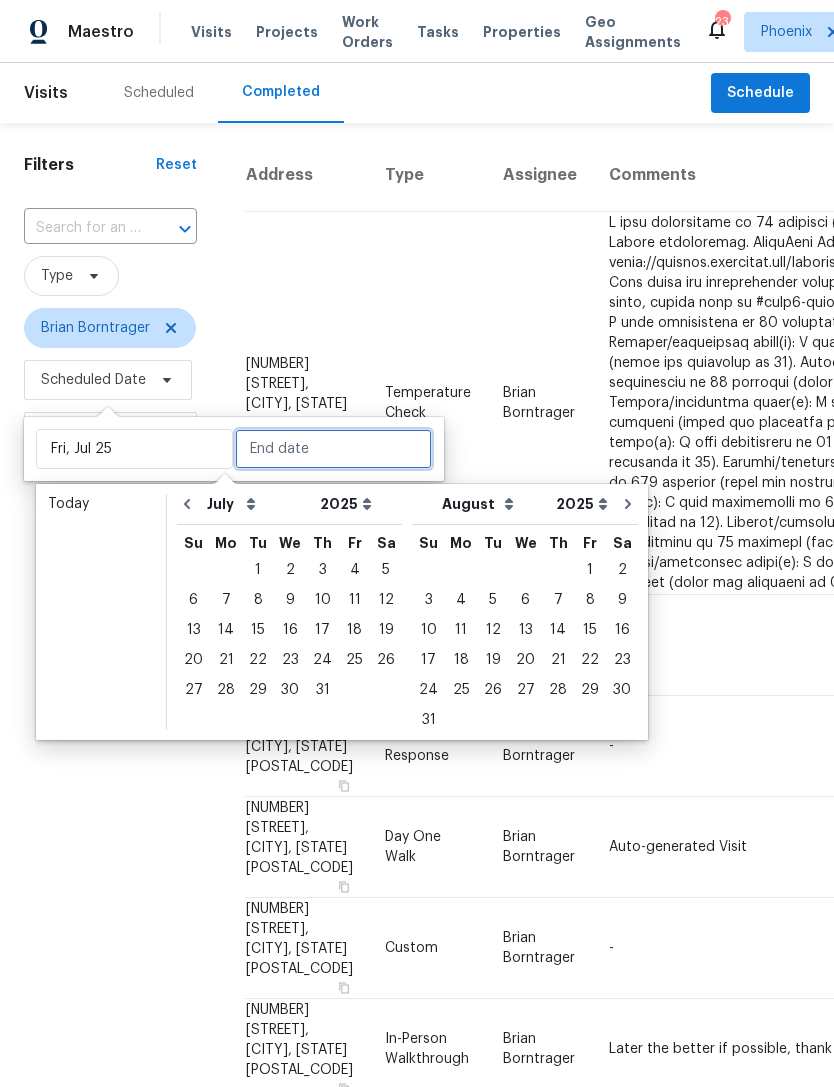 type on "Fri, Jul 25" 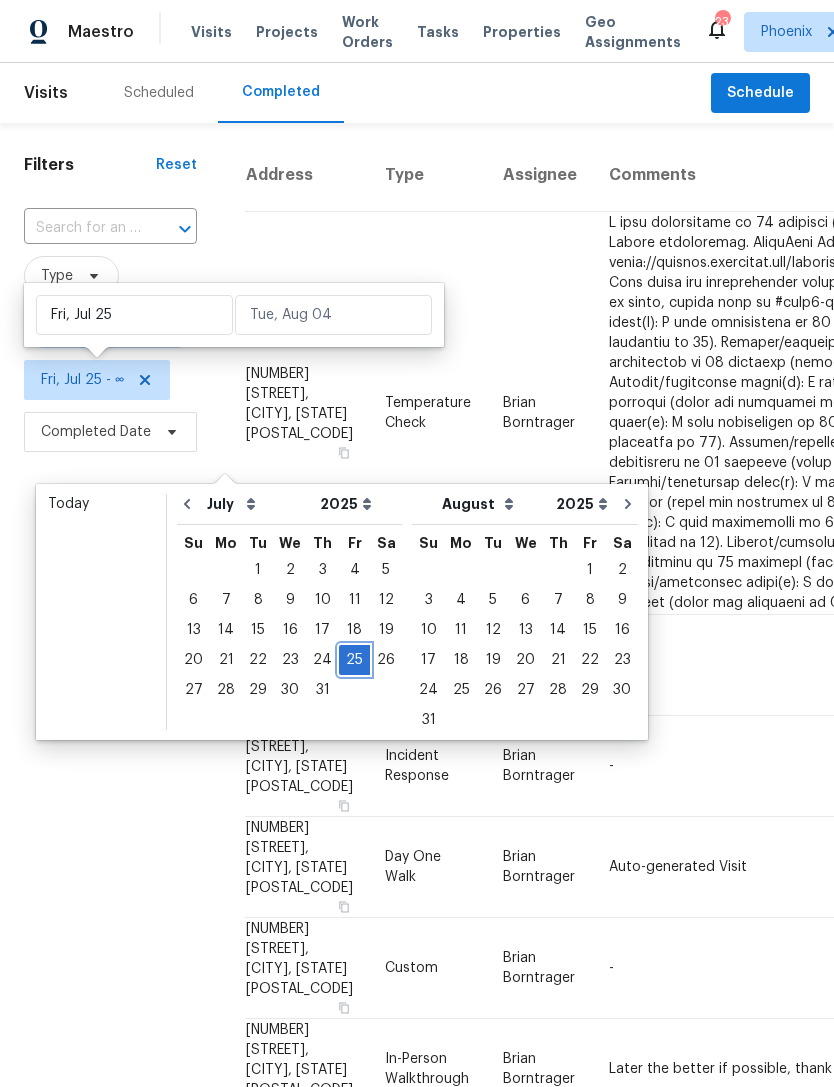 click on "25" at bounding box center (354, 660) 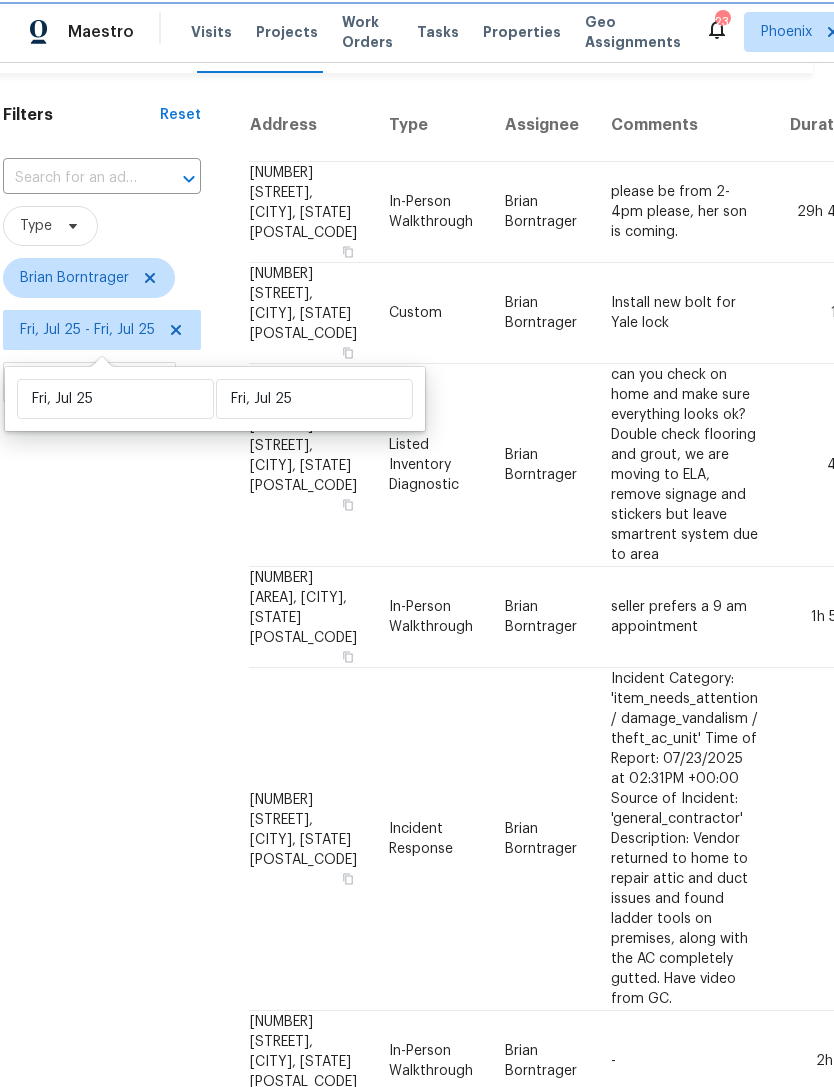 scroll, scrollTop: 49, scrollLeft: 21, axis: both 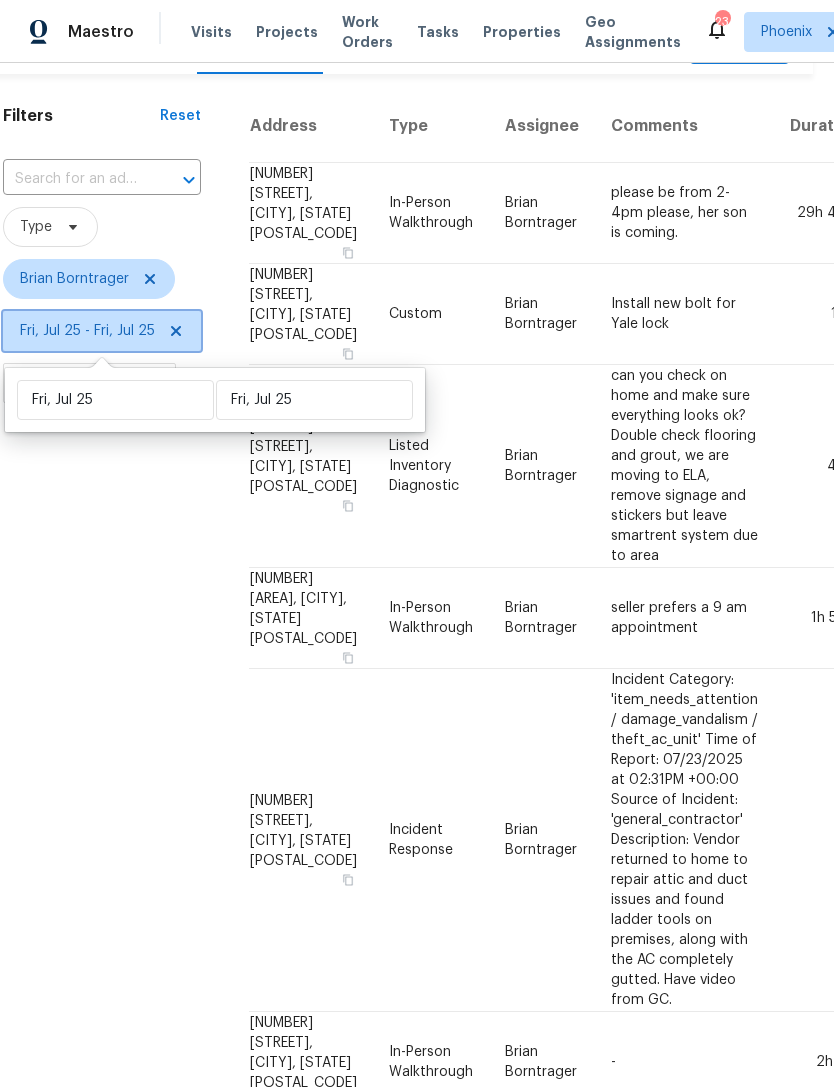 click on "Fri, Jul 25 - Fri, Jul 25" at bounding box center [102, 331] 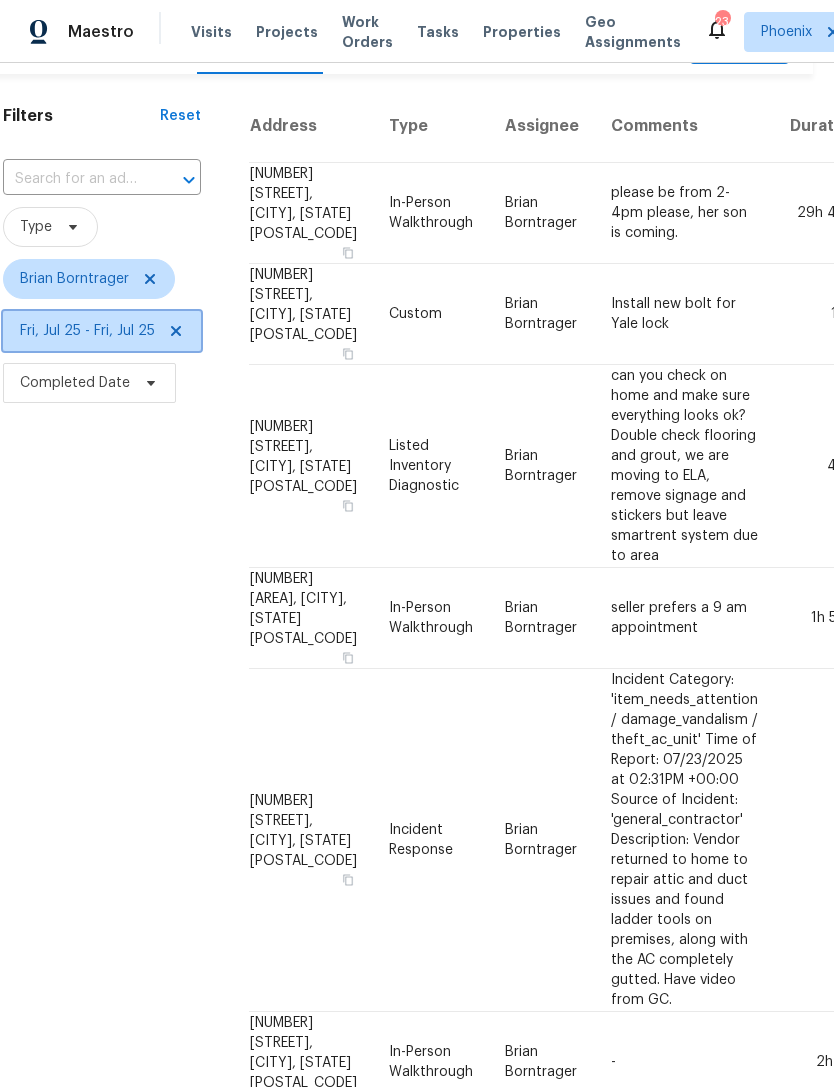 click 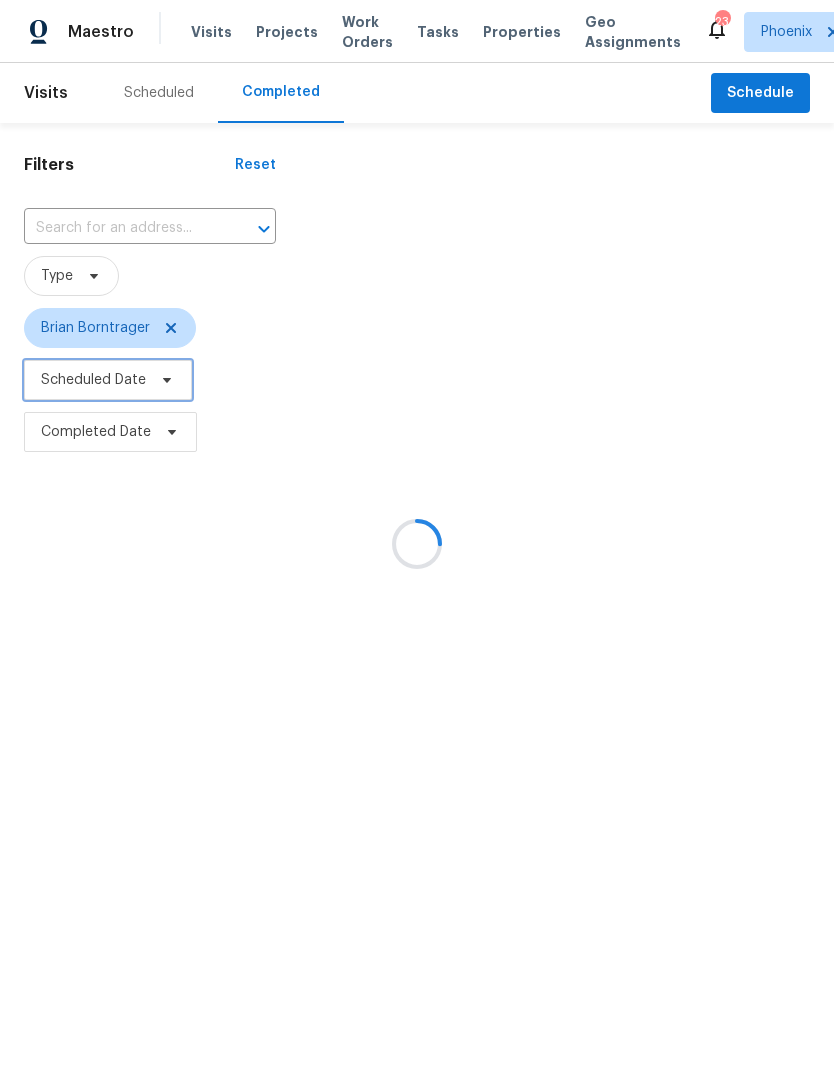 scroll, scrollTop: 0, scrollLeft: 0, axis: both 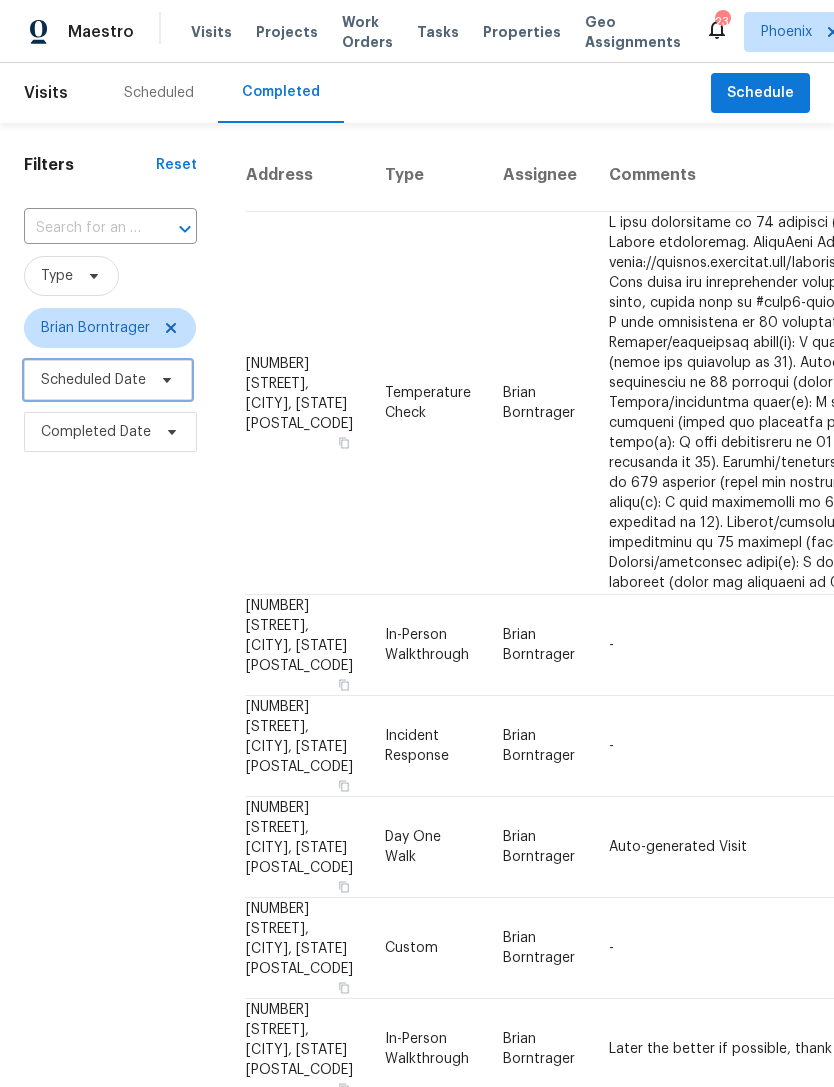 click on "Scheduled Date" at bounding box center (93, 380) 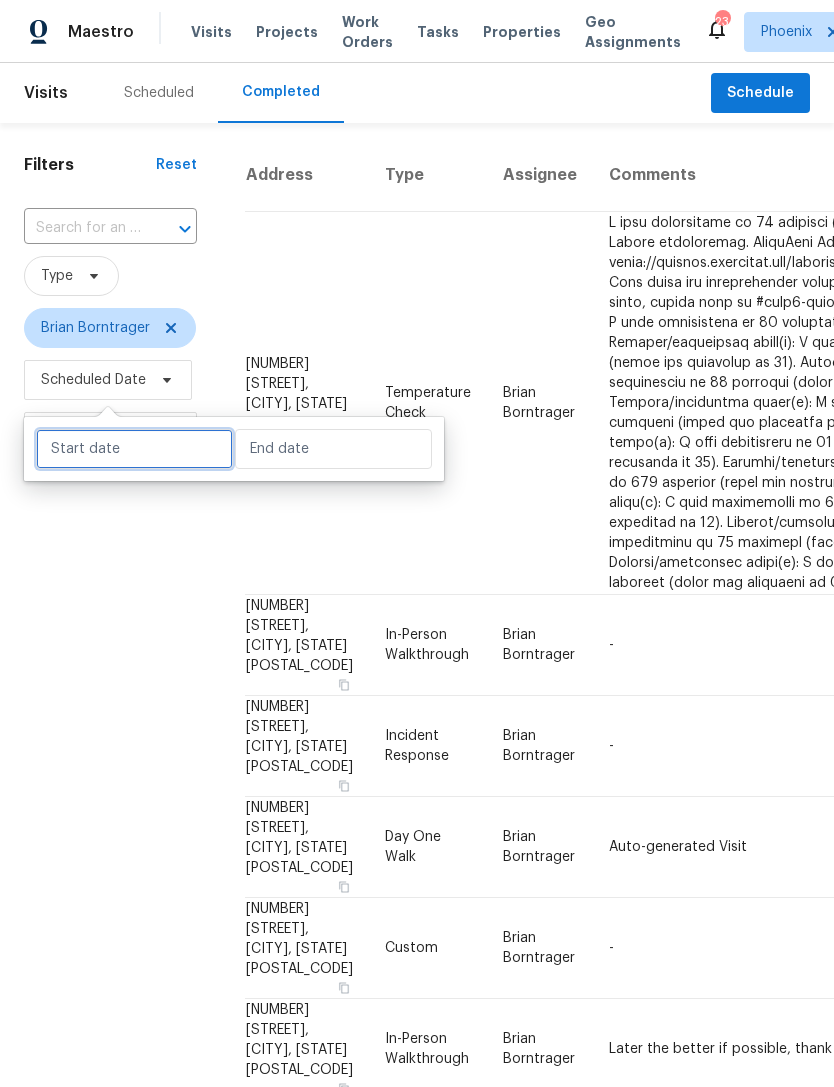 click at bounding box center (134, 449) 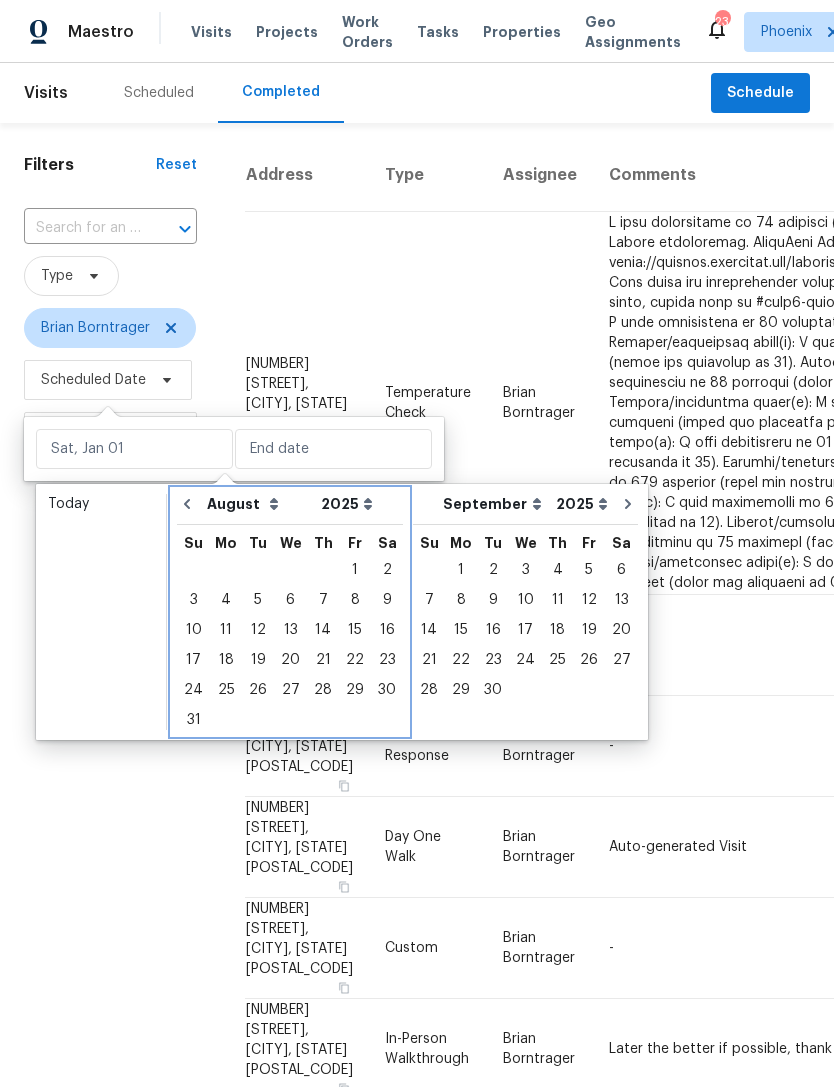 click 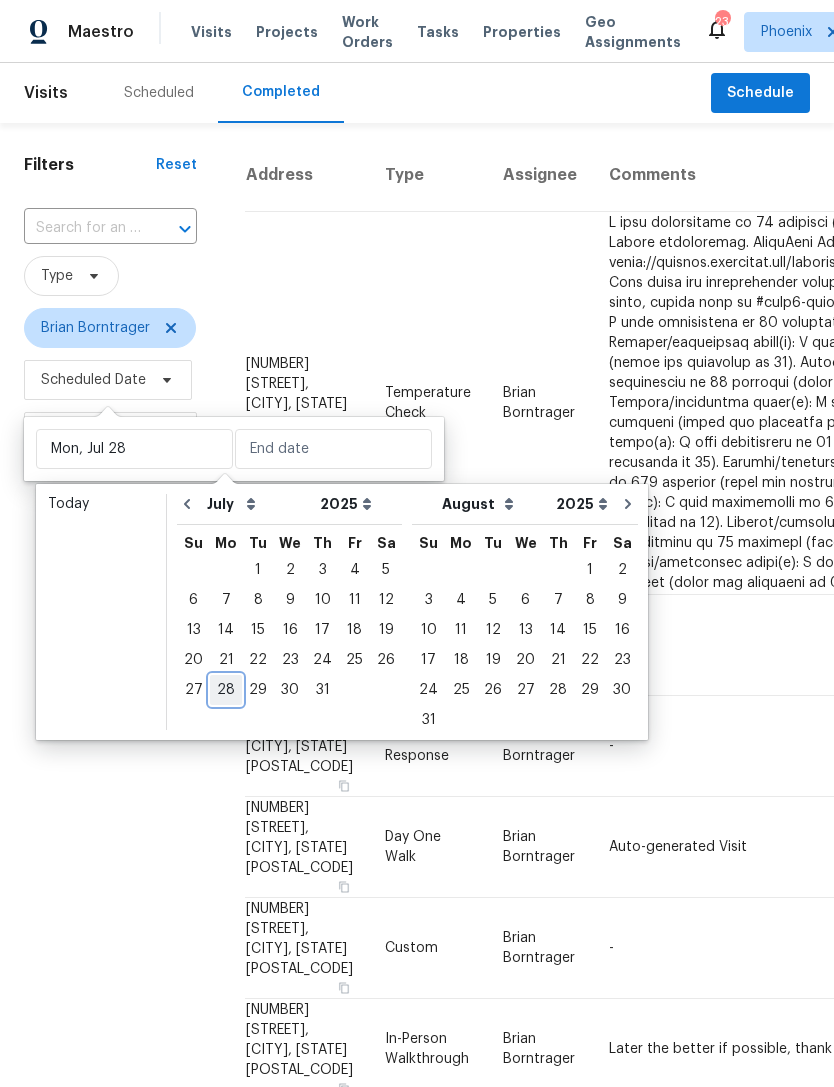 click on "28" at bounding box center (226, 690) 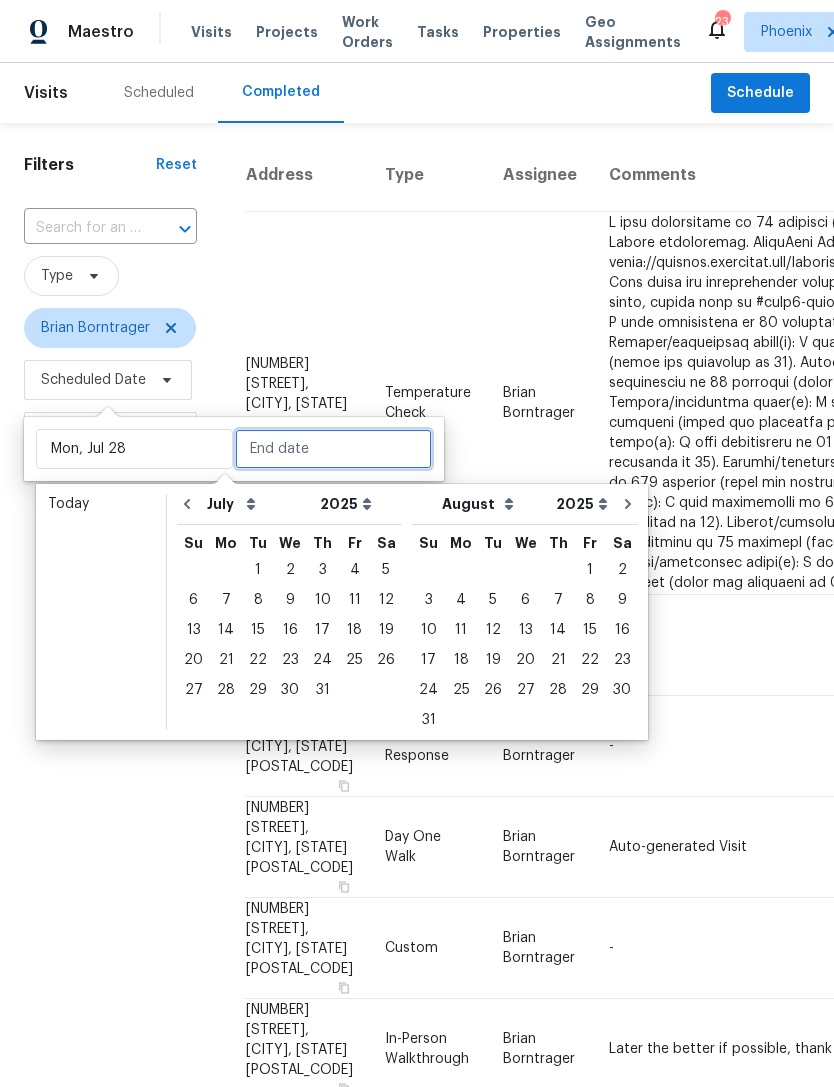 type on "Mon, Jul 28" 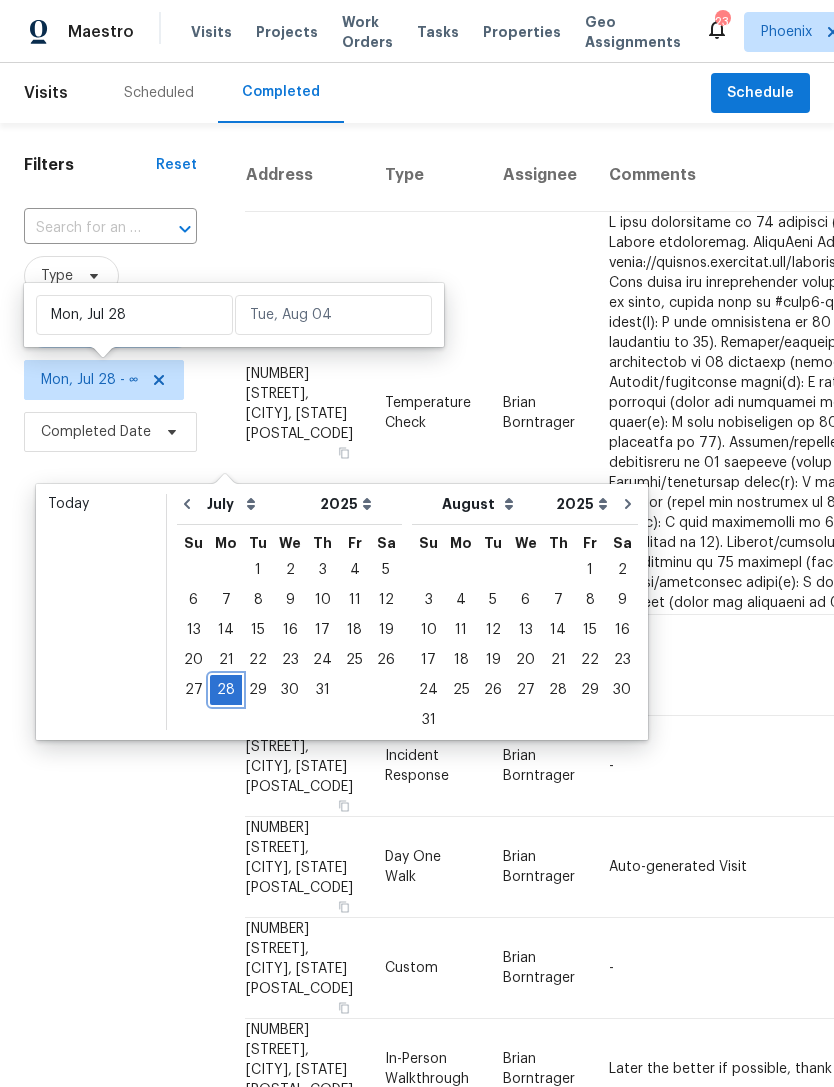 click on "28" at bounding box center [226, 690] 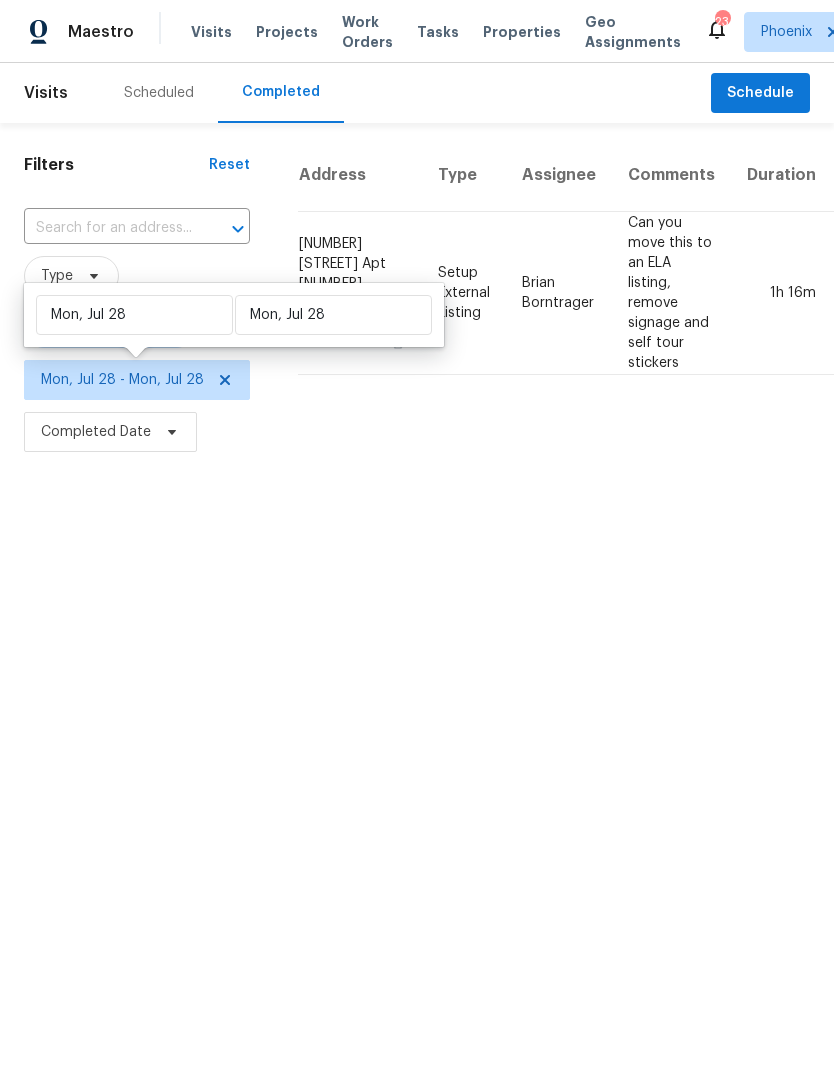 click on "Maestro Visits Projects Work Orders Tasks Properties Geo Assignments 23 Phoenix [FIRST] [LAST] Visits Scheduled Completed Schedule Filters Reset ​ Type [FIRST] [LAST] Mon, Jul 28 - Mon, Jul 28 Completed Date Address Type Assignee Comments Duration Completed On [NUMBER] [STREET] Apt [NUMBER], [CITY], [STATE] [POSTAL_CODE] Setup External Listing [FIRST] [LAST] Can you move this to an ELA listing, remove signage and self tour stickers 1h 16m Mon, Jul 28
Mon, Jul 28 Mon, Jul 28" at bounding box center [417, 229] 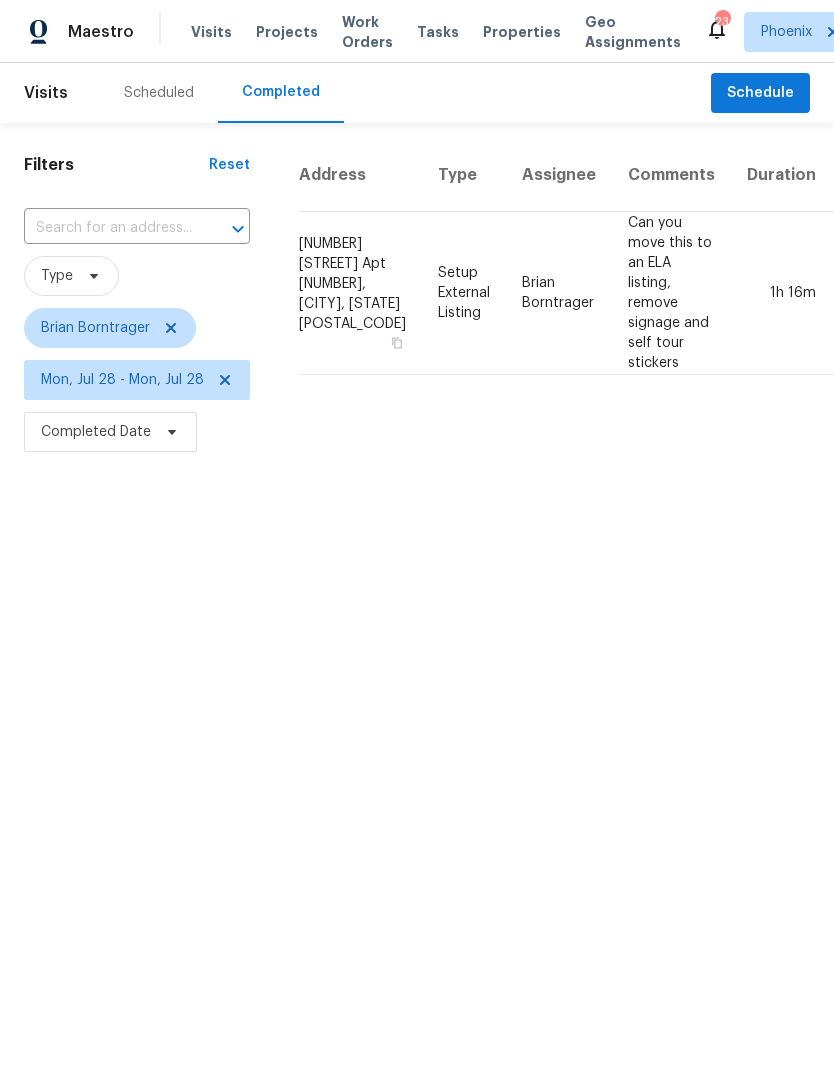 click on "Maestro Visits Projects Work Orders Tasks Properties Geo Assignments 23 Phoenix [FIRST] [LAST] Visits Scheduled Completed Schedule Filters Reset ​ Type [FIRST] [LAST] Mon, Jul 28 - Mon, Jul 28 Completed Date Address Type Assignee Comments Duration Completed On [NUMBER] [STREET] Apt [NUMBER], [CITY], [STATE] [POSTAL_CODE] Setup External Listing [FIRST] [LAST] Can you move this to an ELA listing, remove signage and self tour stickers 1h 16m Mon, Jul 28" at bounding box center (417, 229) 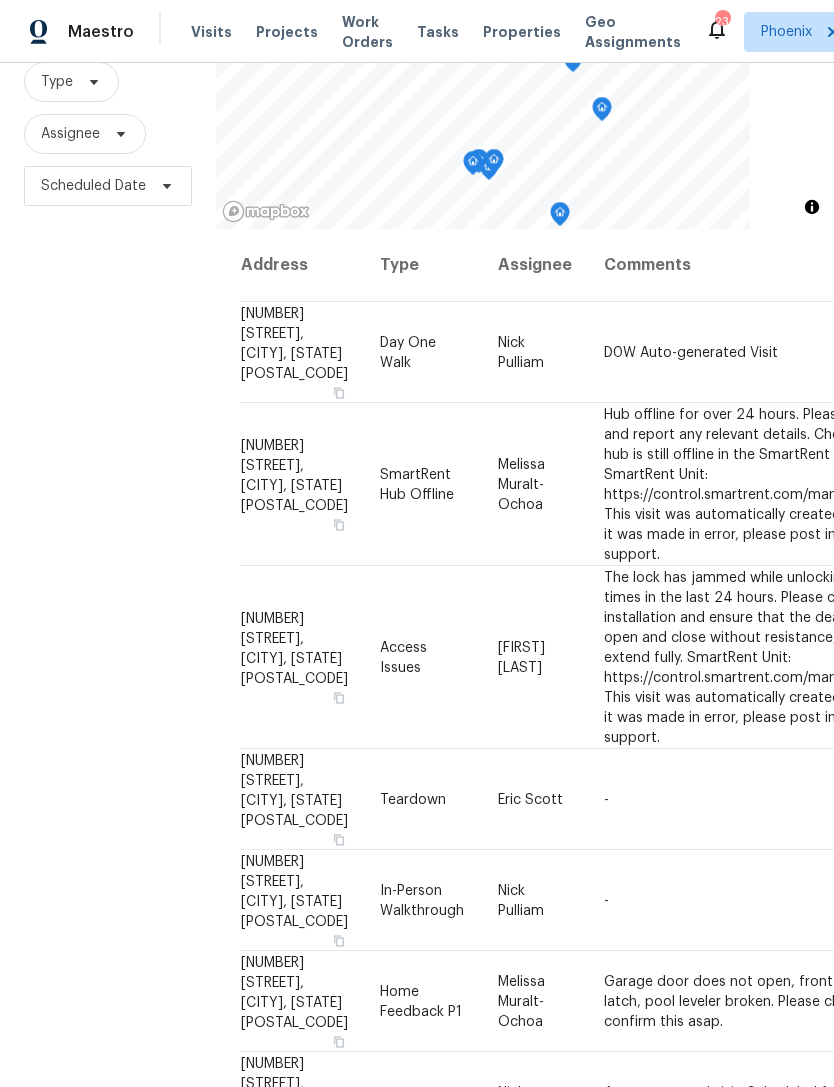 scroll, scrollTop: 193, scrollLeft: 0, axis: vertical 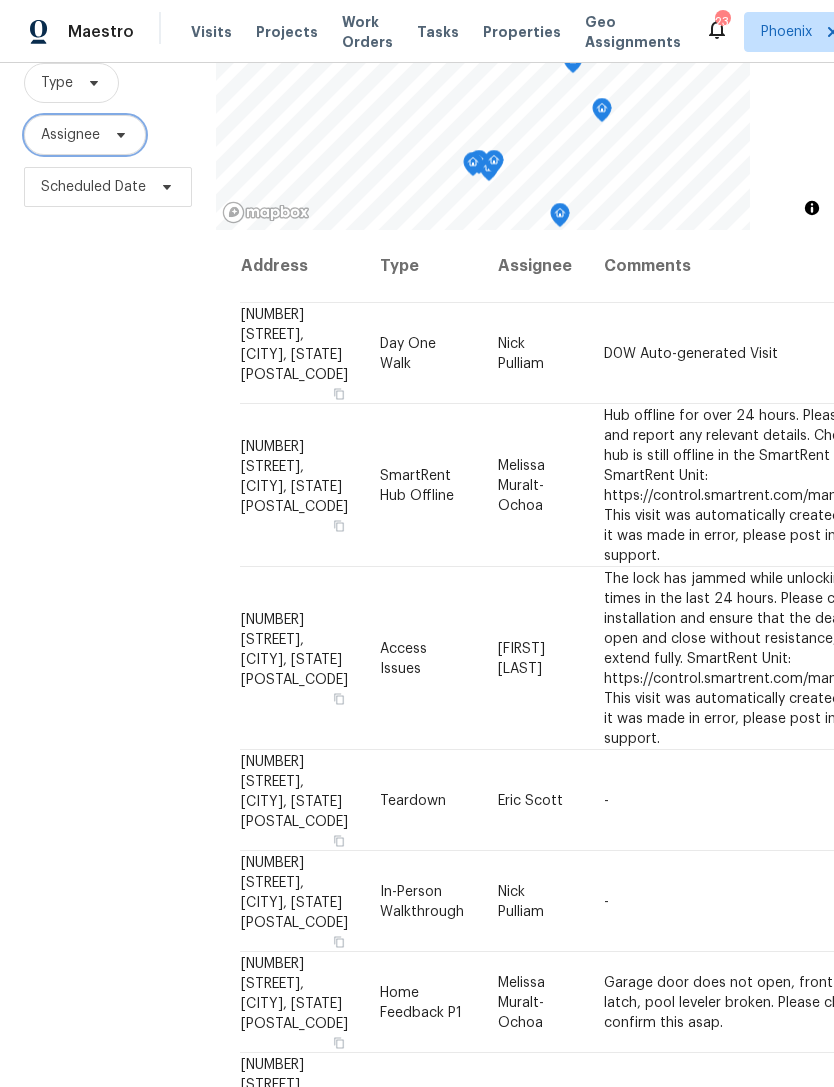 click on "Assignee" at bounding box center [85, 135] 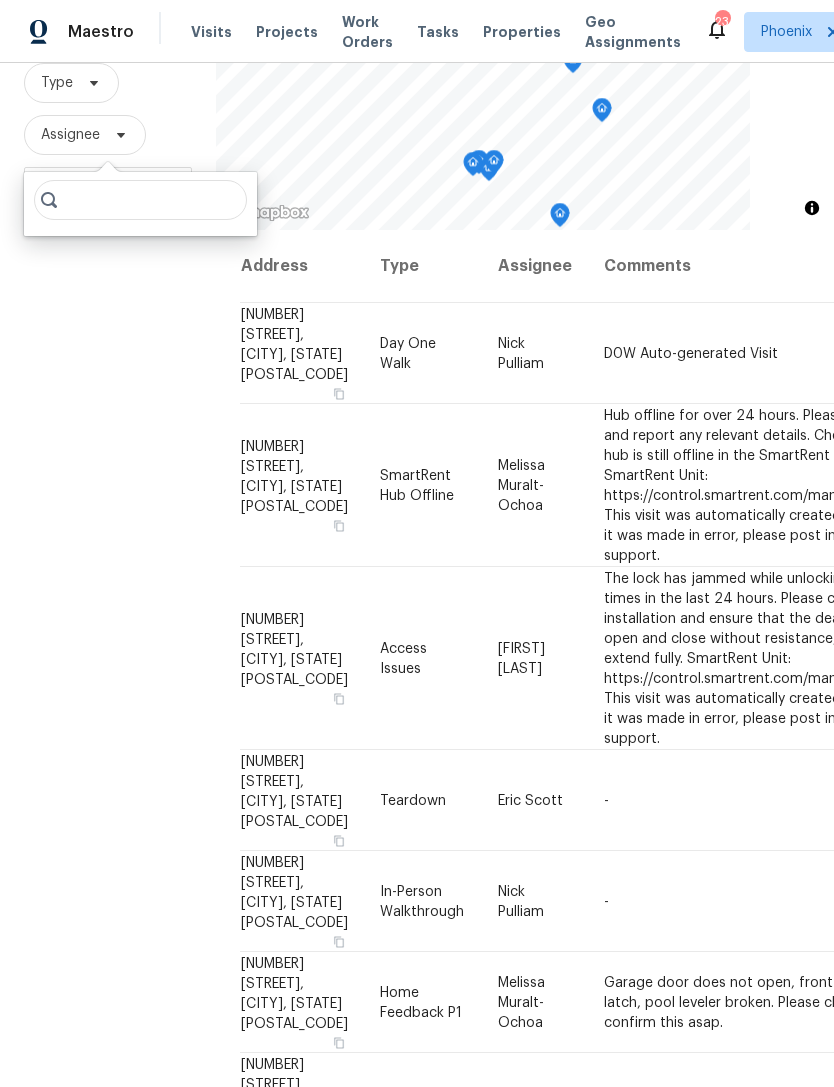 click on "Filters Reset ​ Type Assignee Scheduled Date" at bounding box center (108, 515) 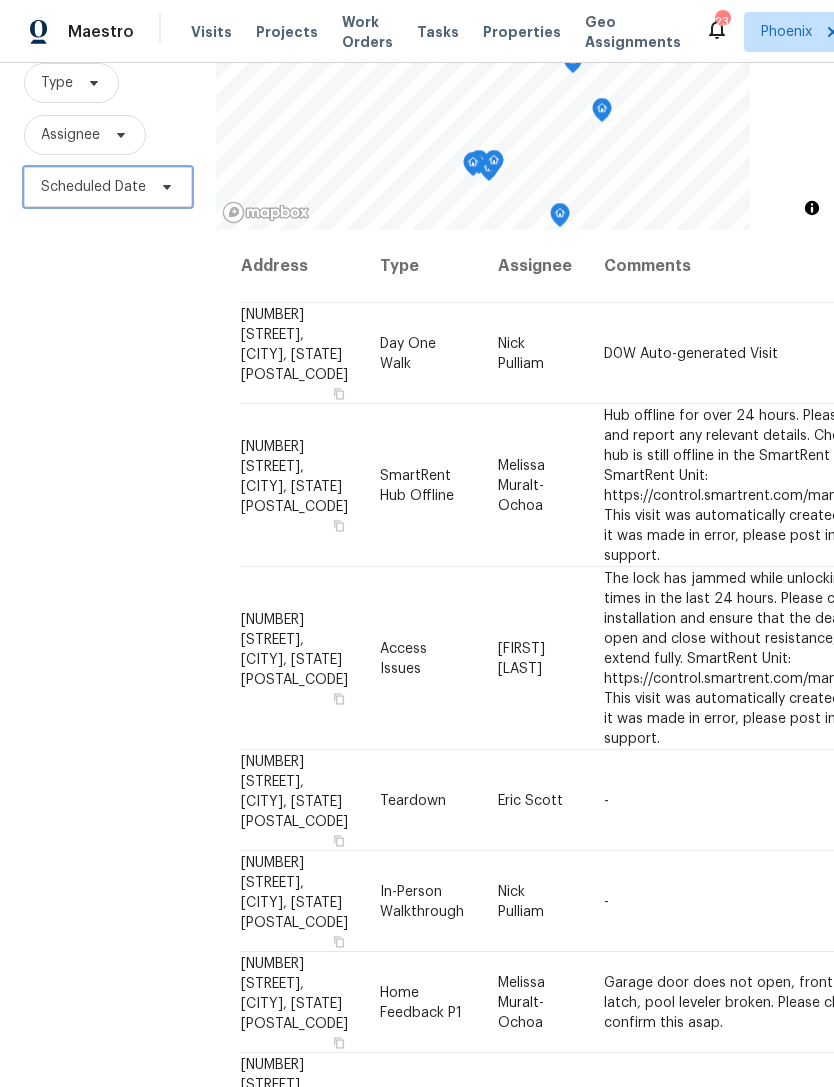 click on "Scheduled Date" at bounding box center [93, 187] 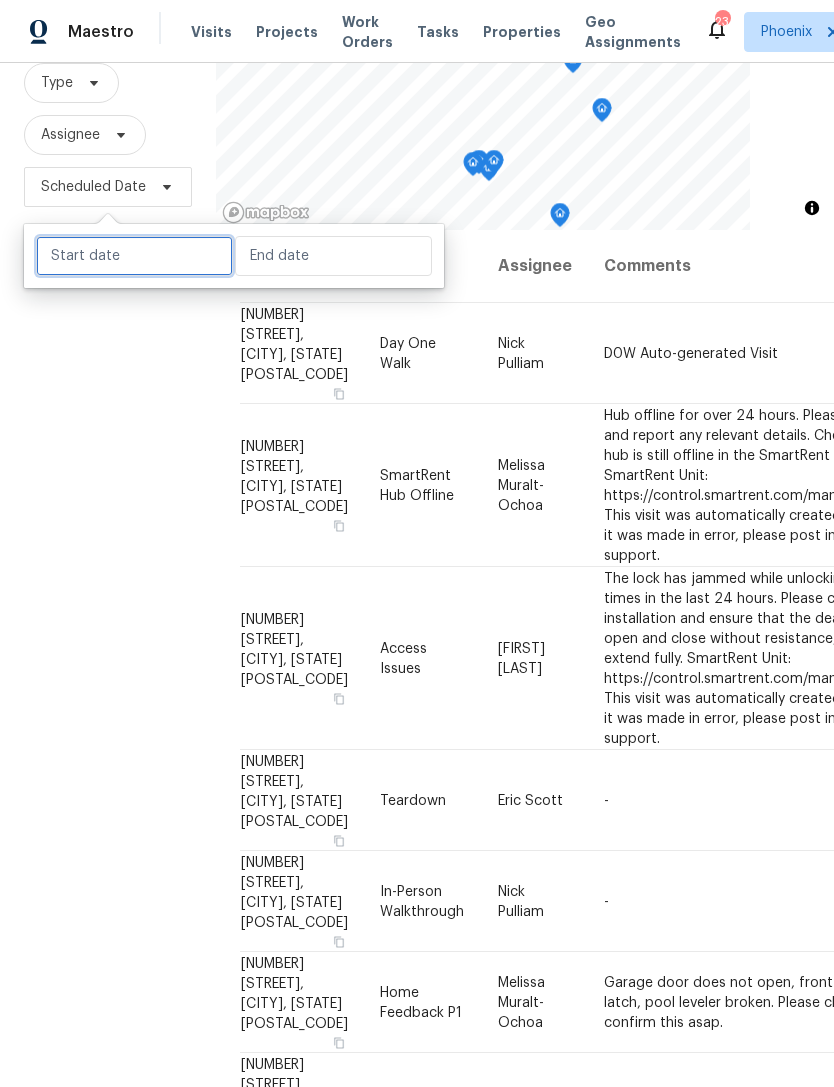 click at bounding box center (134, 256) 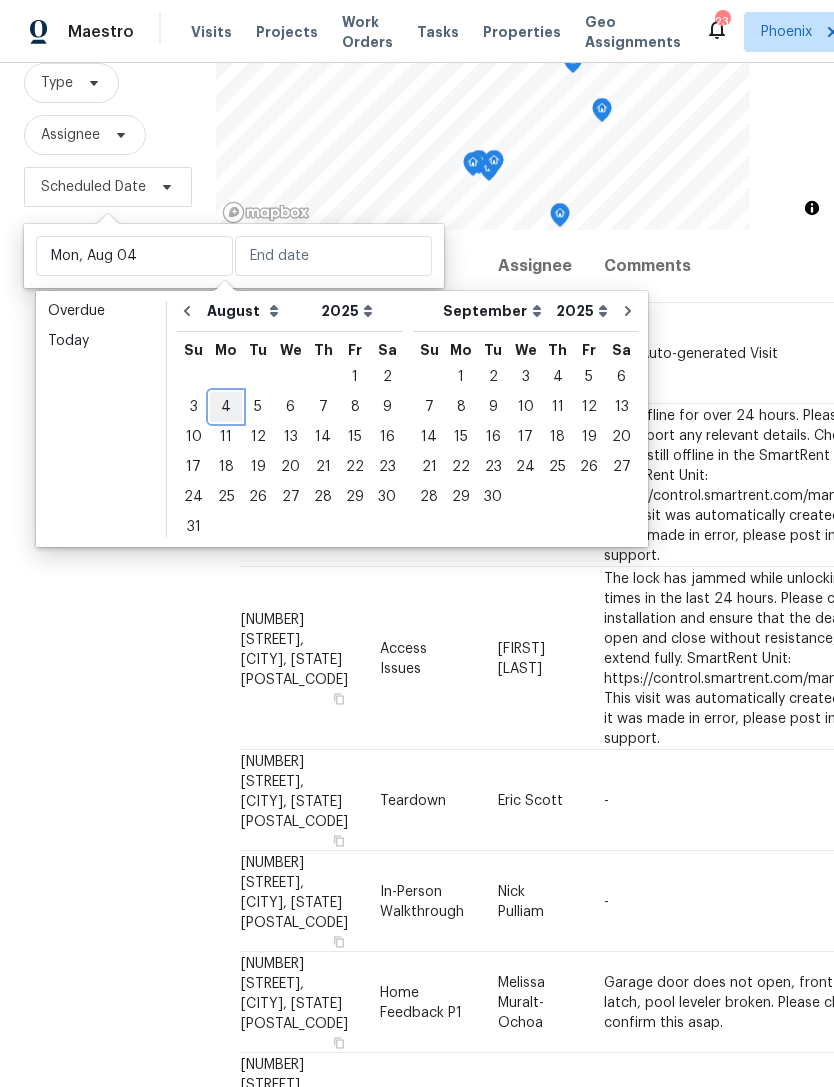 click on "4" at bounding box center [226, 407] 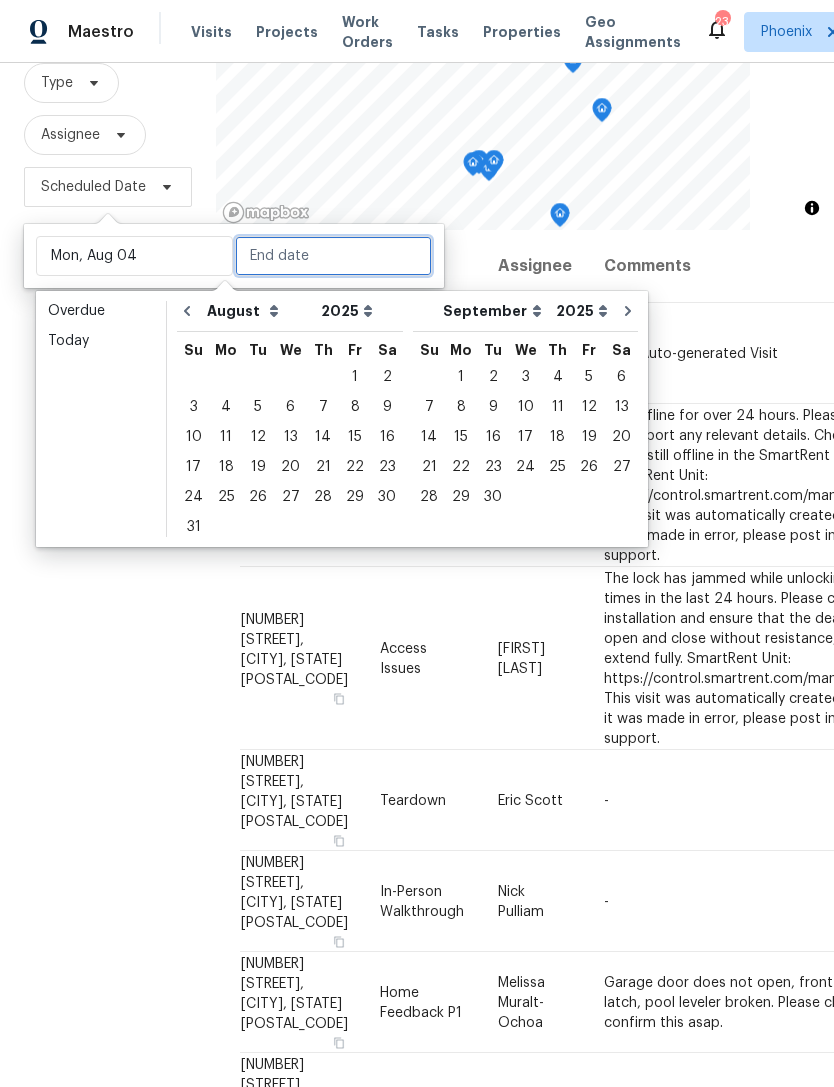 type on "Mon, Aug 04" 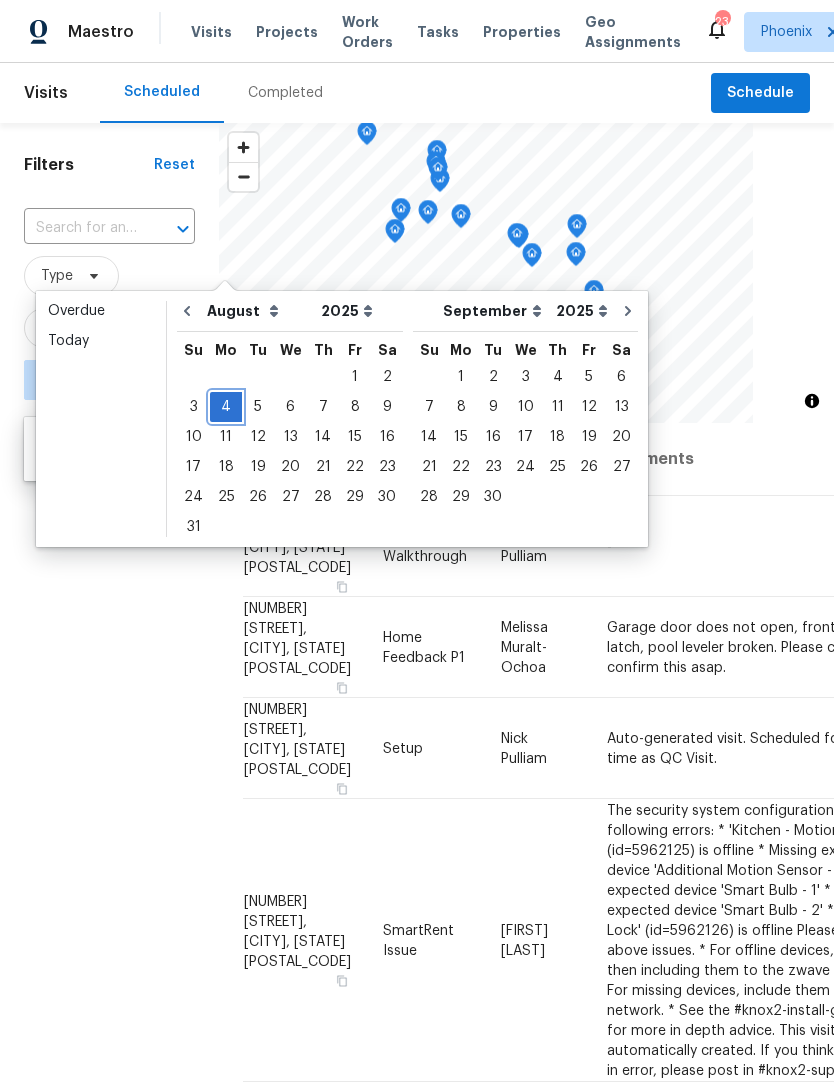 click on "4" at bounding box center (226, 407) 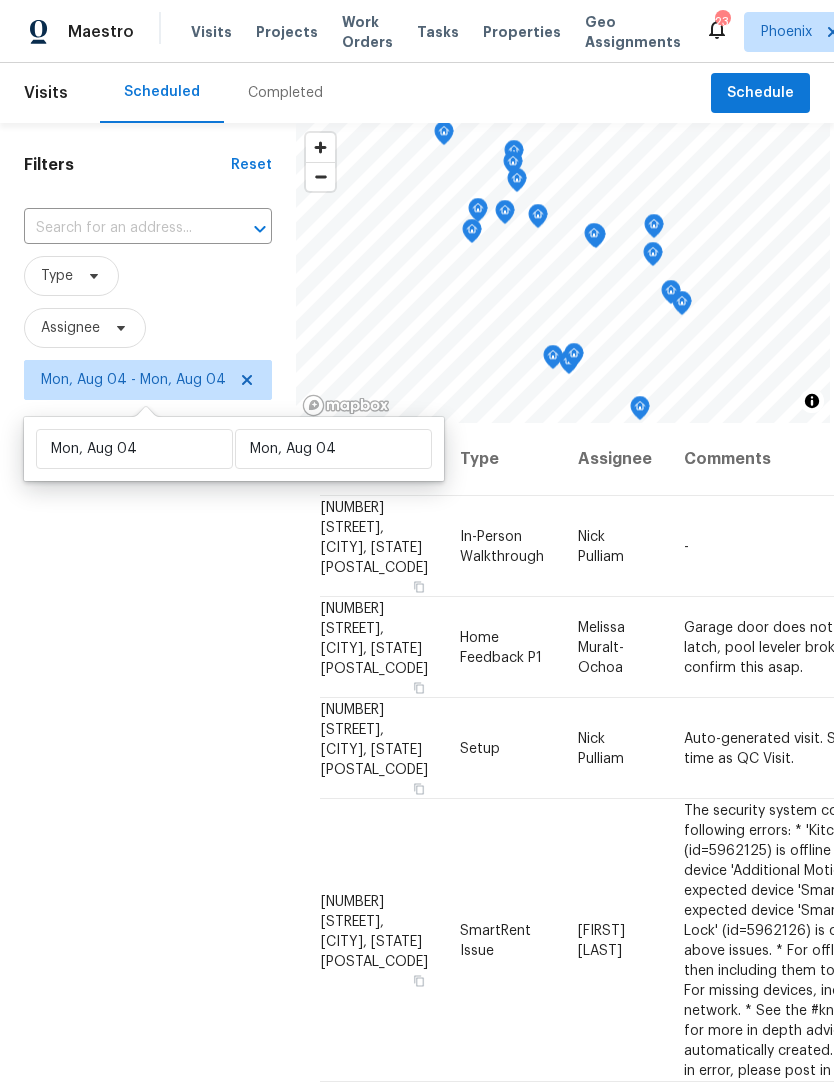 click on "Filters Reset ​ Type Assignee Mon, Aug 04 - Mon, Aug 04" at bounding box center (148, 708) 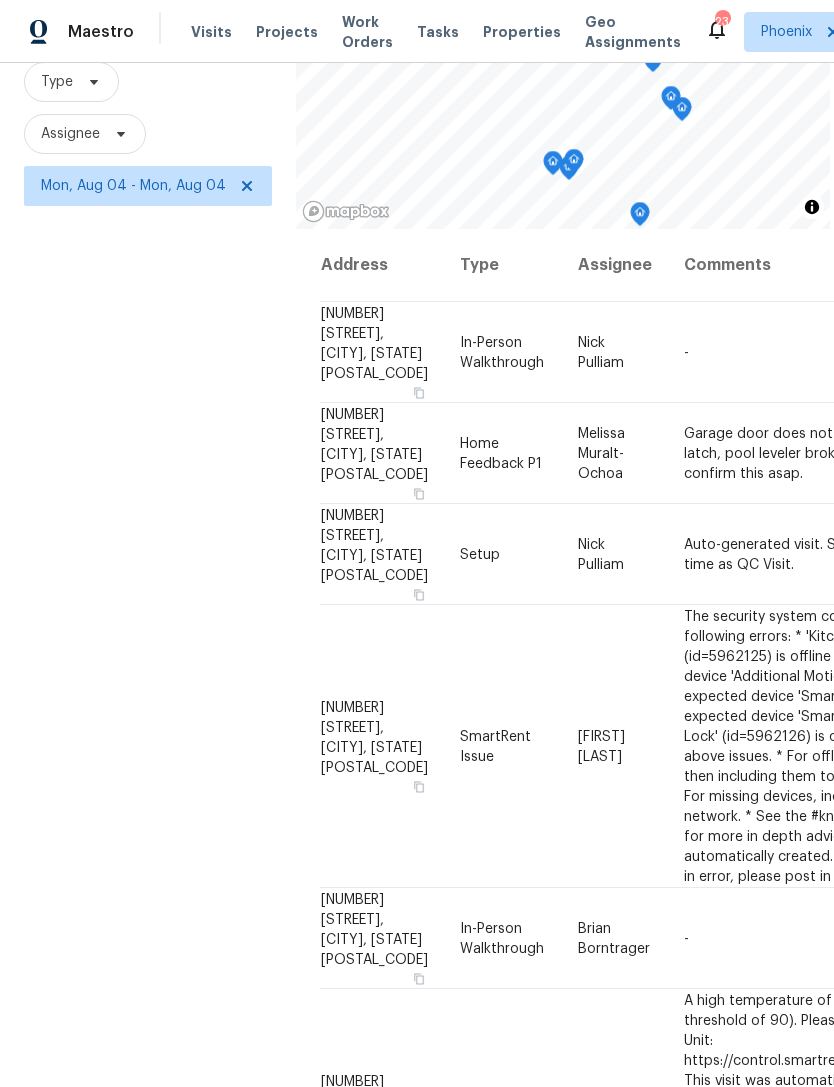 scroll, scrollTop: 193, scrollLeft: 0, axis: vertical 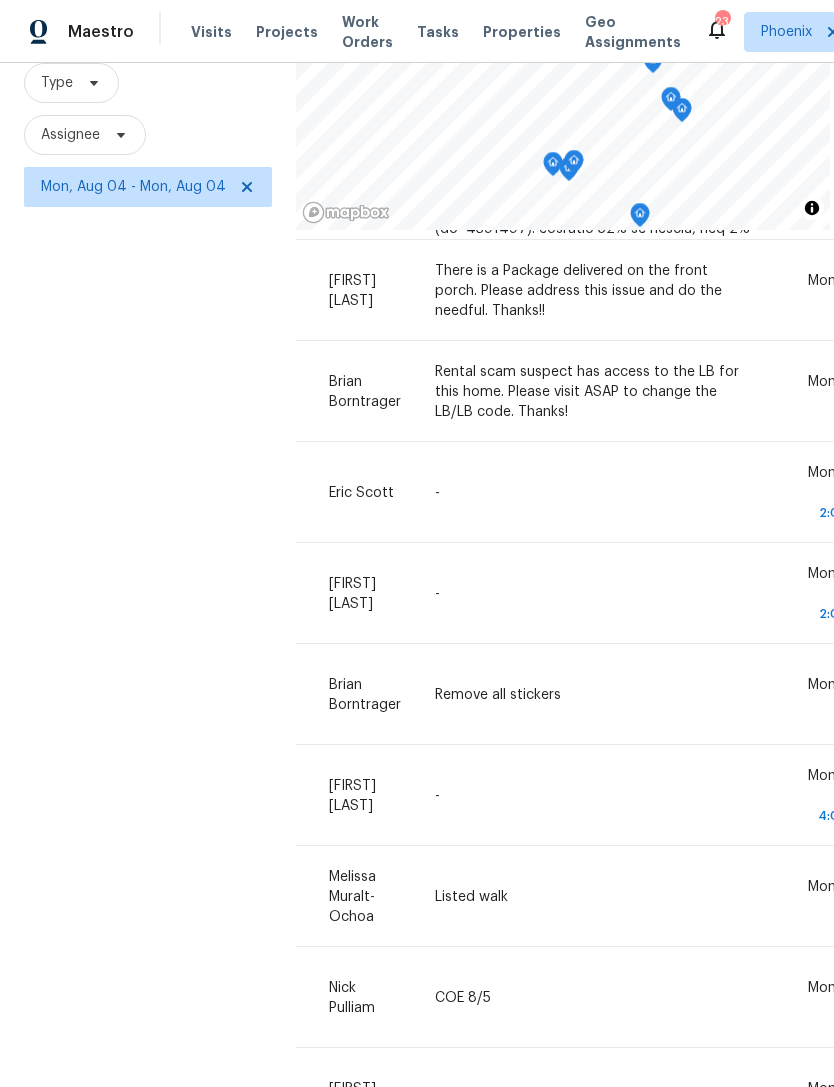click on "Filters Reset ​ Type Assignee Mon, Aug 04 - Mon, Aug 04" at bounding box center [148, 515] 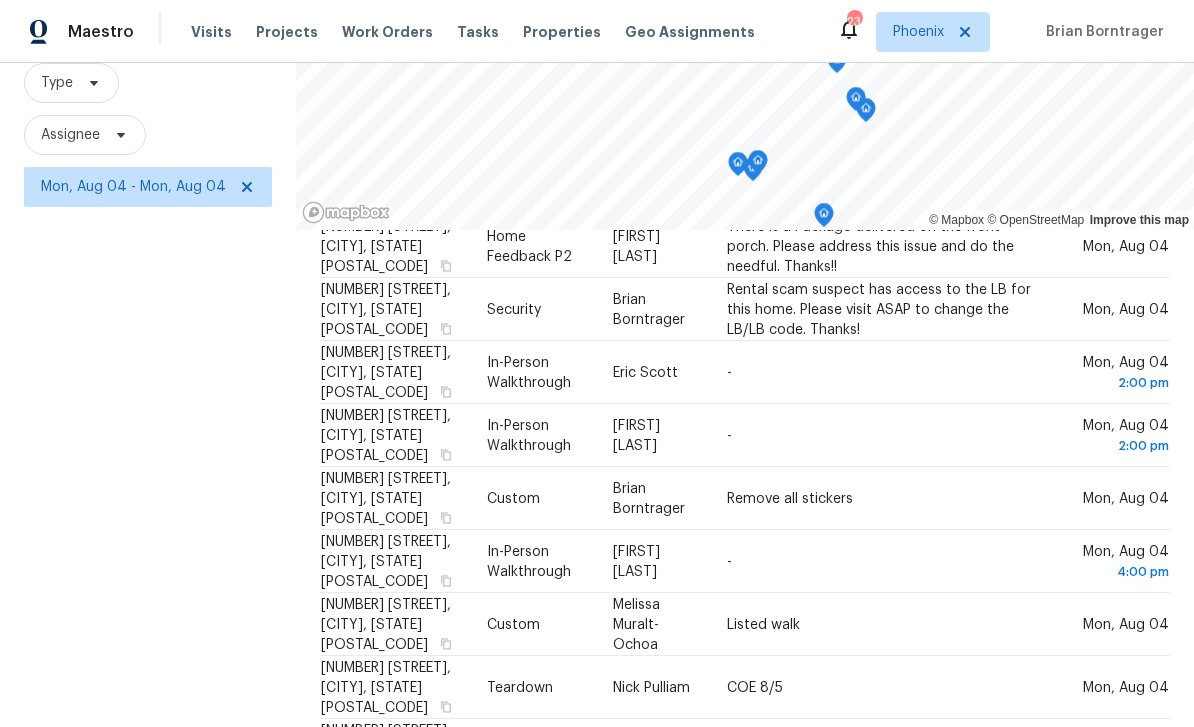scroll, scrollTop: 1648, scrollLeft: 0, axis: vertical 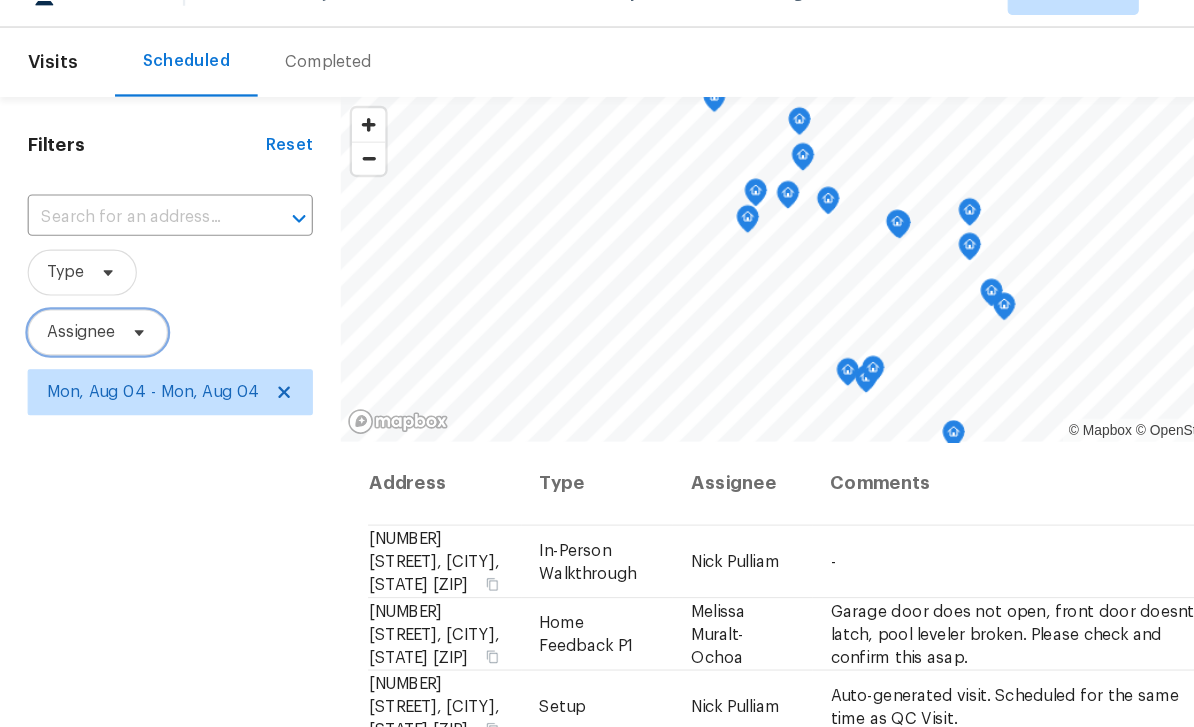 click on "Assignee" at bounding box center (70, 328) 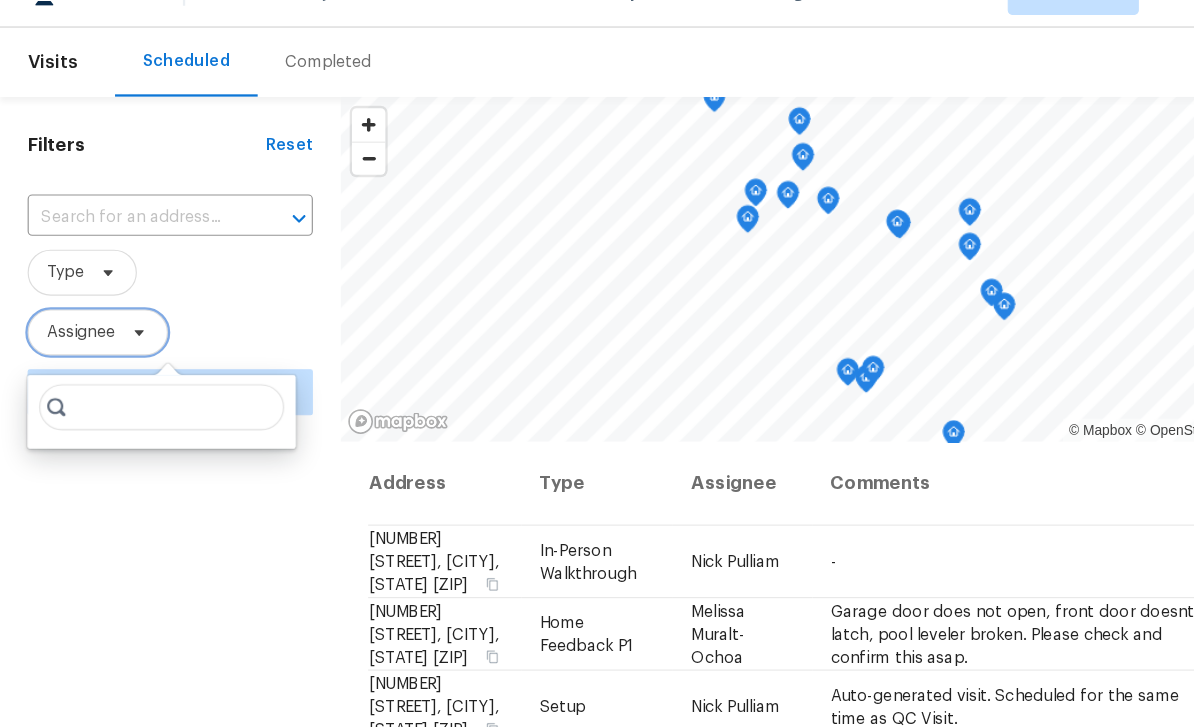 click on "Assignee" at bounding box center (70, 328) 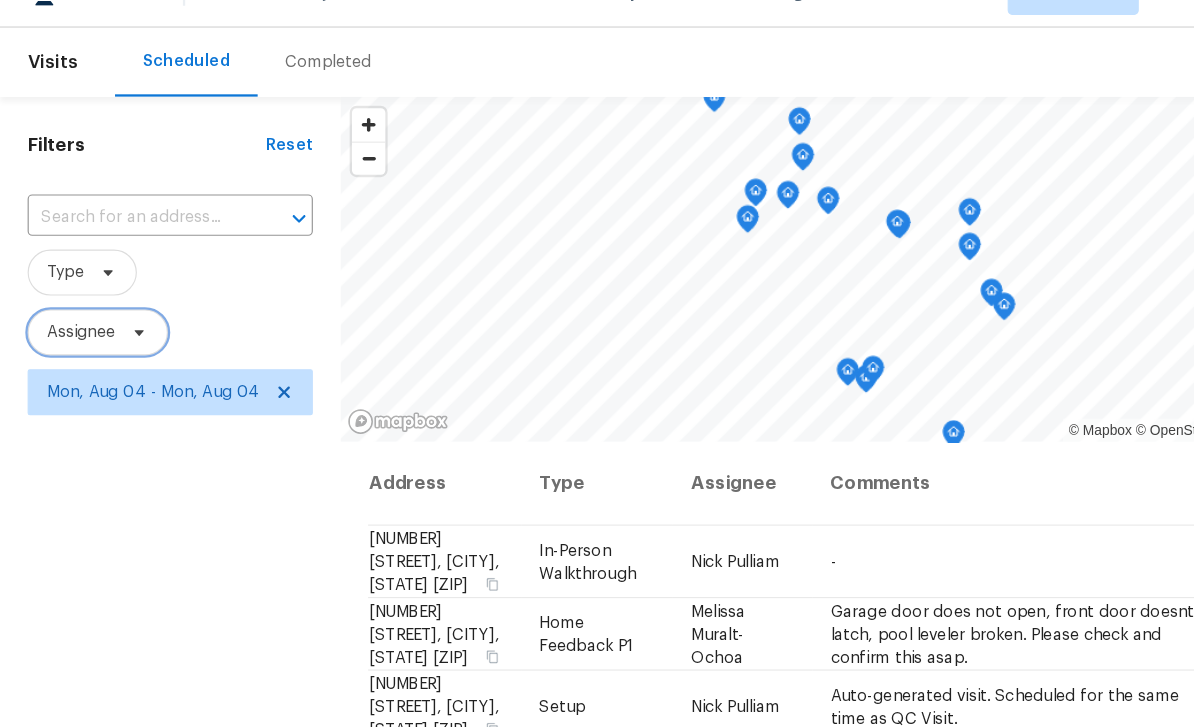 click on "Assignee" at bounding box center [85, 328] 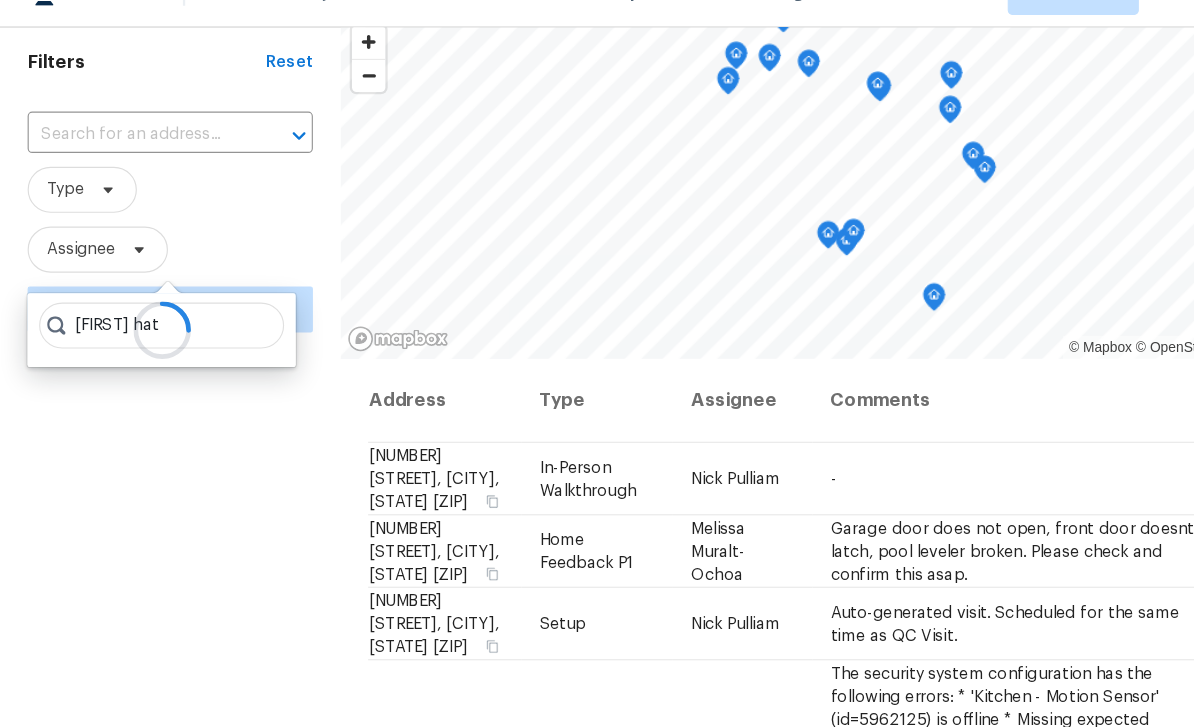 scroll, scrollTop: 71, scrollLeft: 0, axis: vertical 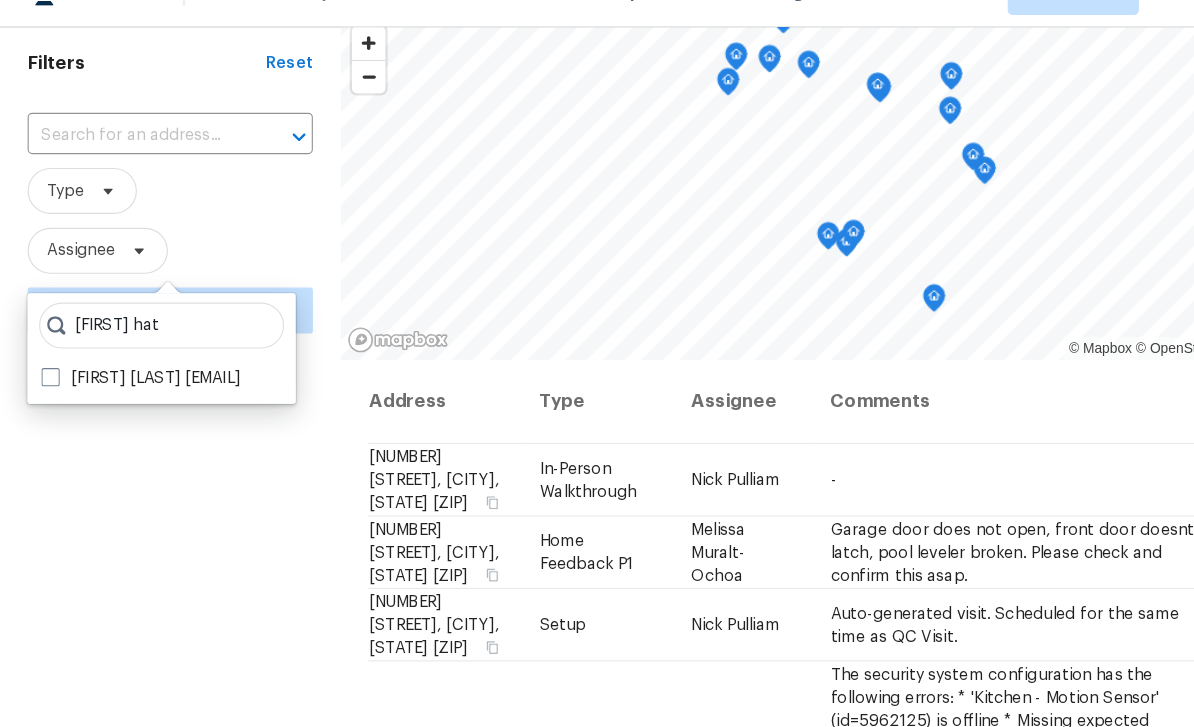 type on "Austin hat" 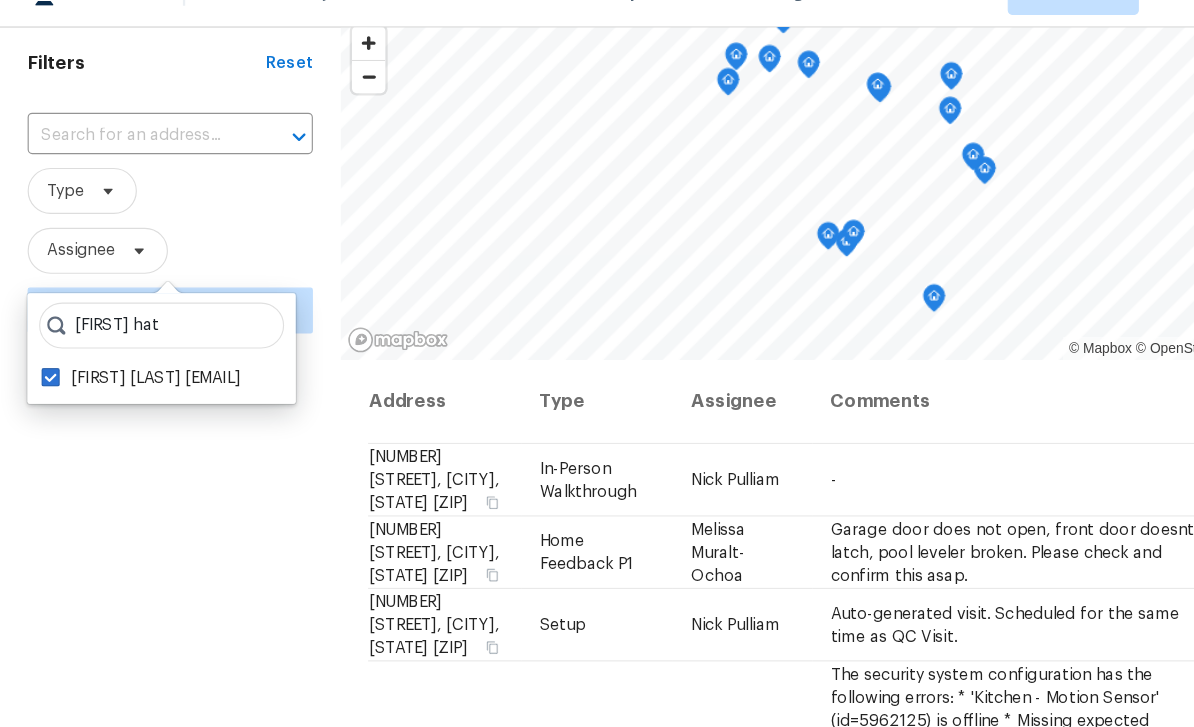 checkbox on "true" 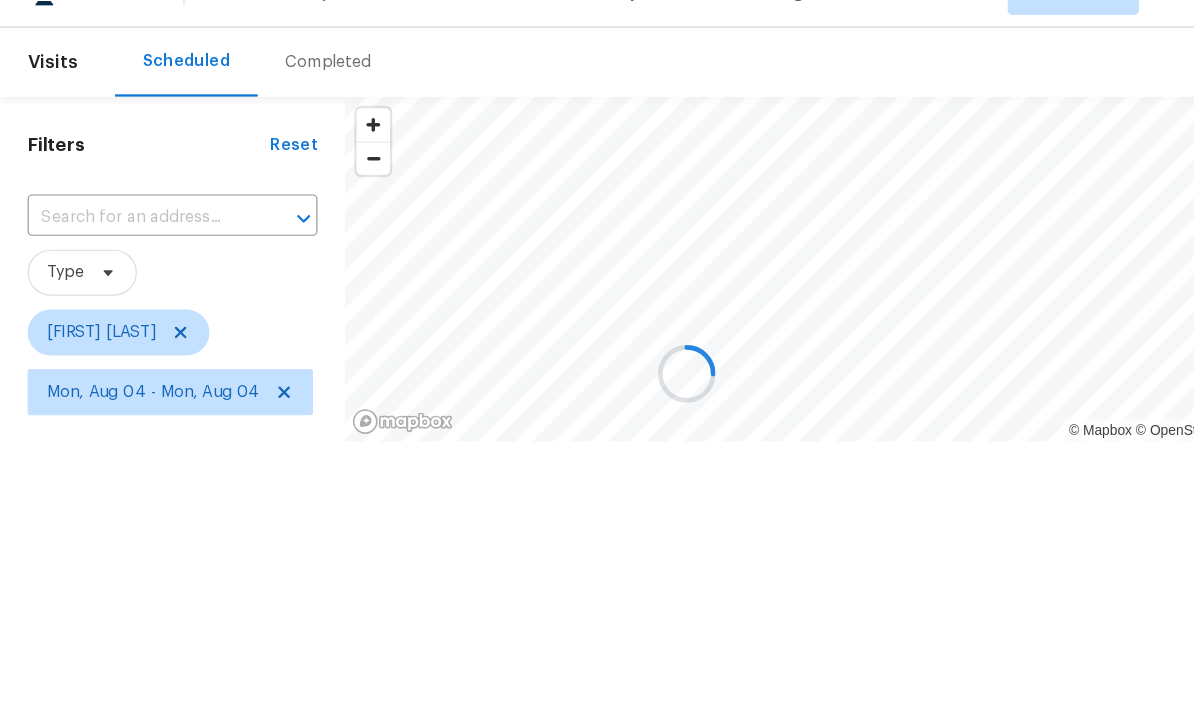 scroll, scrollTop: 0, scrollLeft: 0, axis: both 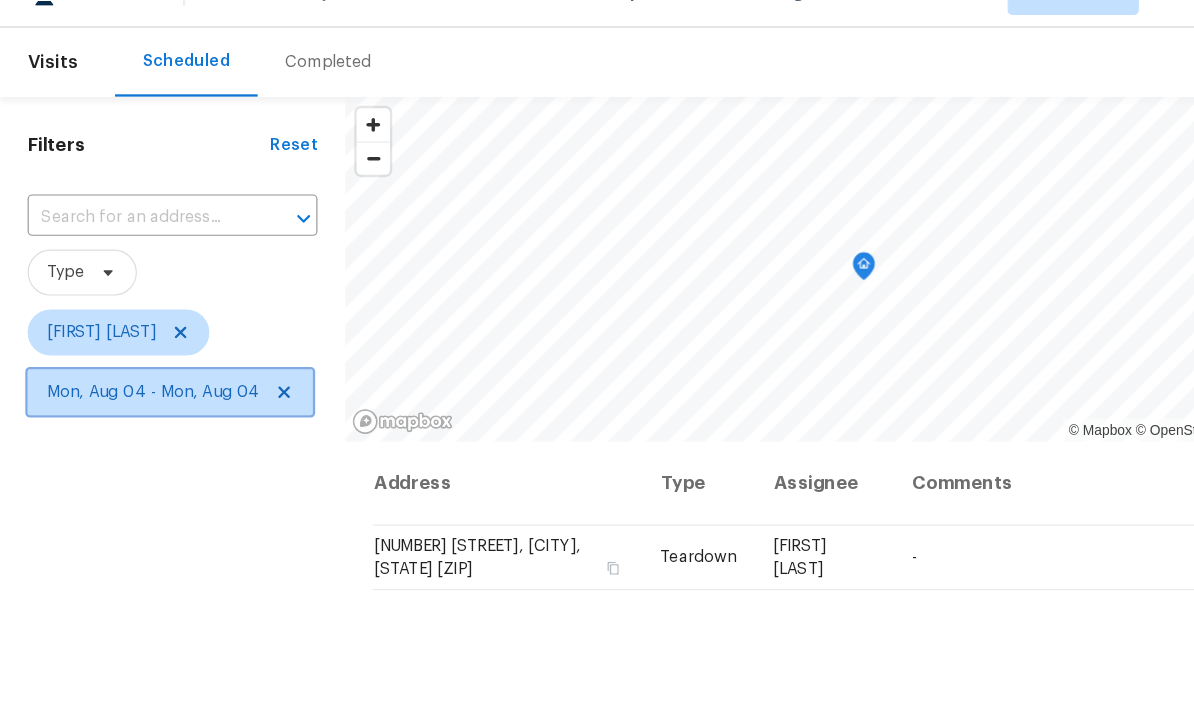 click 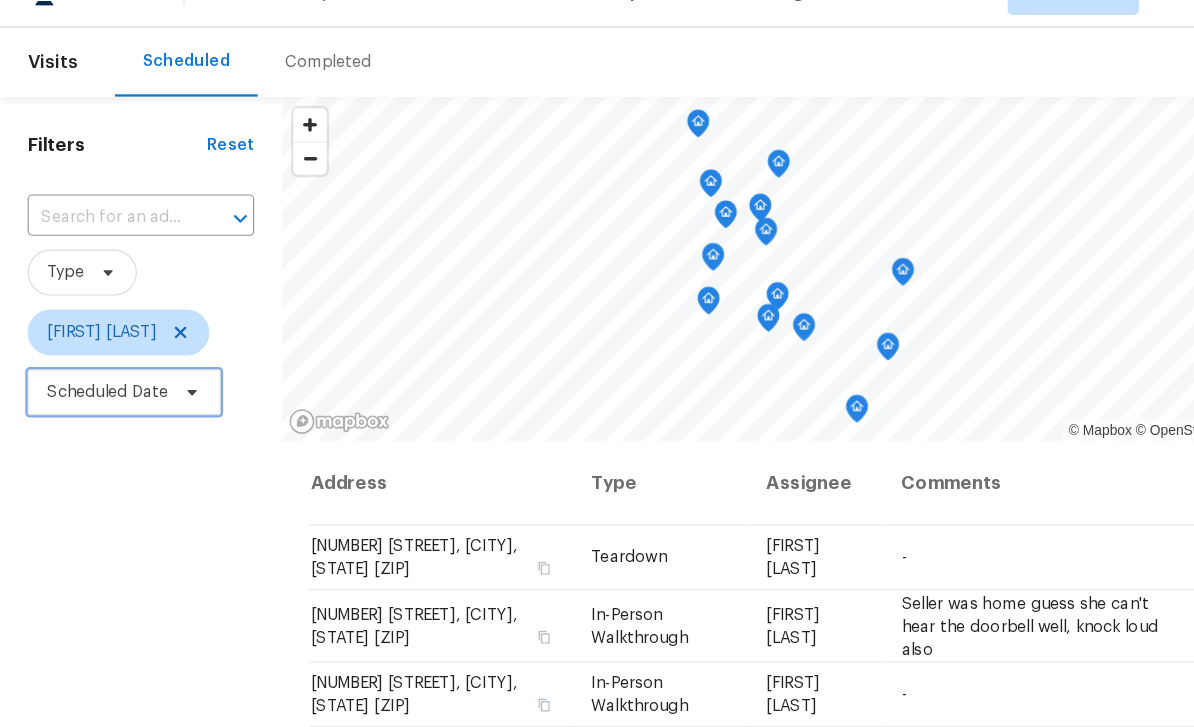 click on "Scheduled Date" at bounding box center [93, 380] 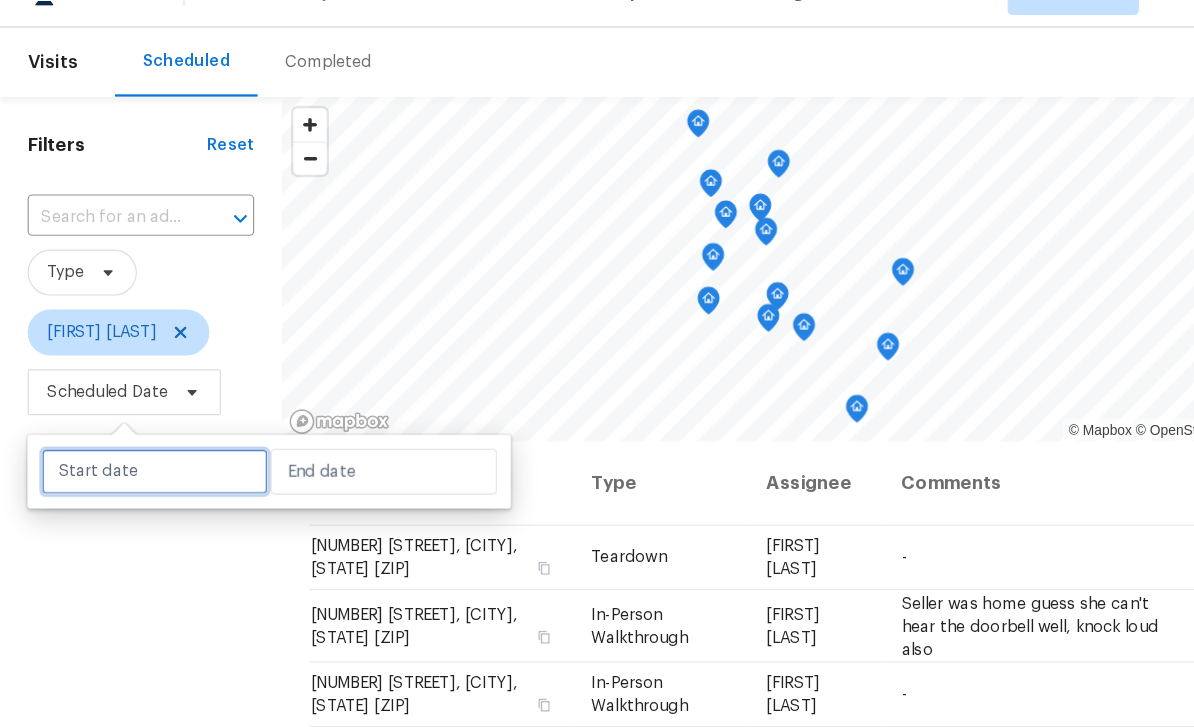 click at bounding box center (134, 449) 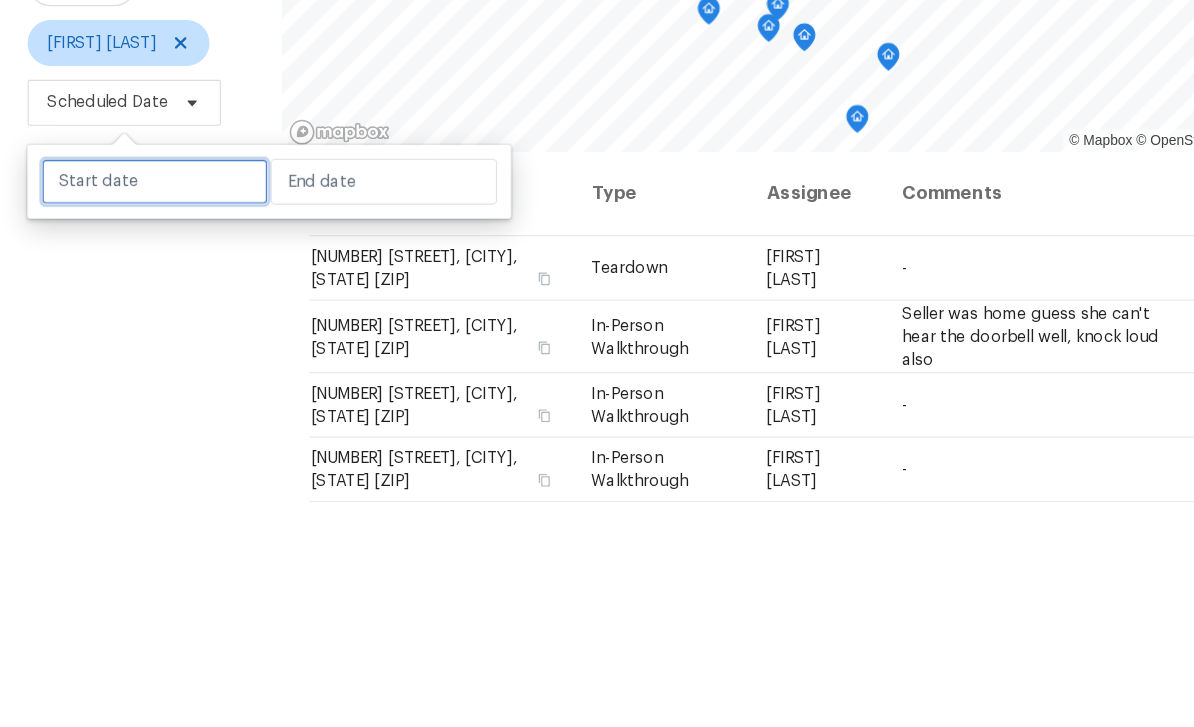 select on "7" 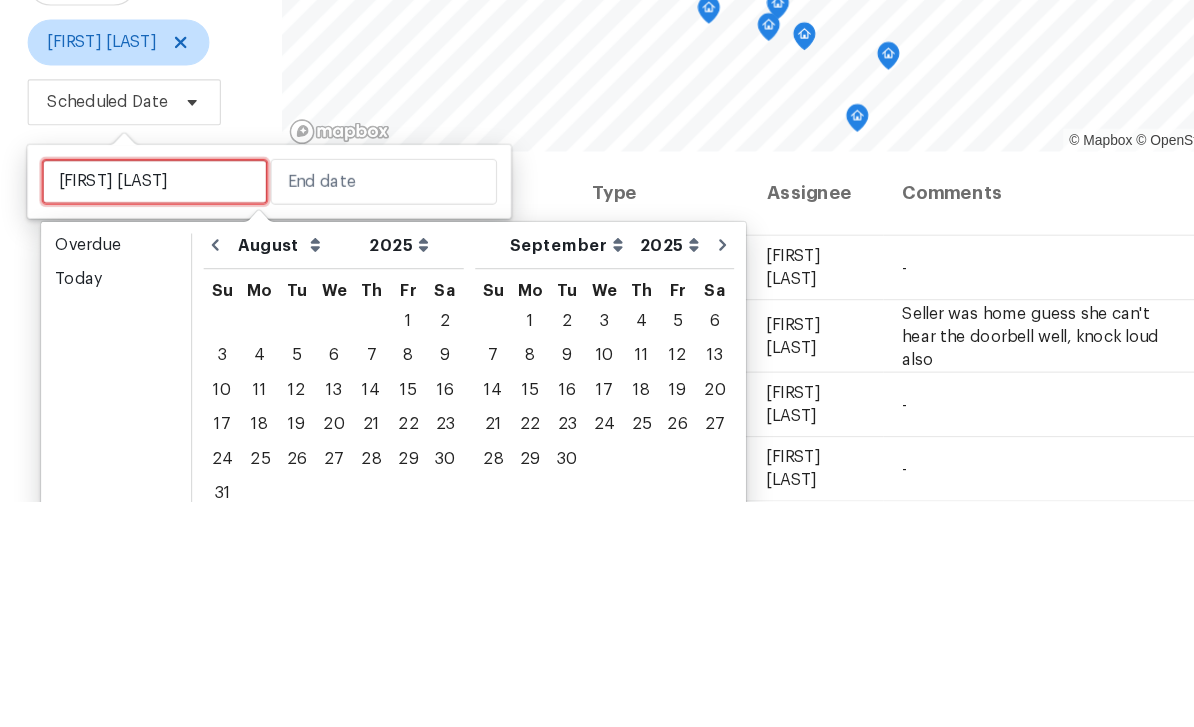 type on "Melissa mur" 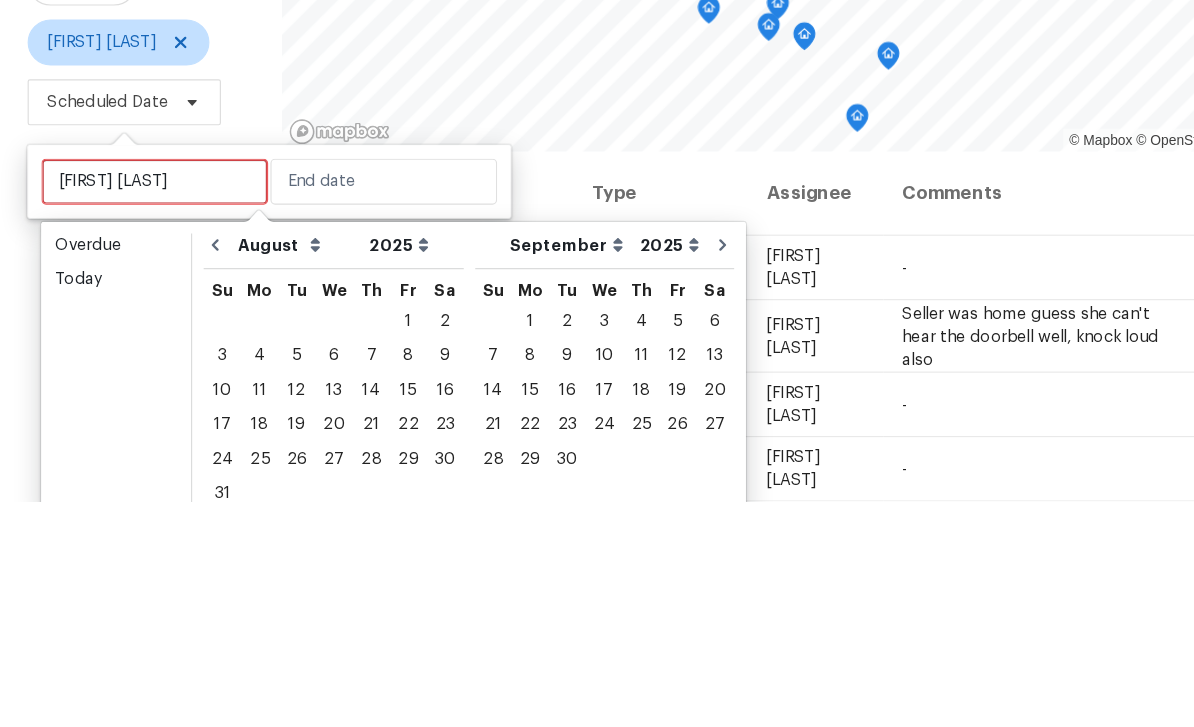 click on "Filters Reset ​ Type Austin Hatch Scheduled Date" at bounding box center [122, 564] 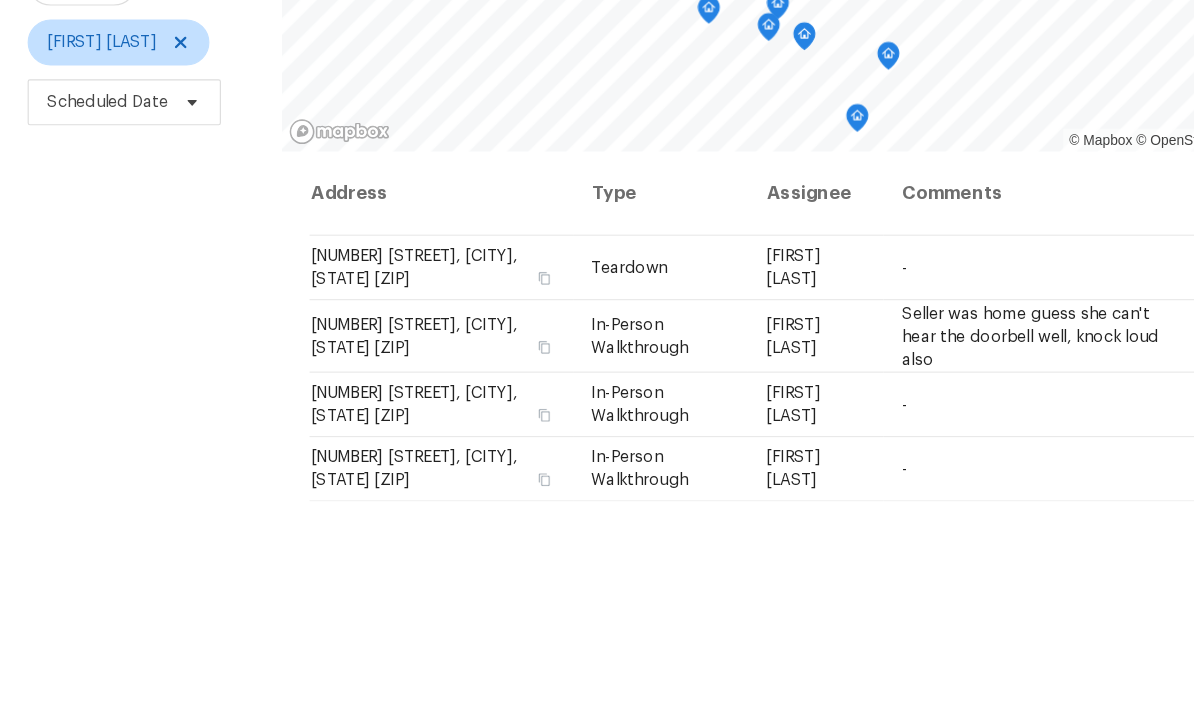scroll, scrollTop: 63, scrollLeft: 0, axis: vertical 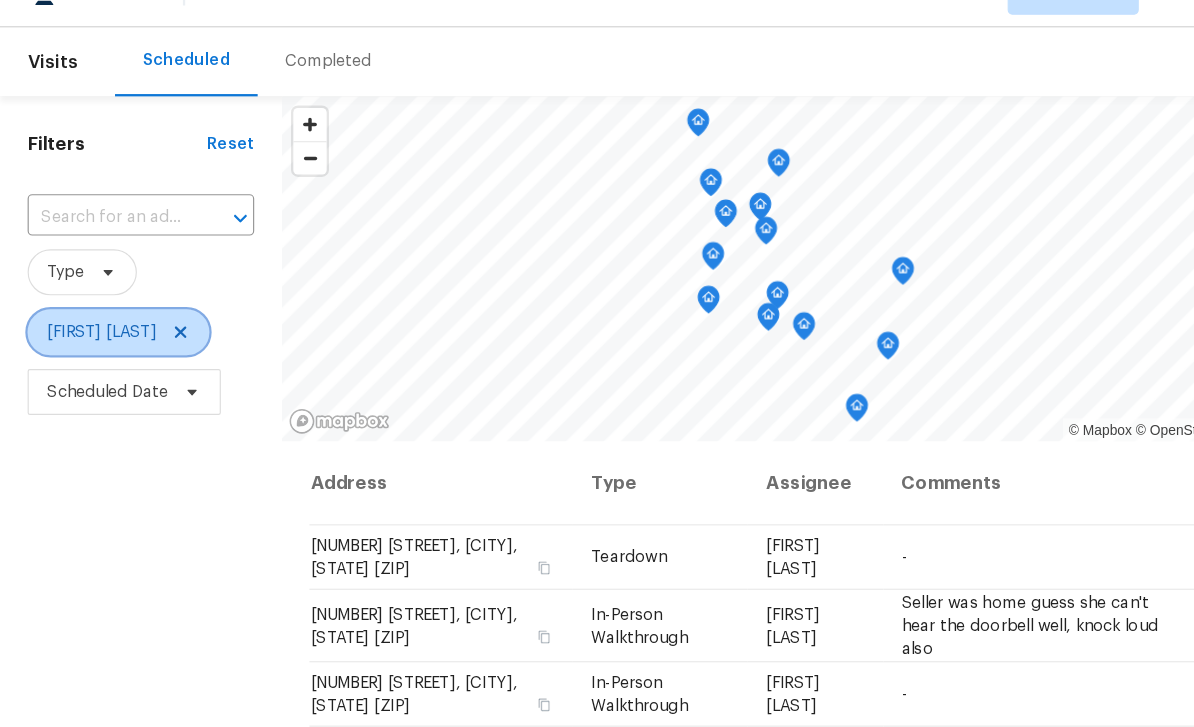 click 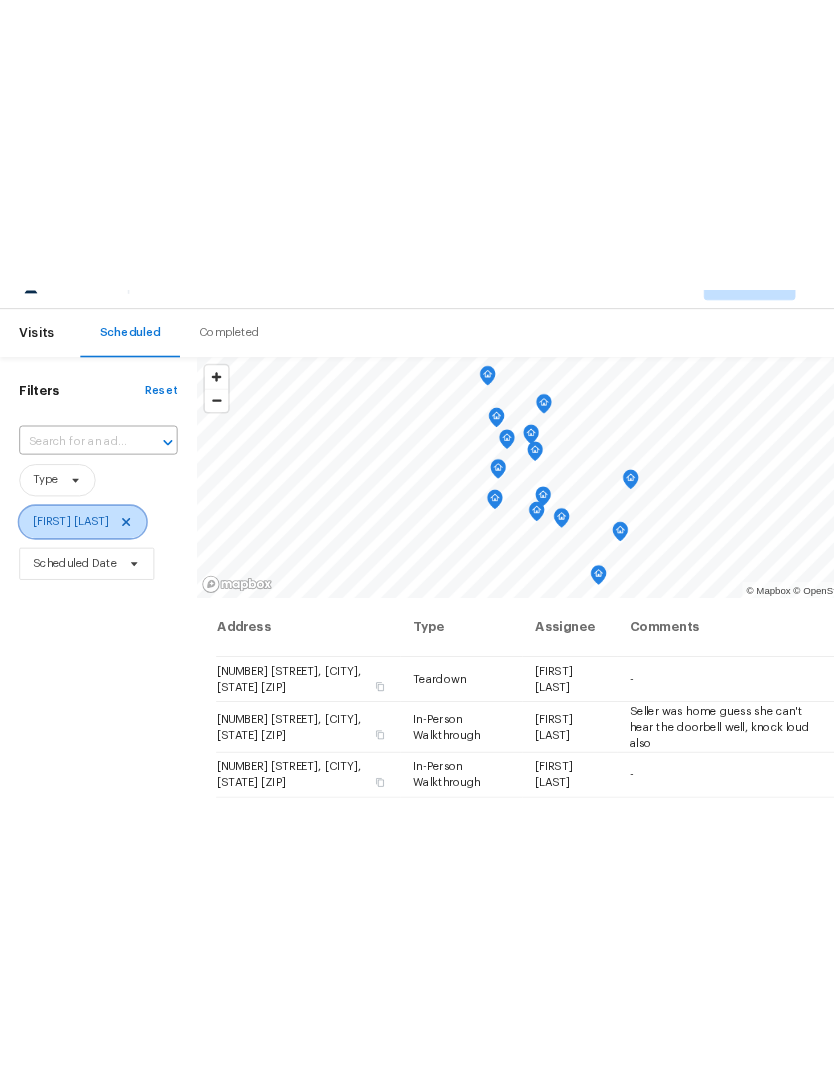 scroll, scrollTop: 0, scrollLeft: 0, axis: both 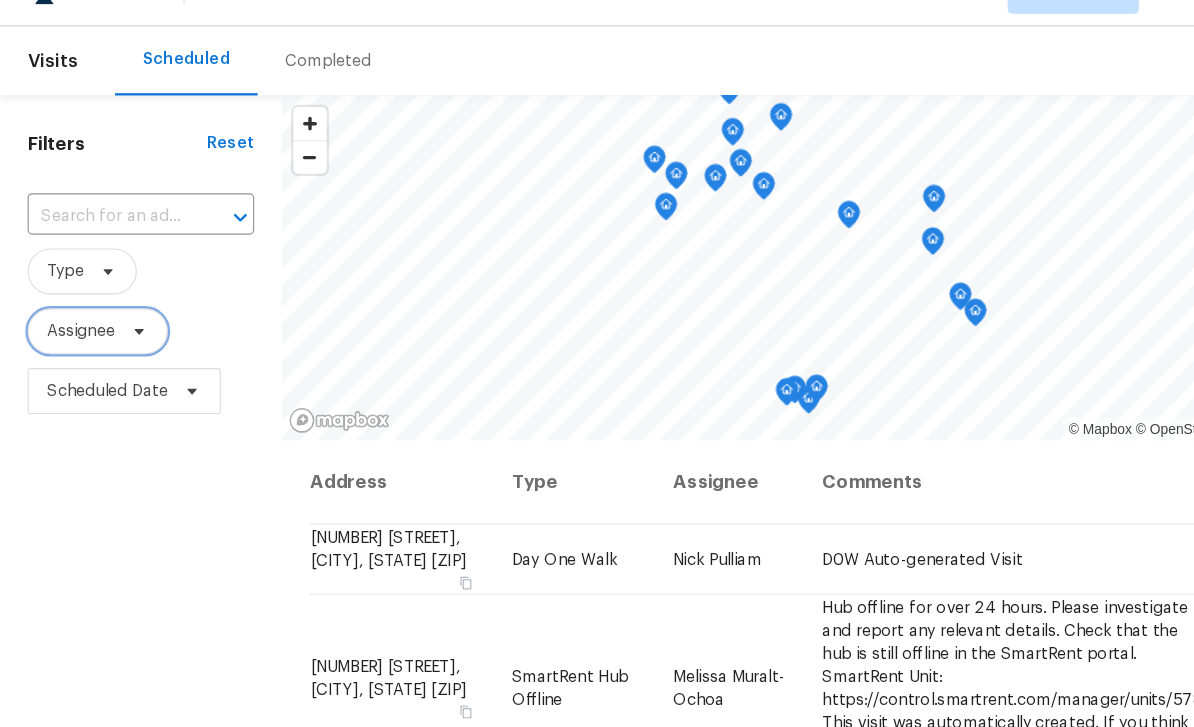 click on "Assignee" at bounding box center [70, 328] 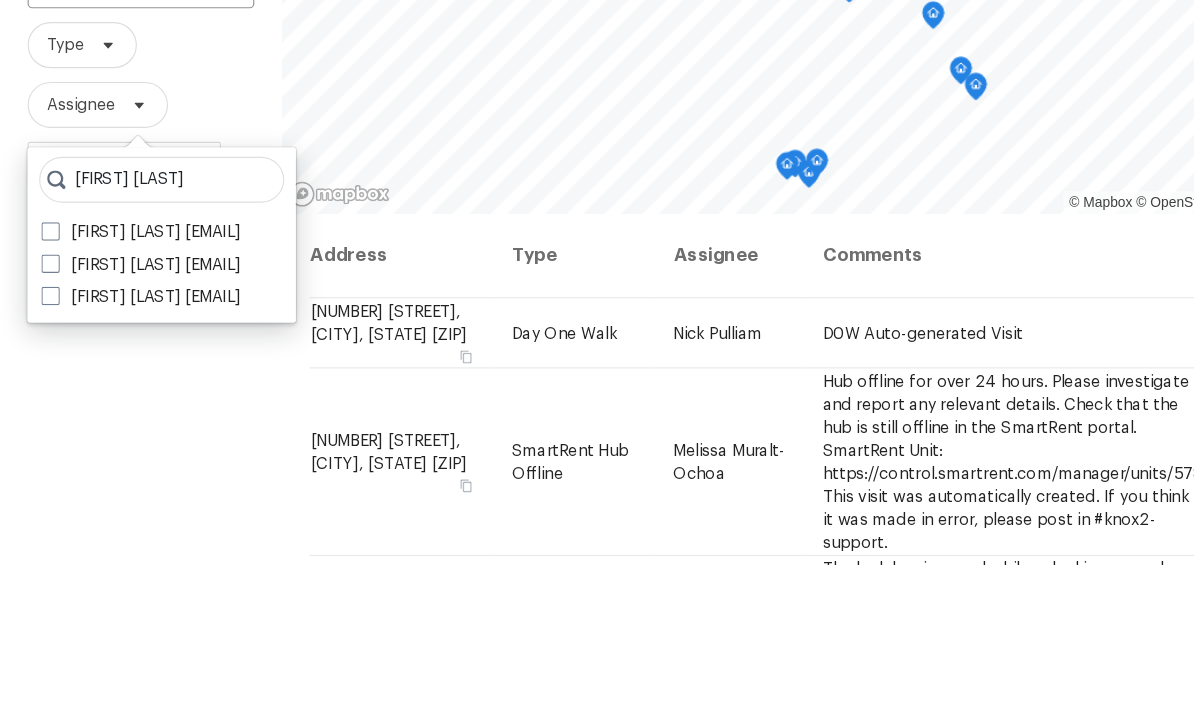 type on "Melissa mur" 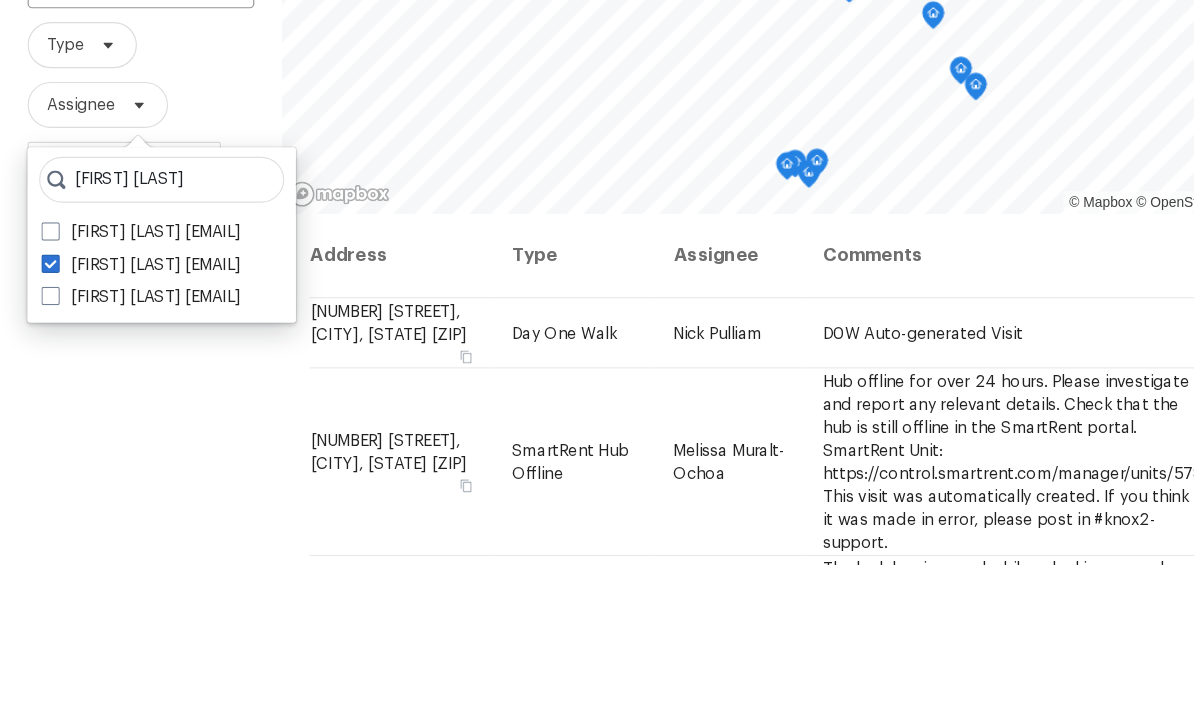 checkbox on "true" 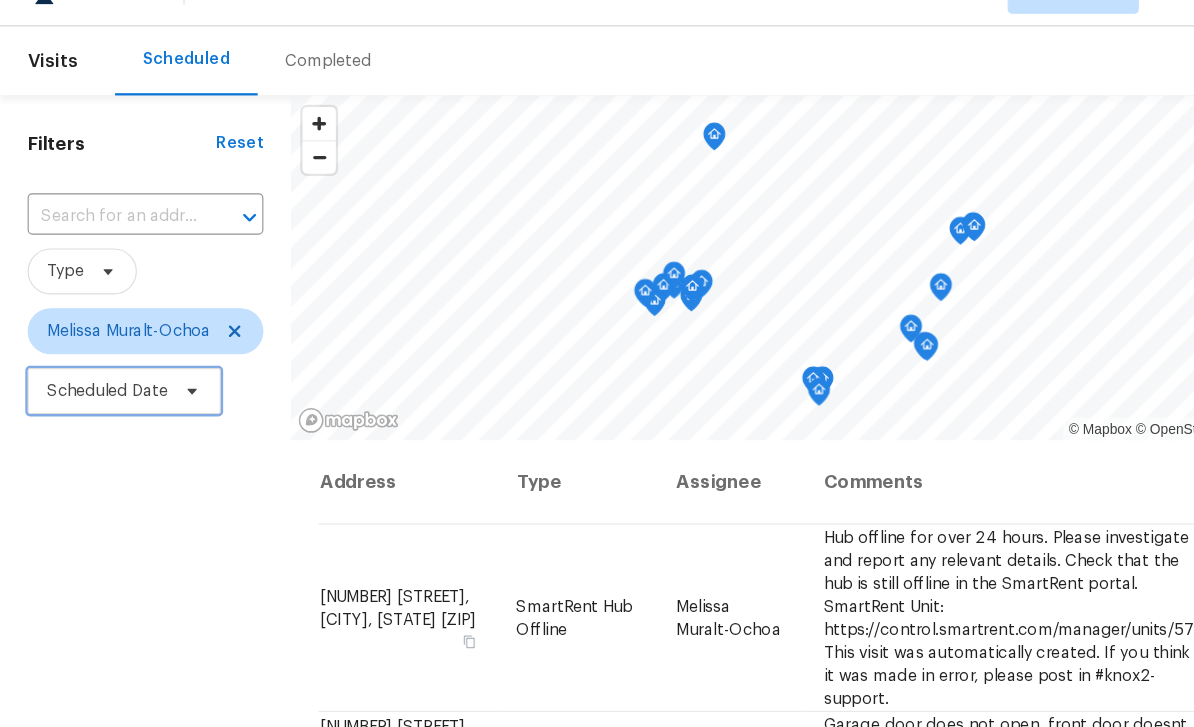 click on "Scheduled Date" at bounding box center (93, 380) 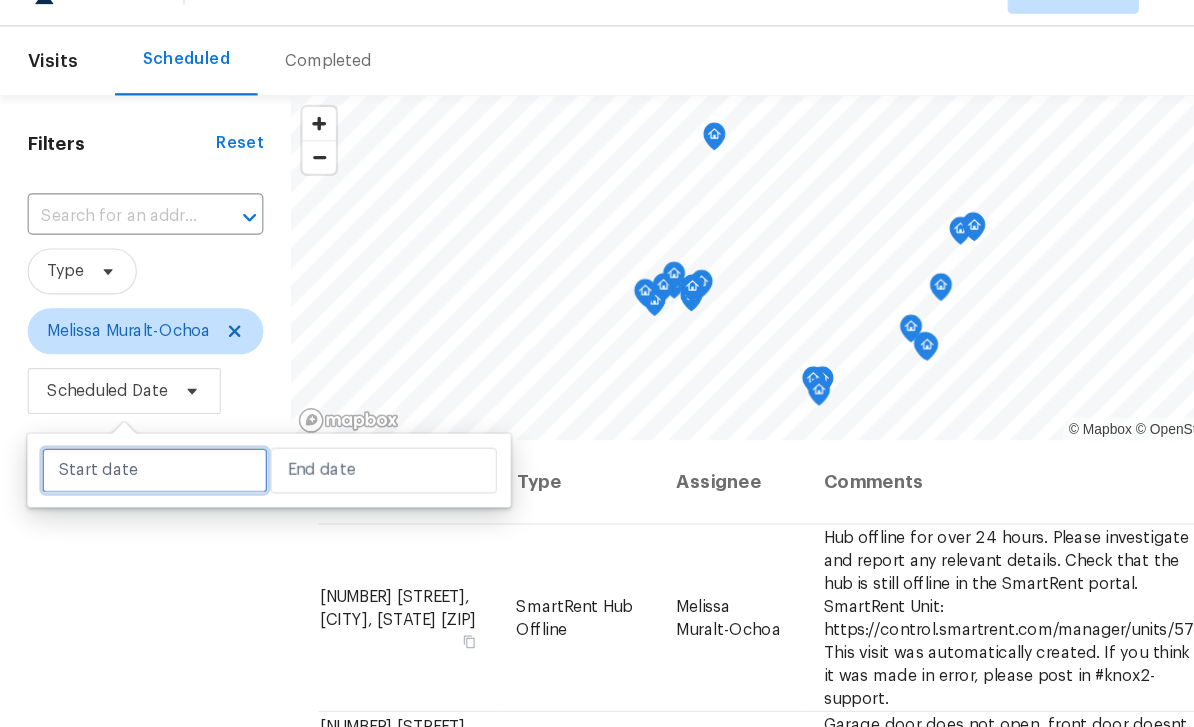 click at bounding box center (134, 449) 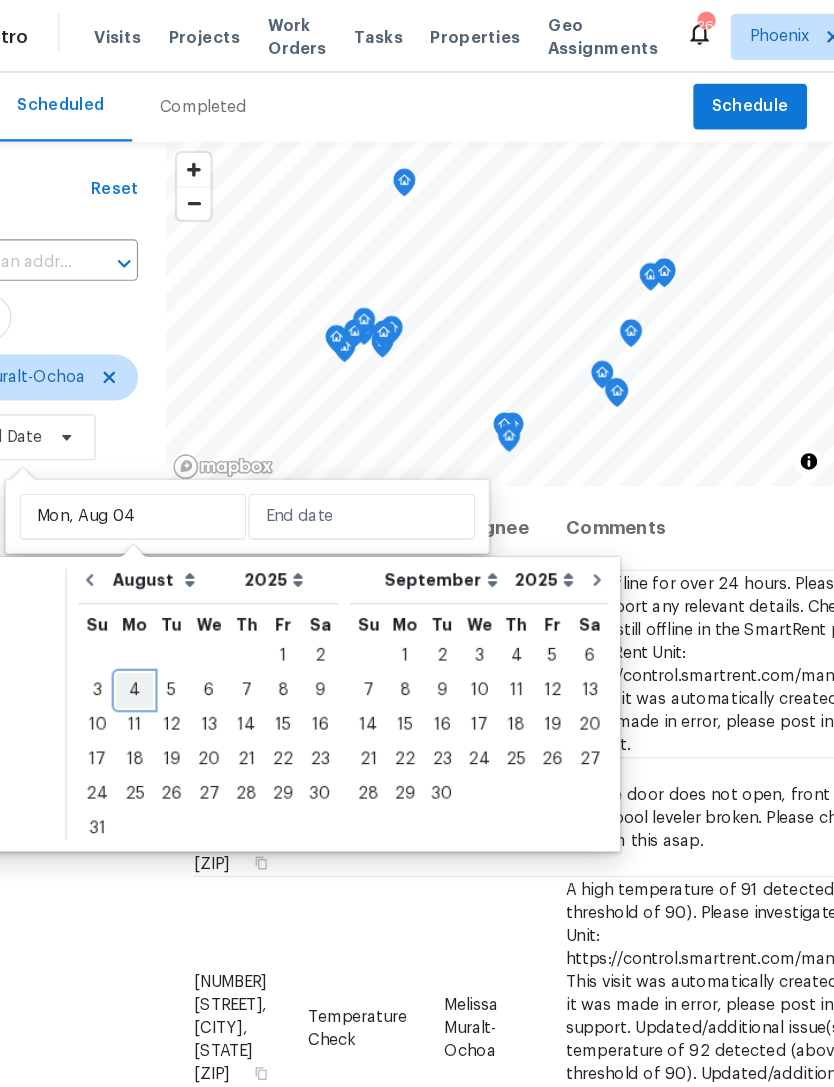 click on "4" at bounding box center [226, 600] 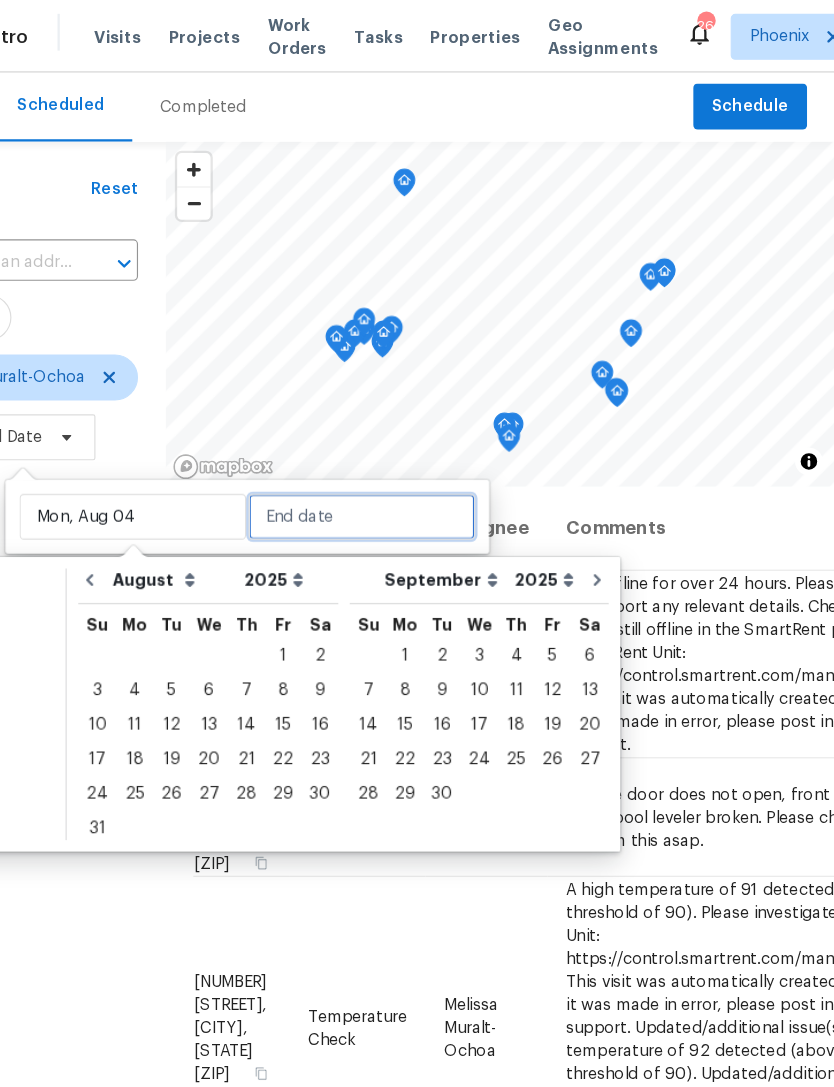 type on "Mon, Aug 04" 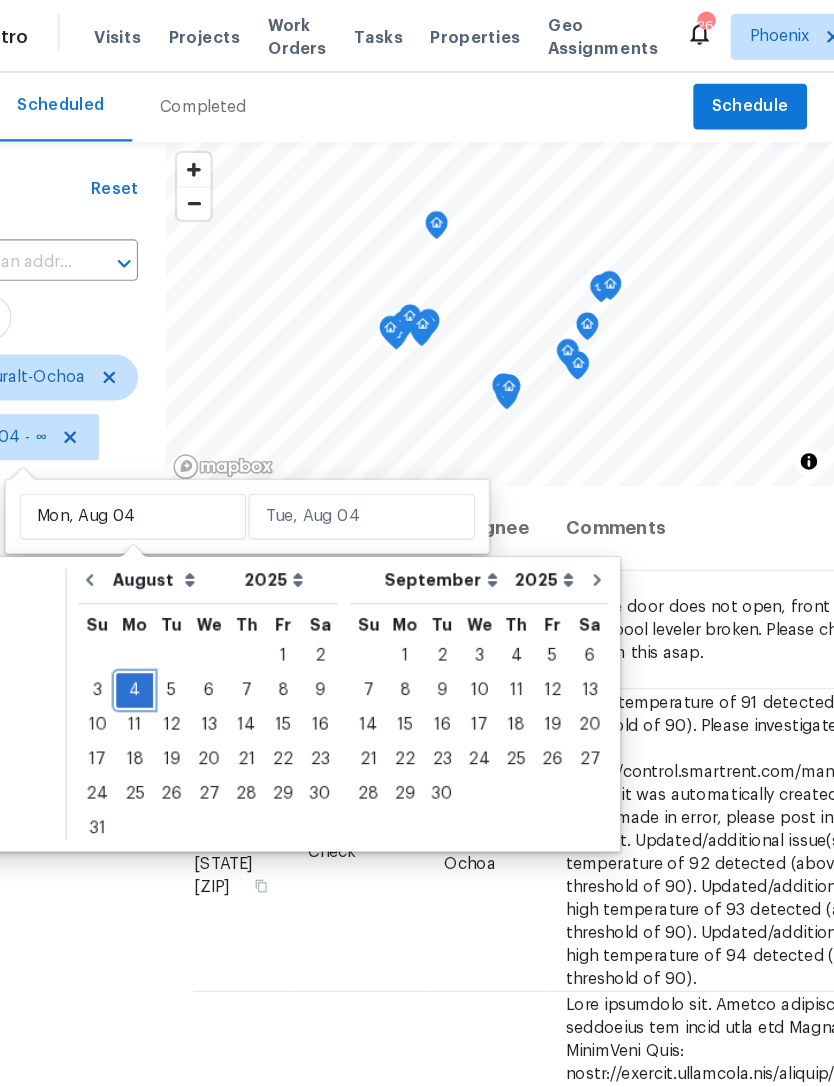 click on "4" at bounding box center (226, 600) 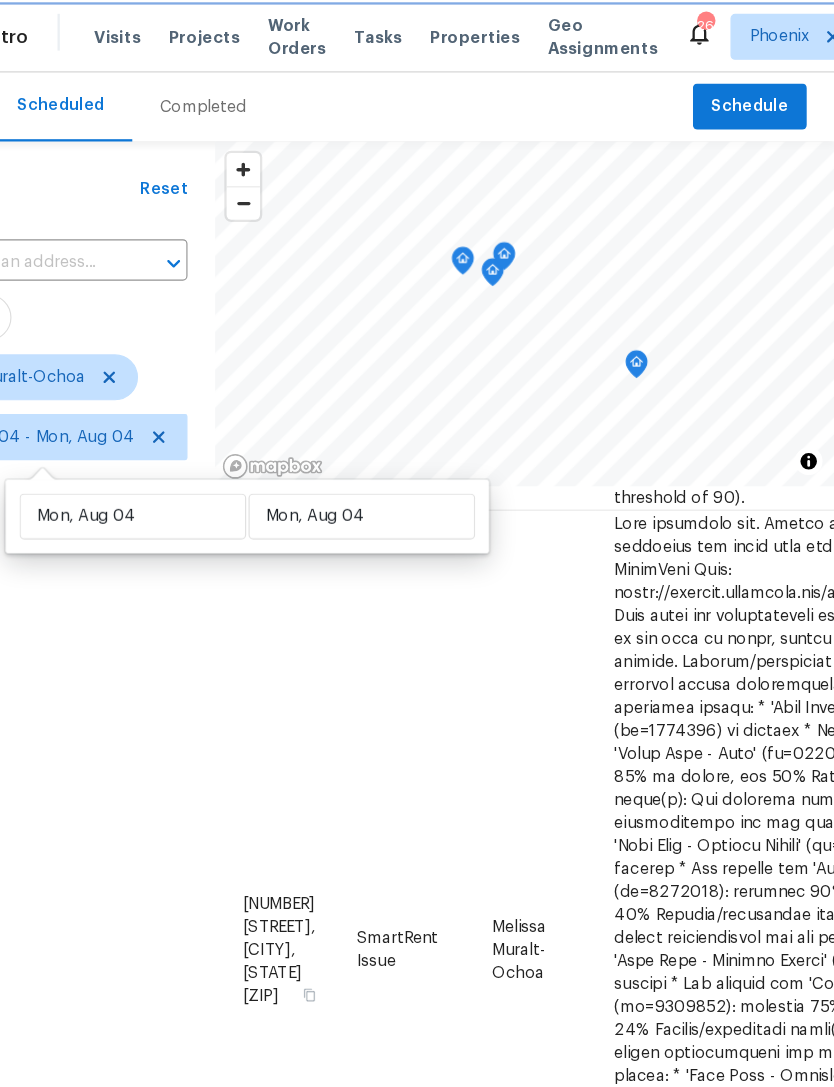 scroll, scrollTop: 416, scrollLeft: 1, axis: both 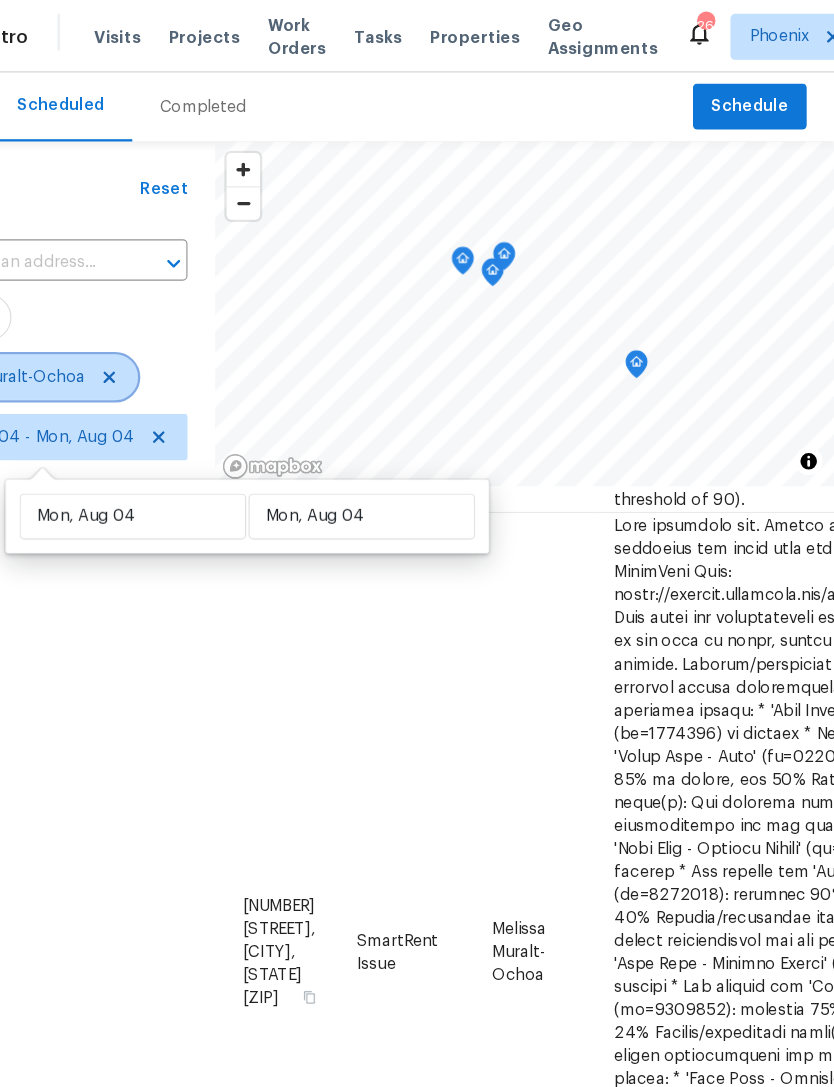 click 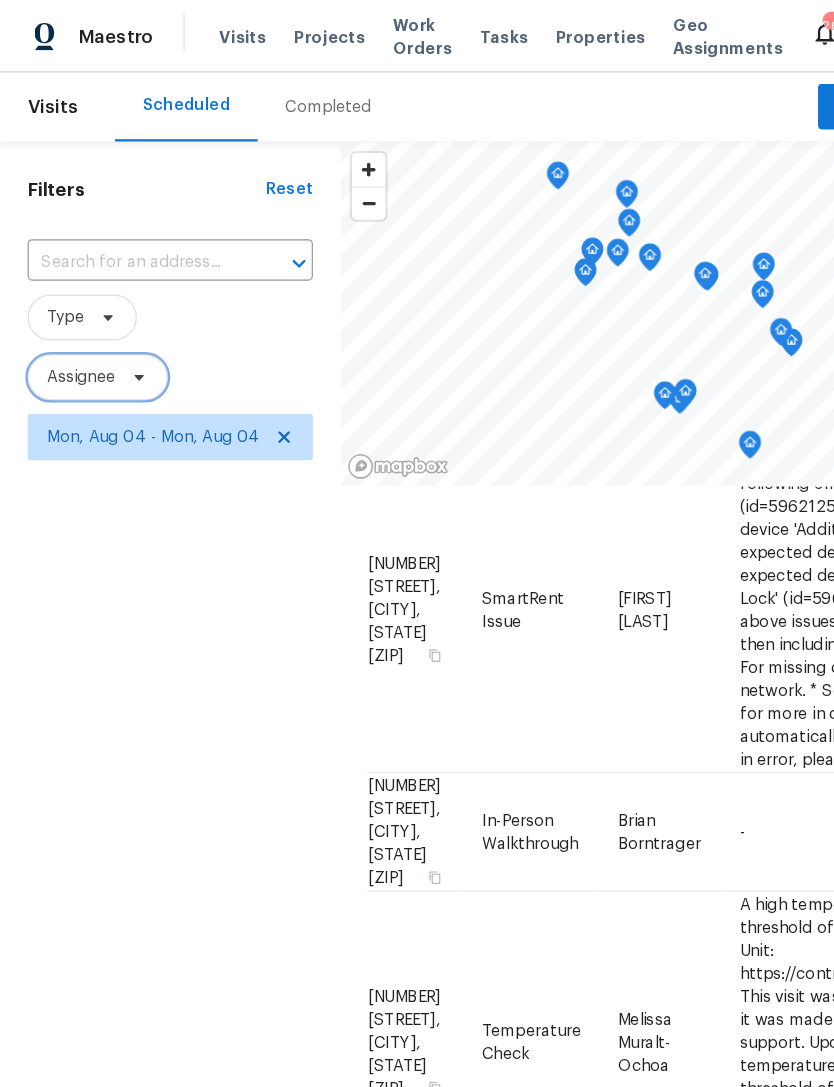 click on "Assignee" at bounding box center [70, 328] 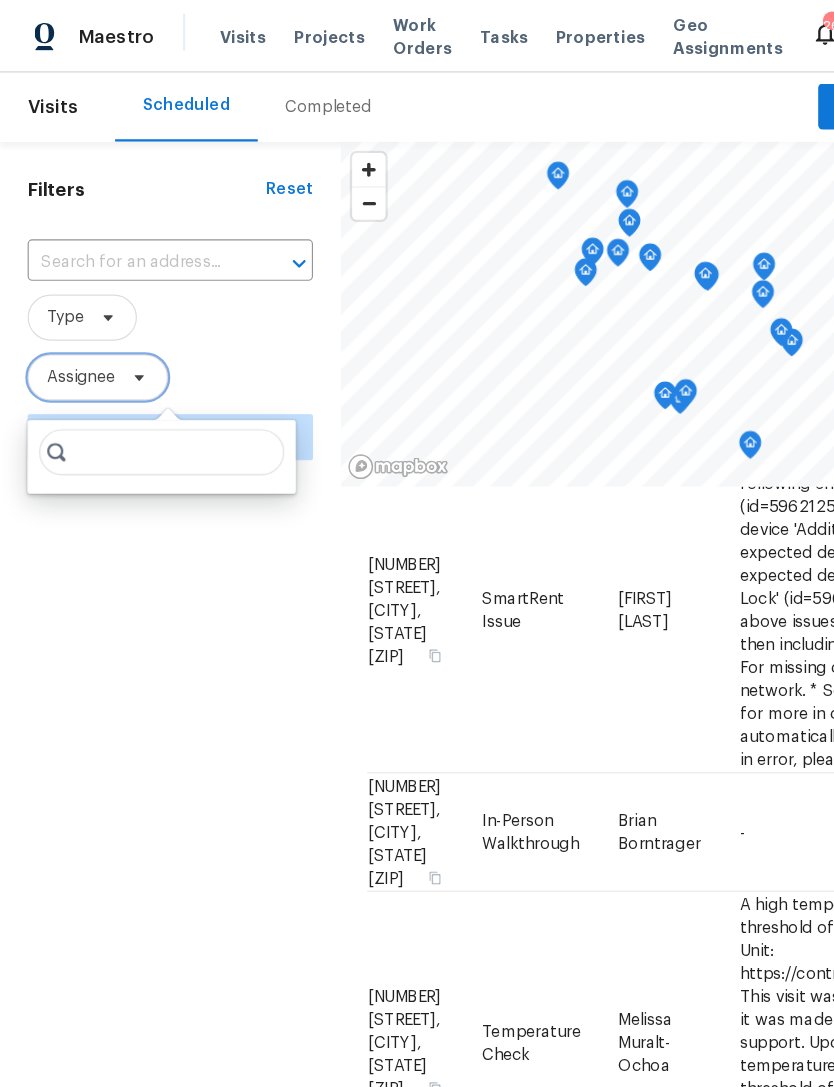 click on "Assignee" at bounding box center [70, 328] 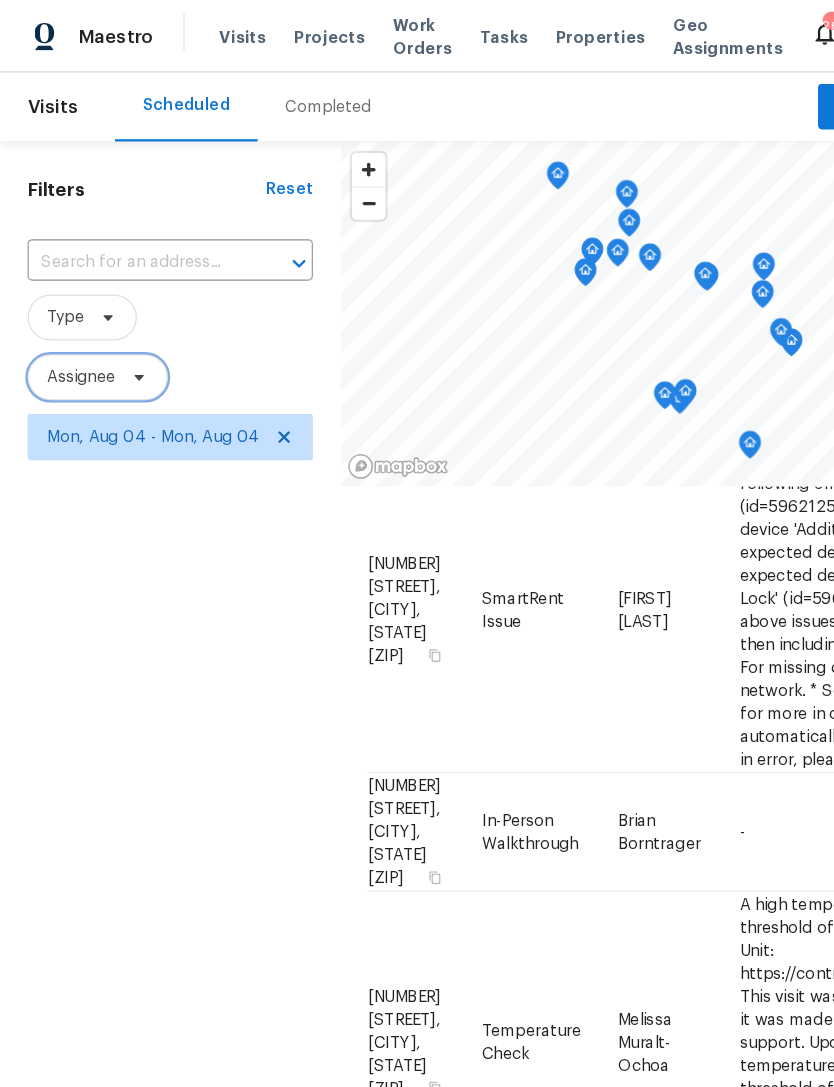 click on "Assignee" at bounding box center (70, 328) 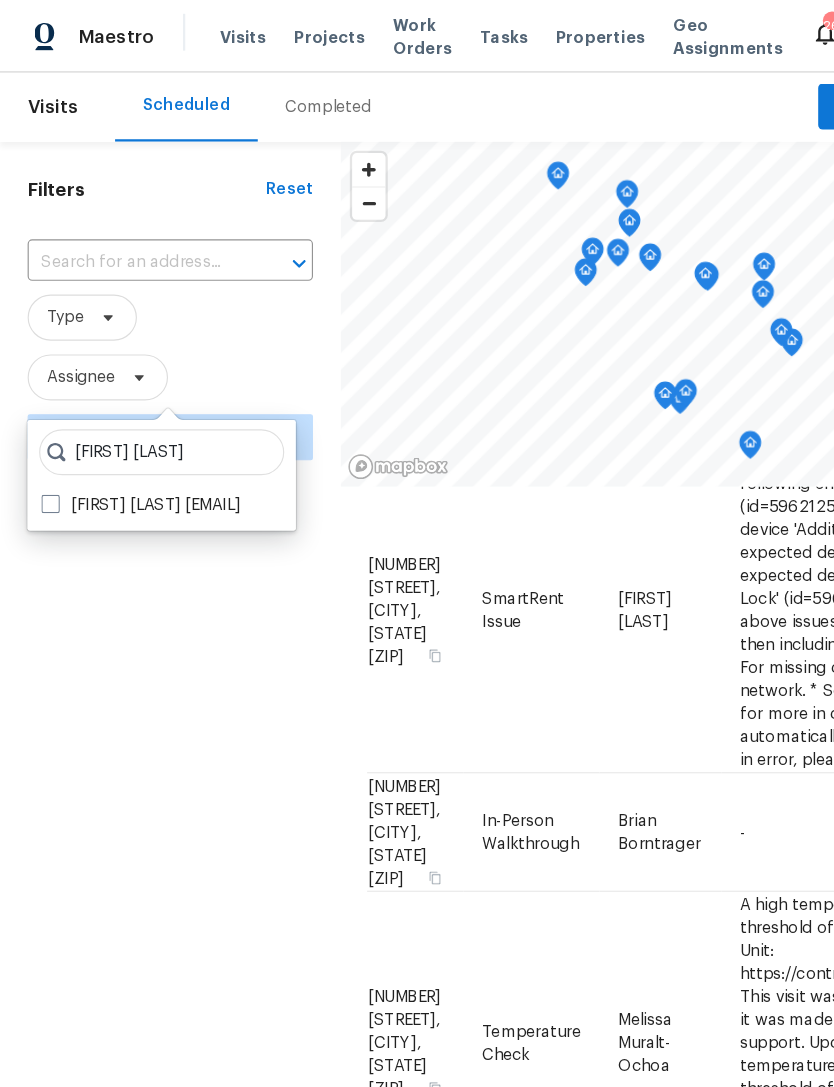 type on "Eric scott" 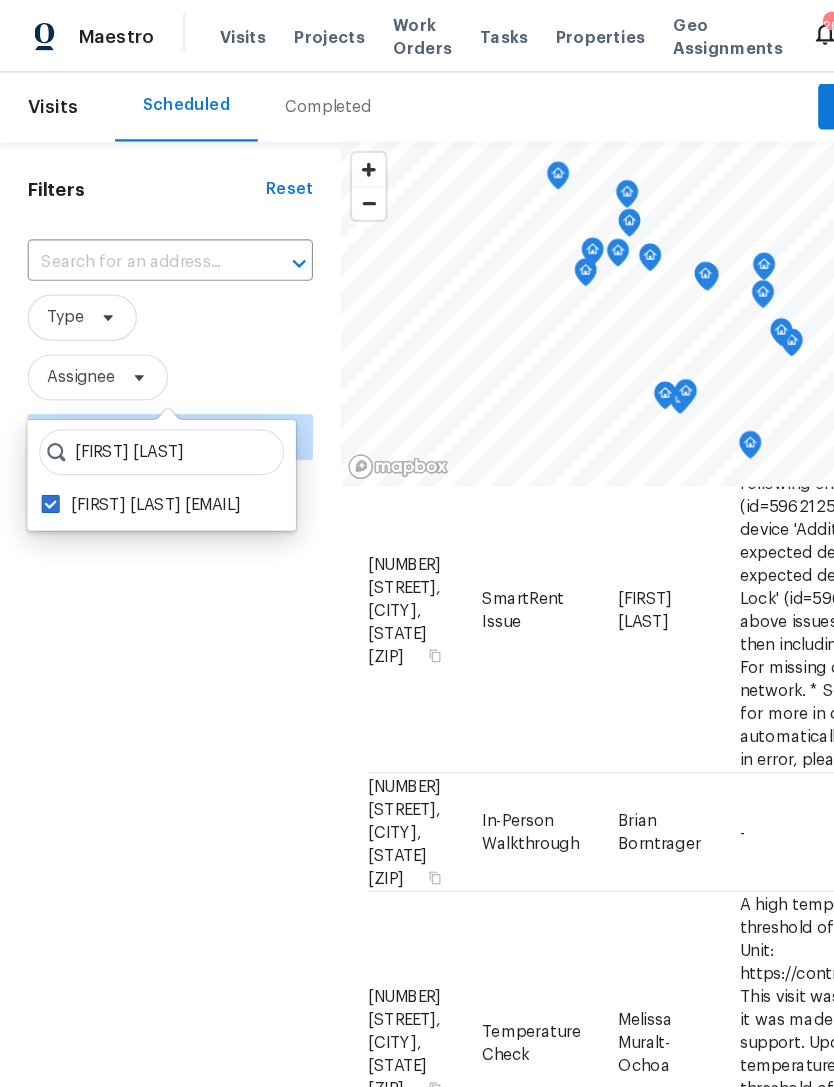 checkbox on "true" 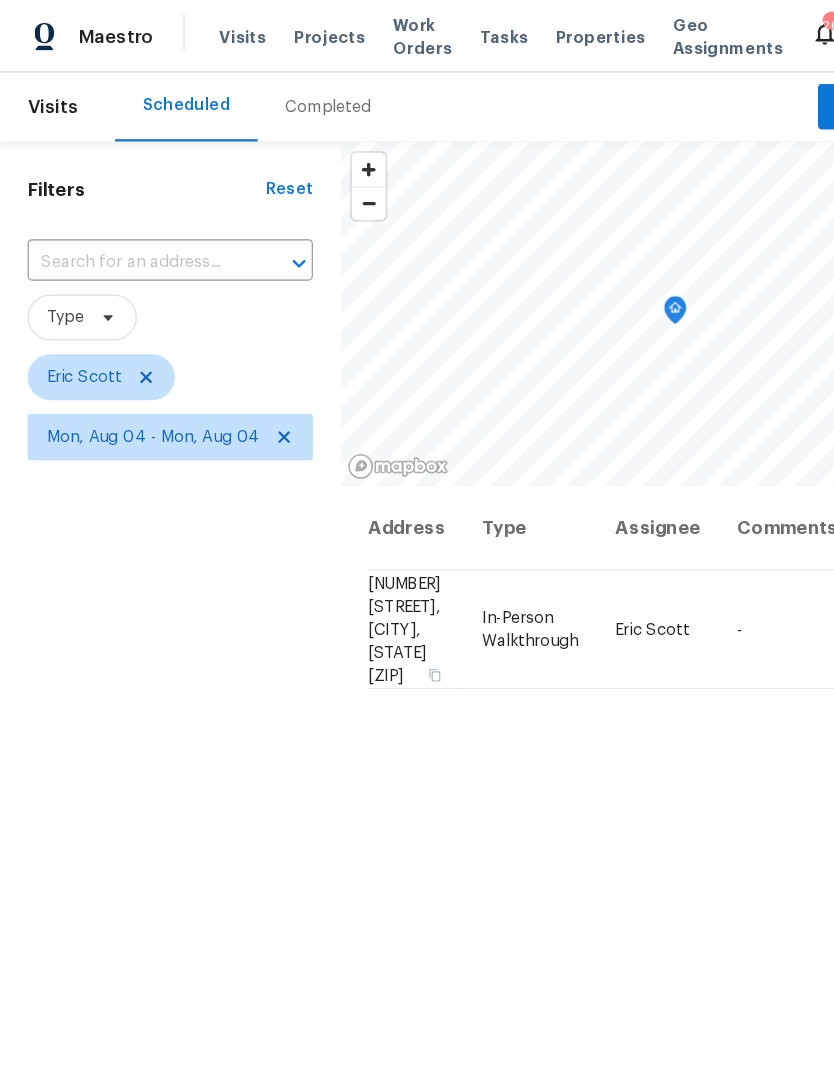 scroll, scrollTop: 0, scrollLeft: 0, axis: both 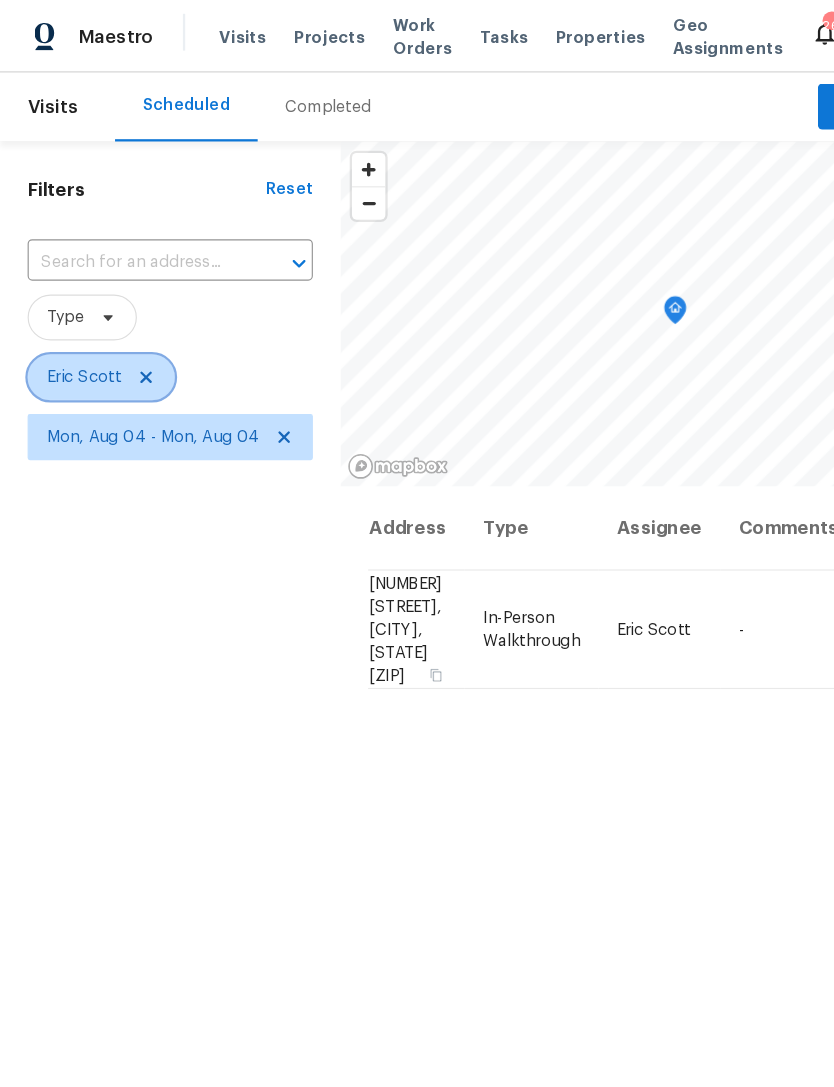 click 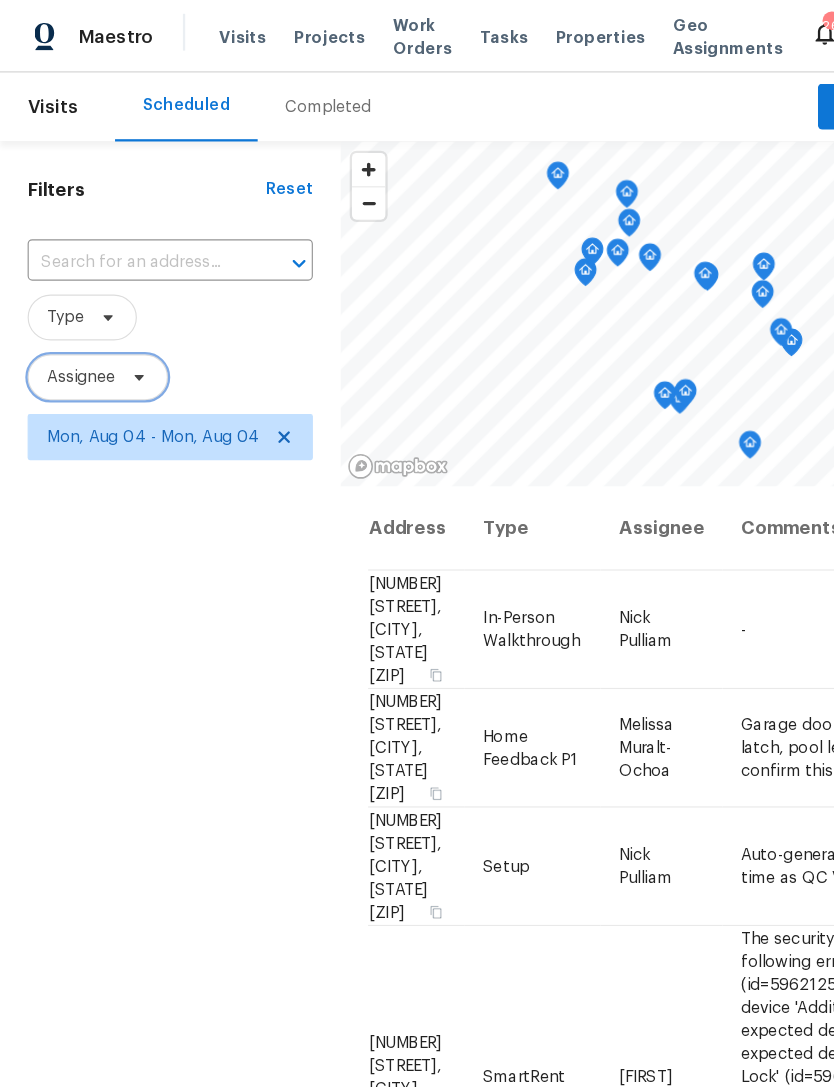 click on "Assignee" at bounding box center (70, 328) 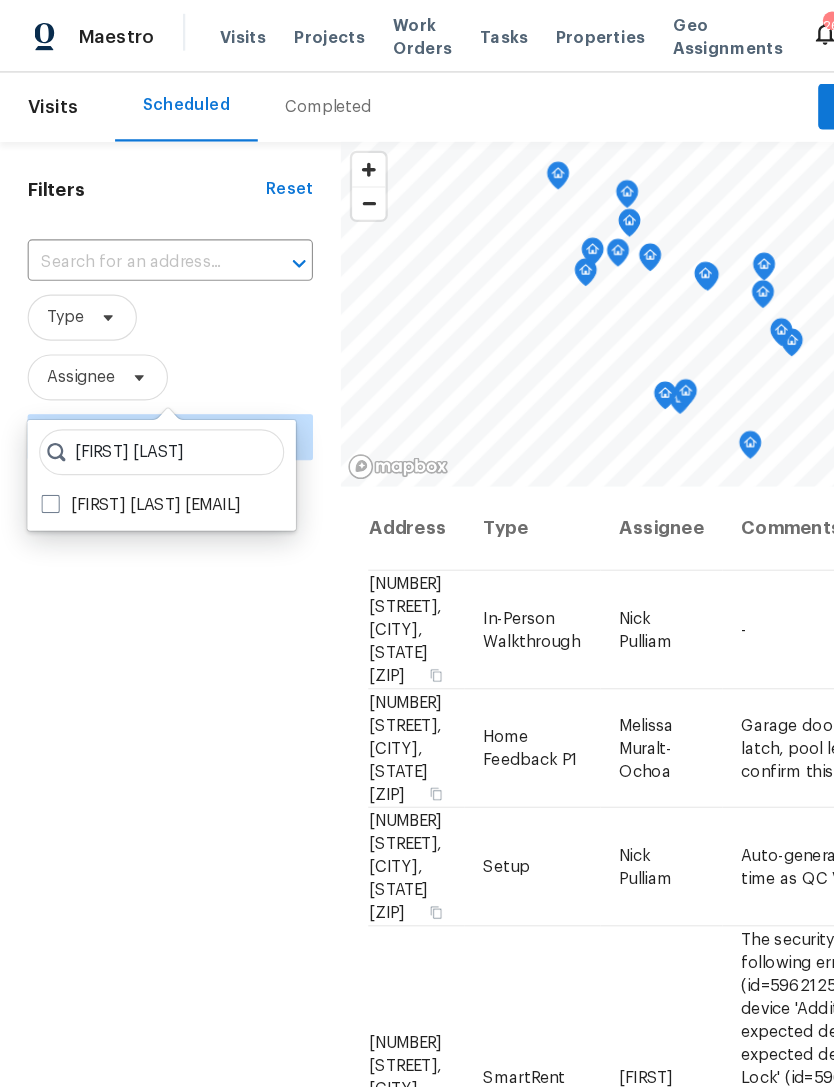 type on "Scott nicol" 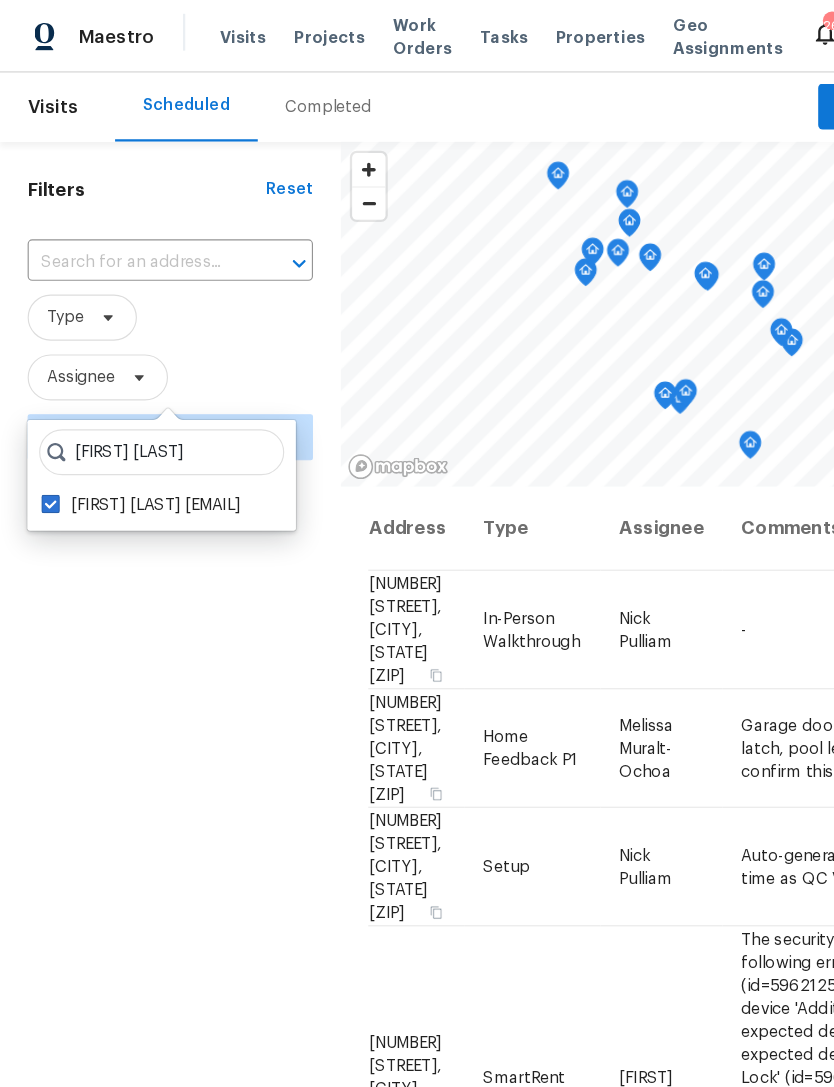 checkbox on "true" 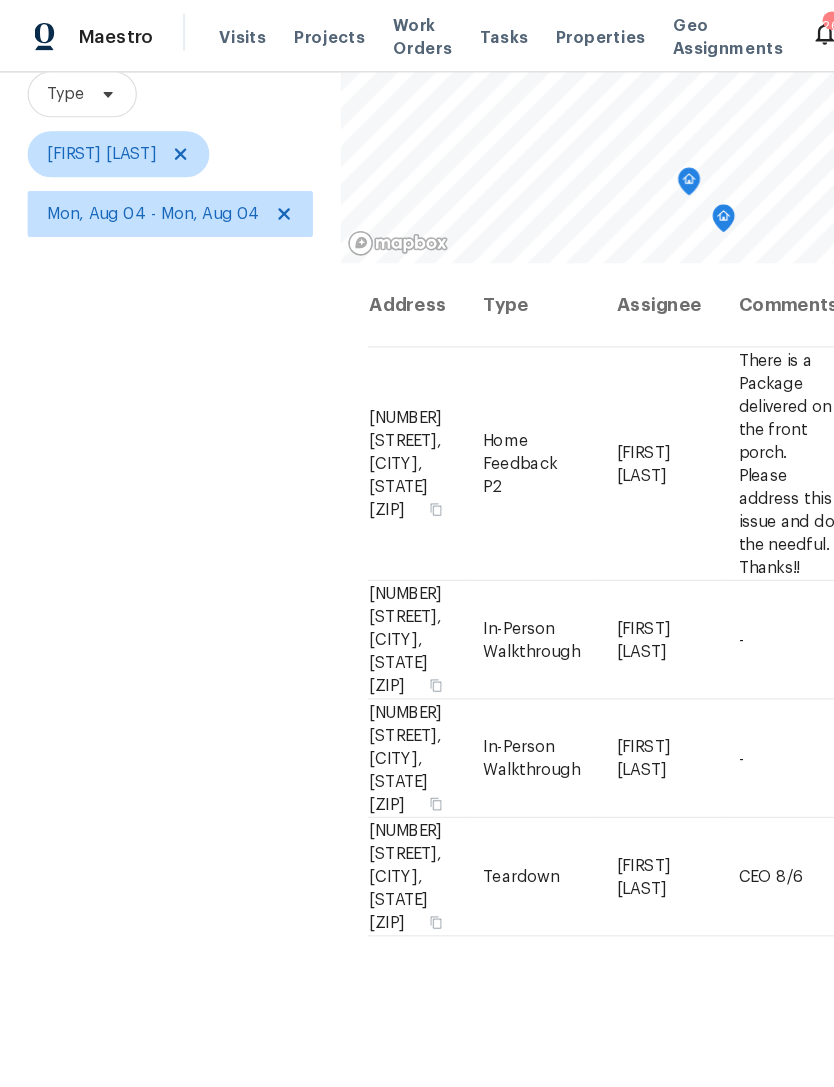 scroll, scrollTop: 193, scrollLeft: 0, axis: vertical 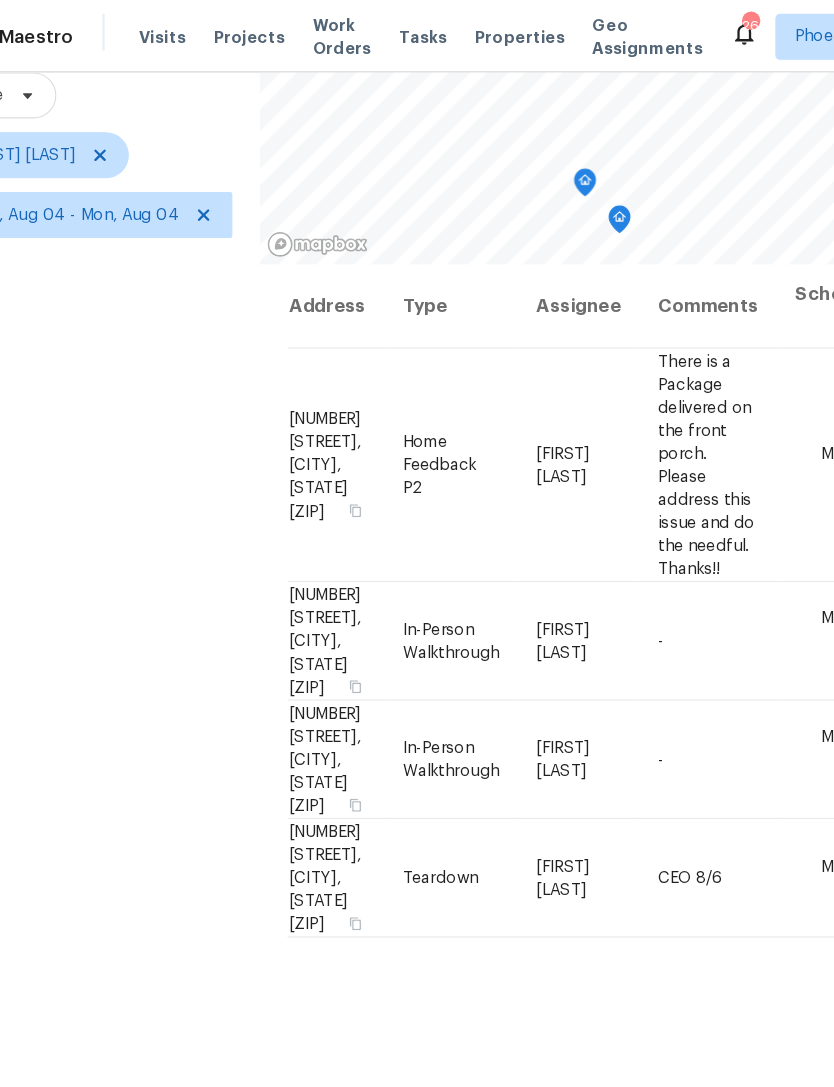 click on "Filters Reset ​ Type Scott Nicol Mon, Aug 04 - Mon, Aug 04" at bounding box center [148, 515] 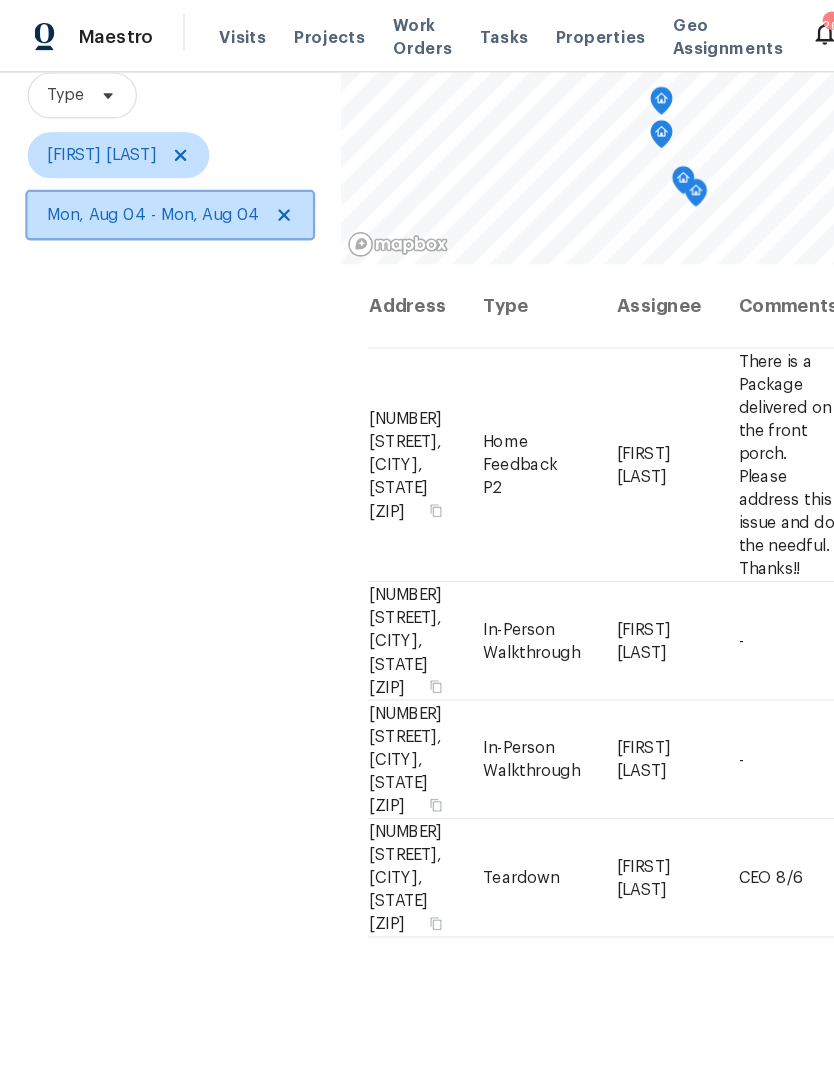 click 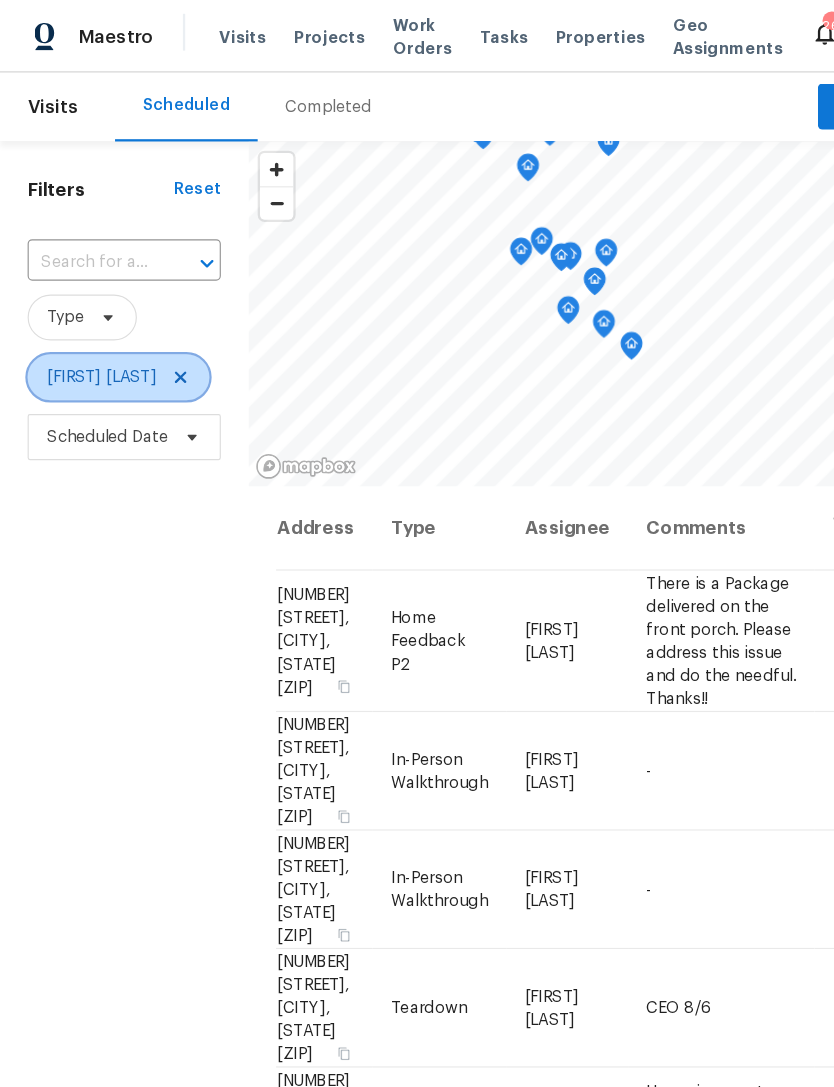 click on "[FIRST] [LAST]" at bounding box center [103, 328] 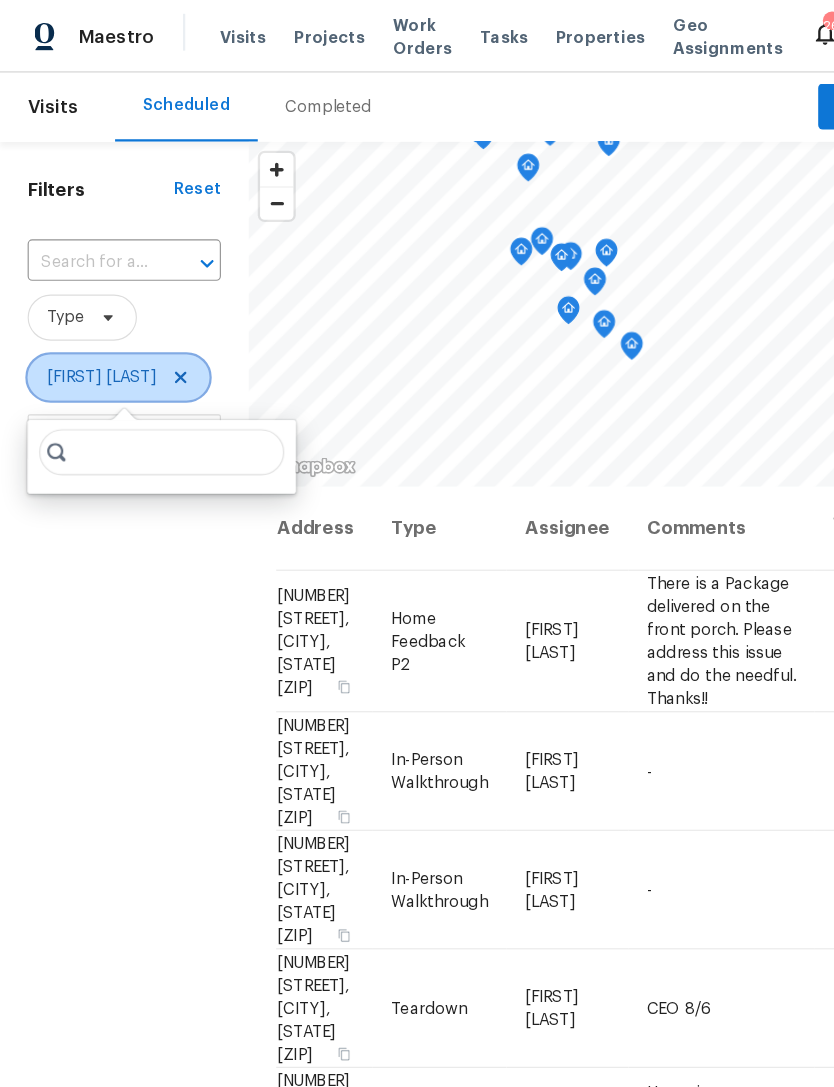 click 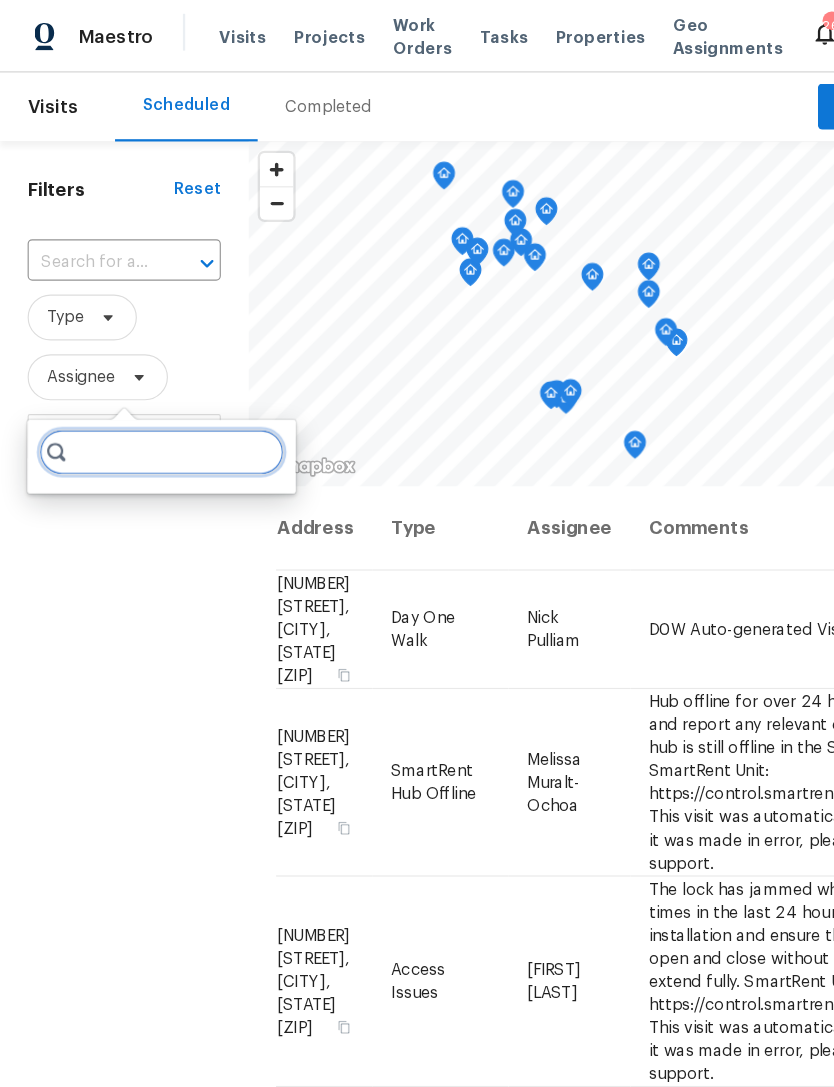 click at bounding box center [140, 393] 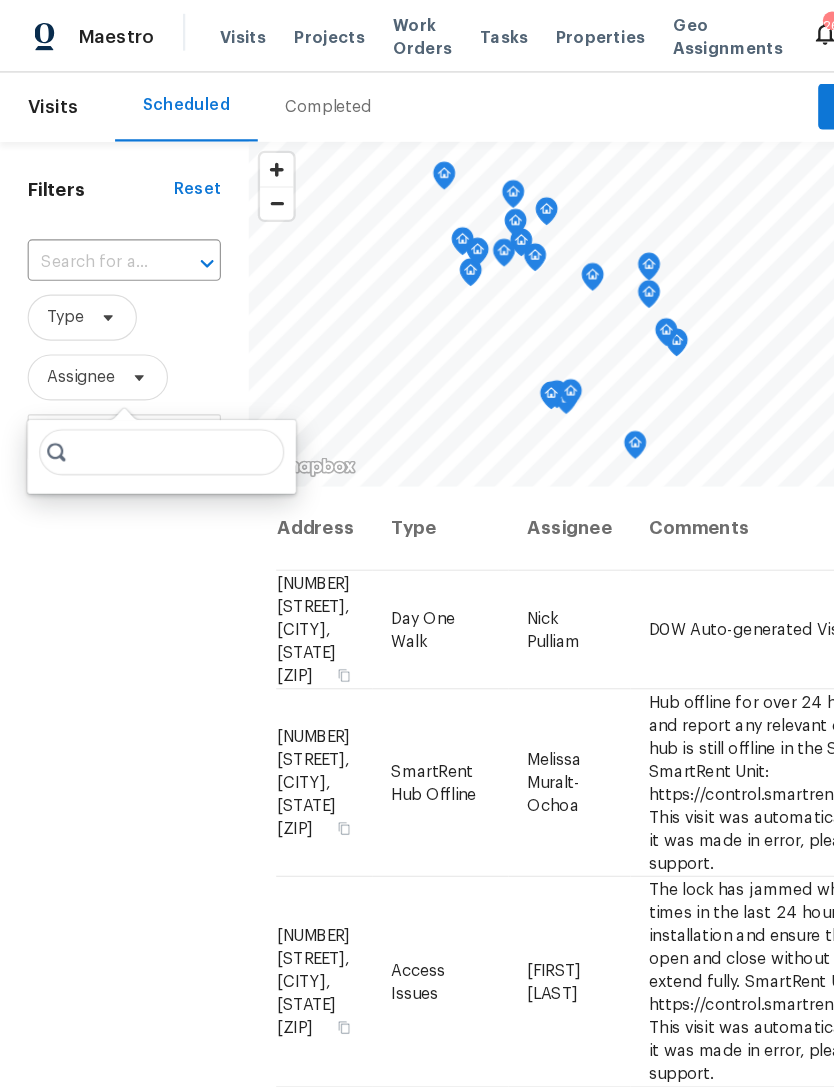 click on "Filters Reset ​ Type Assignee Scheduled Date" at bounding box center (108, 708) 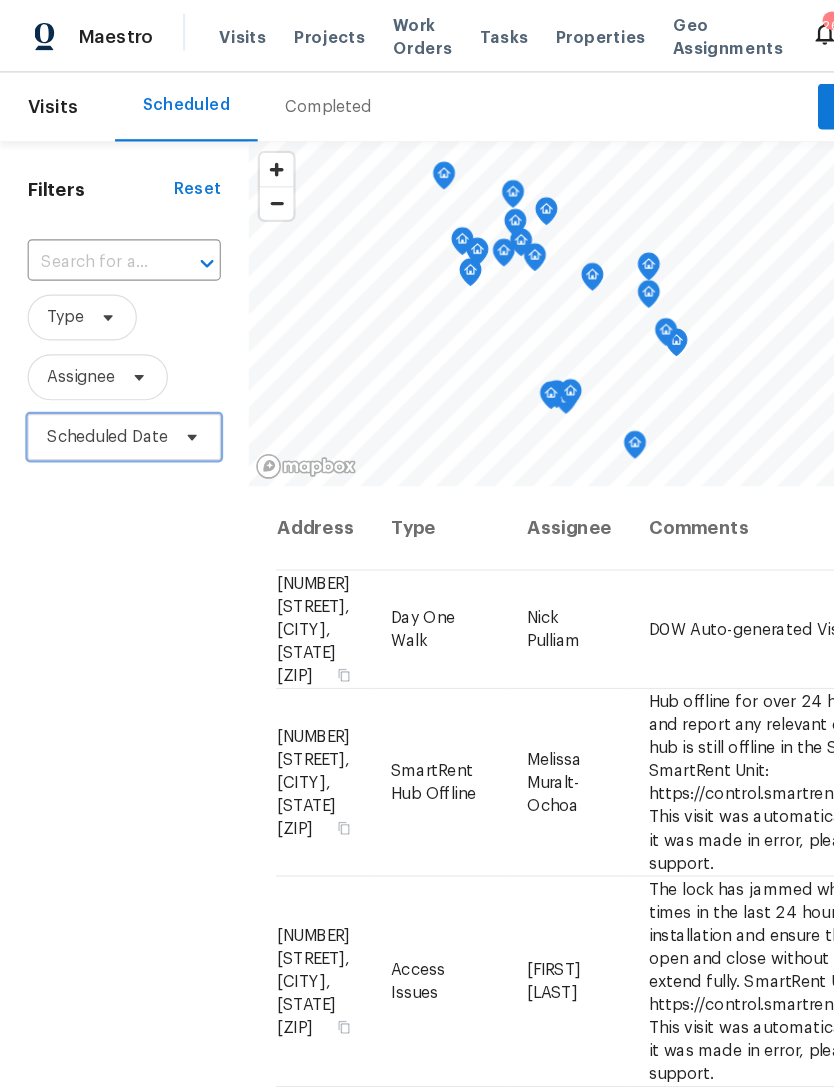 click on "Scheduled Date" at bounding box center (108, 380) 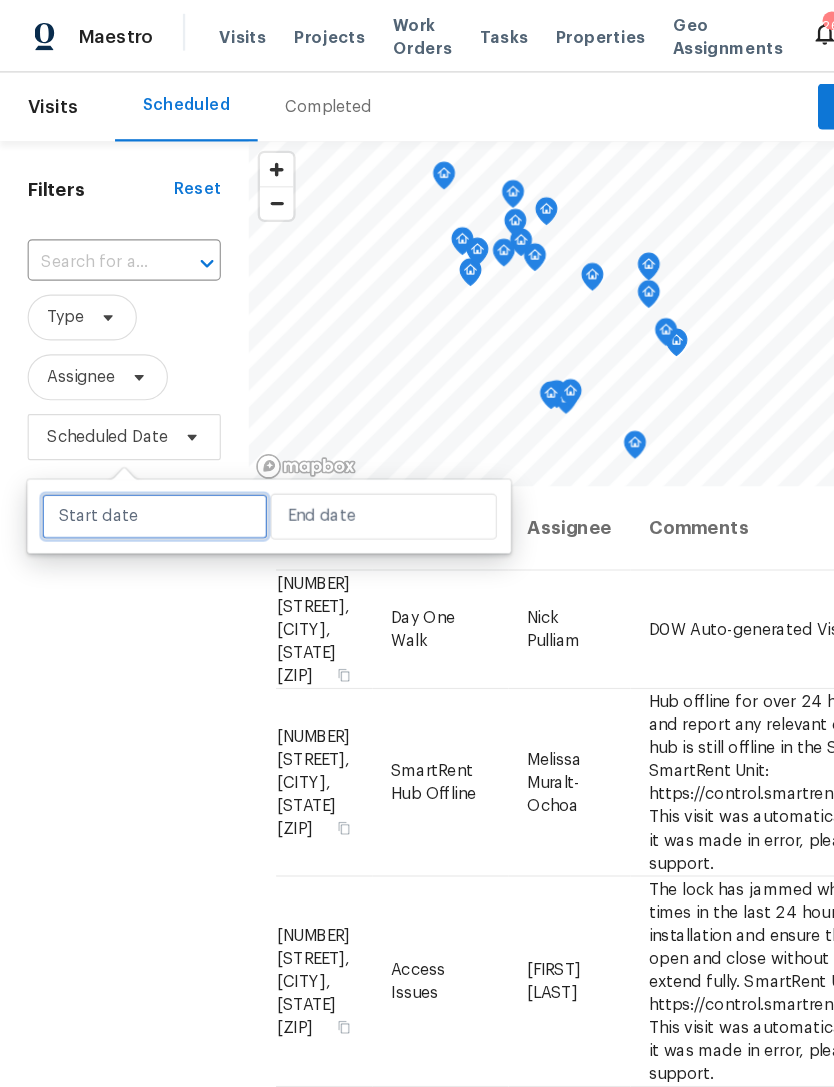 click at bounding box center (134, 449) 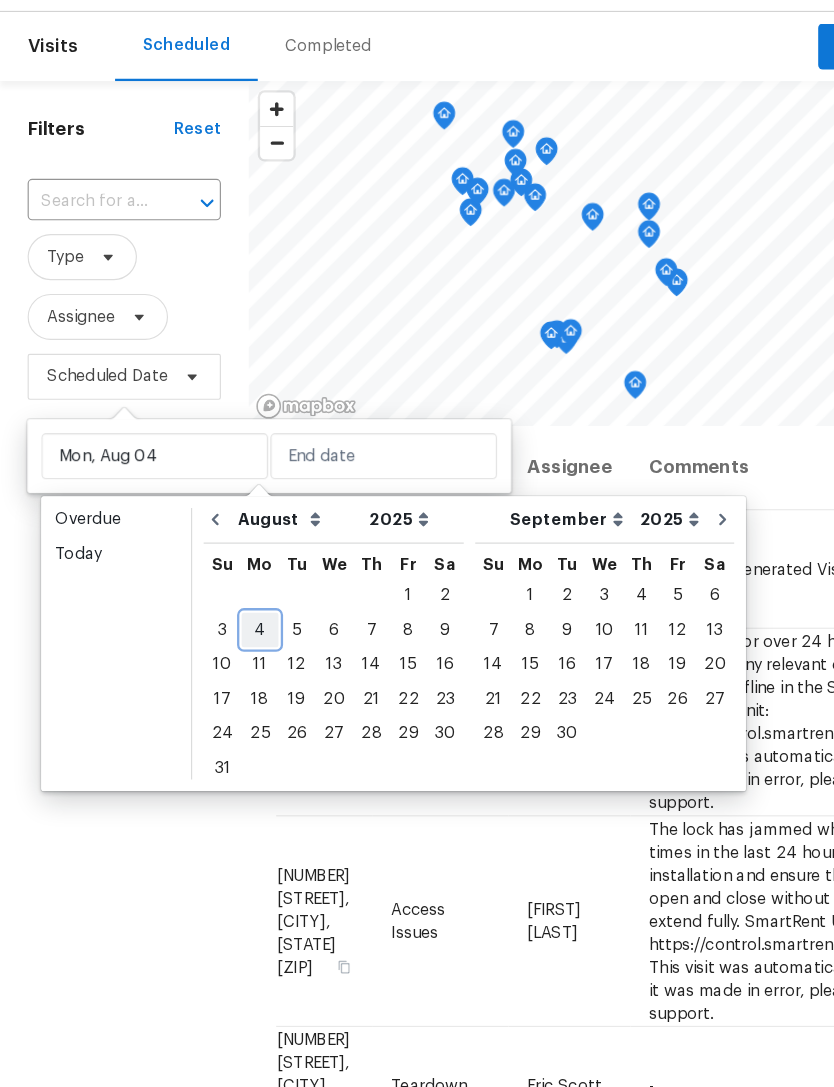 click on "4" at bounding box center [226, 600] 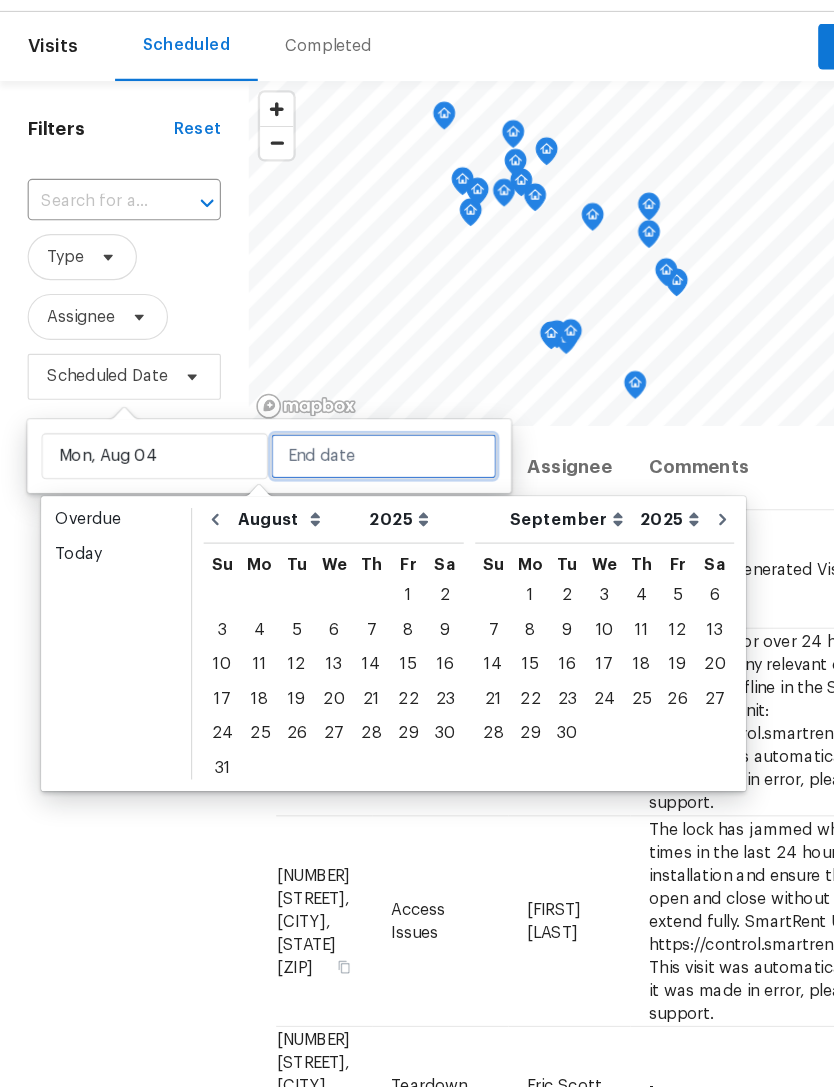 type on "Mon, Aug 04" 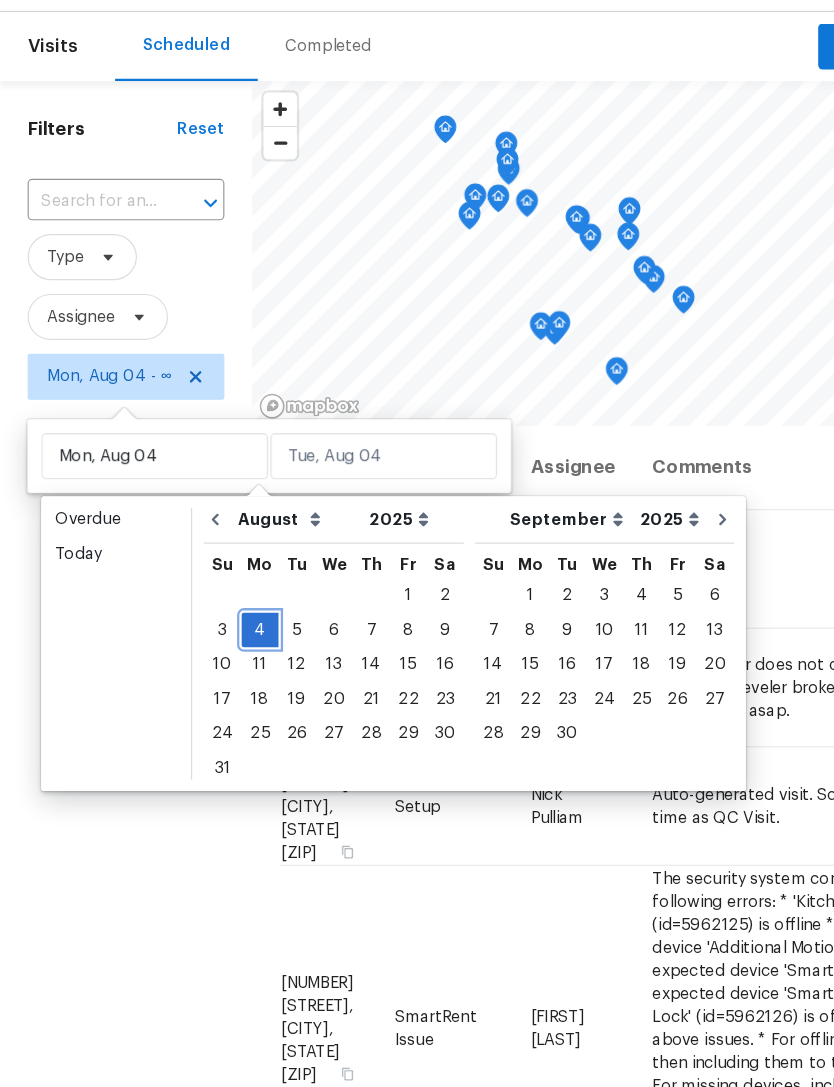 click on "4" at bounding box center (226, 600) 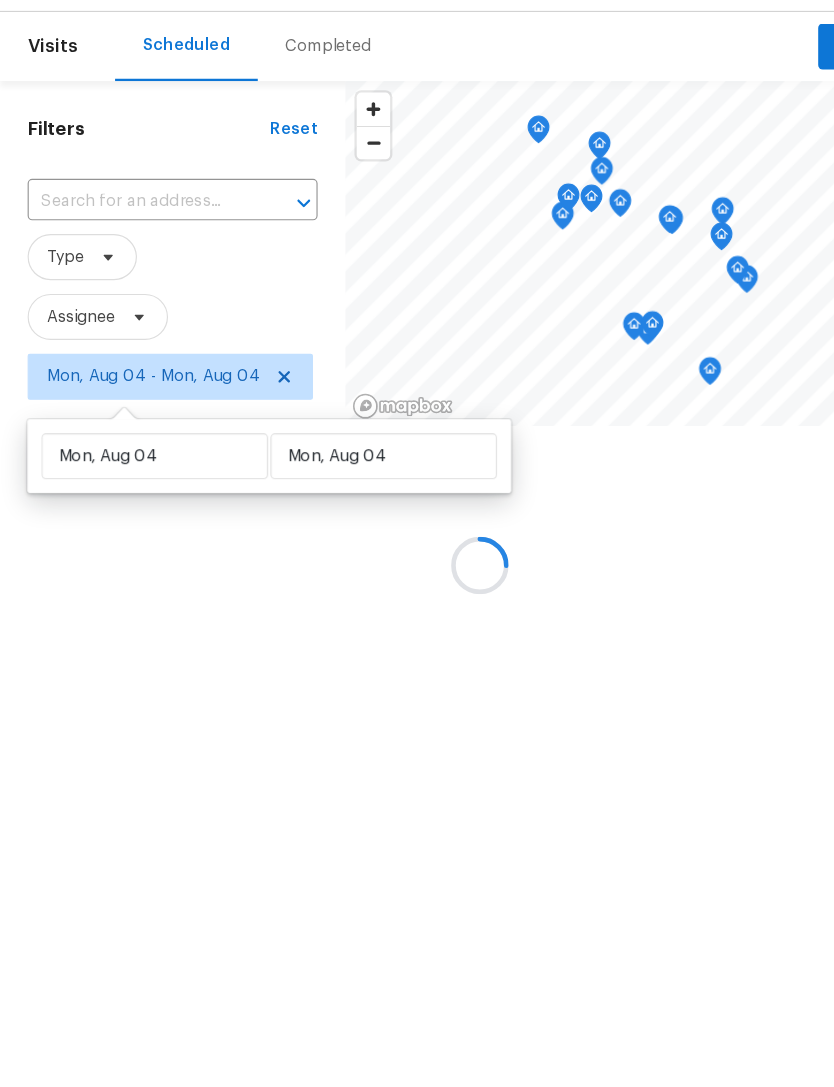 type on "Mon, Aug 04" 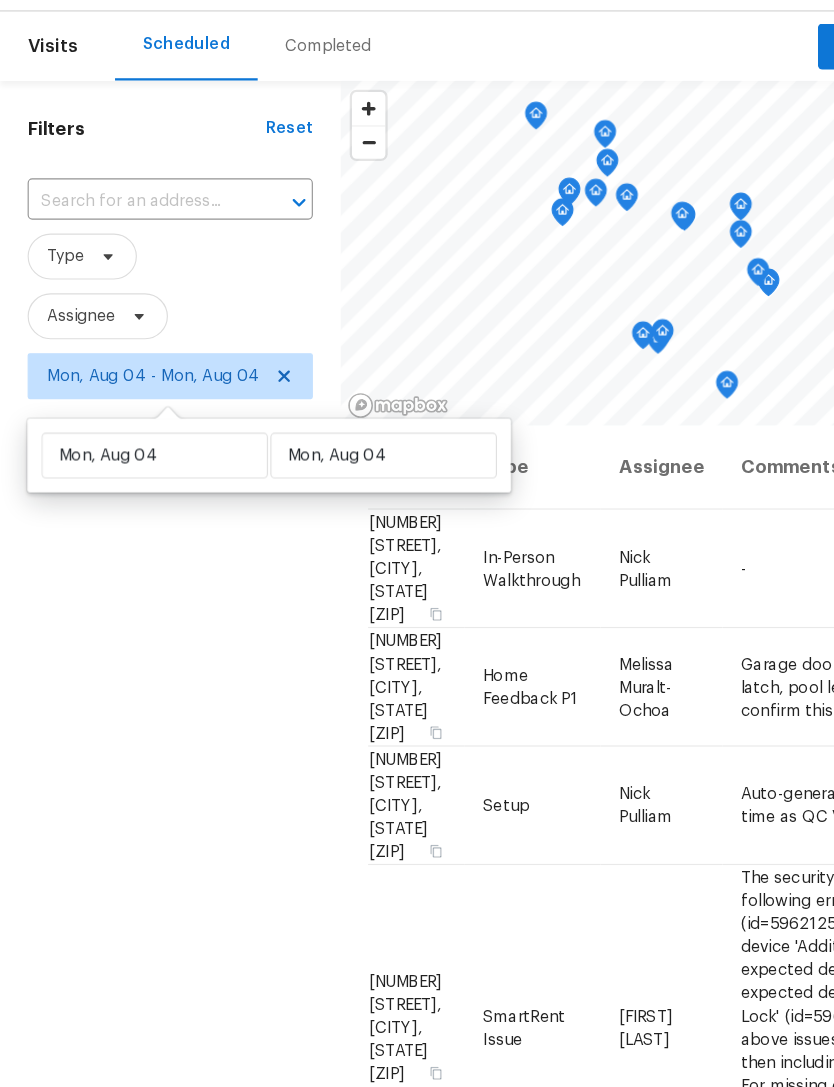 click on "Filters Reset ​ Type Assignee Mon, Aug 04 - Mon, Aug 04" at bounding box center (148, 708) 